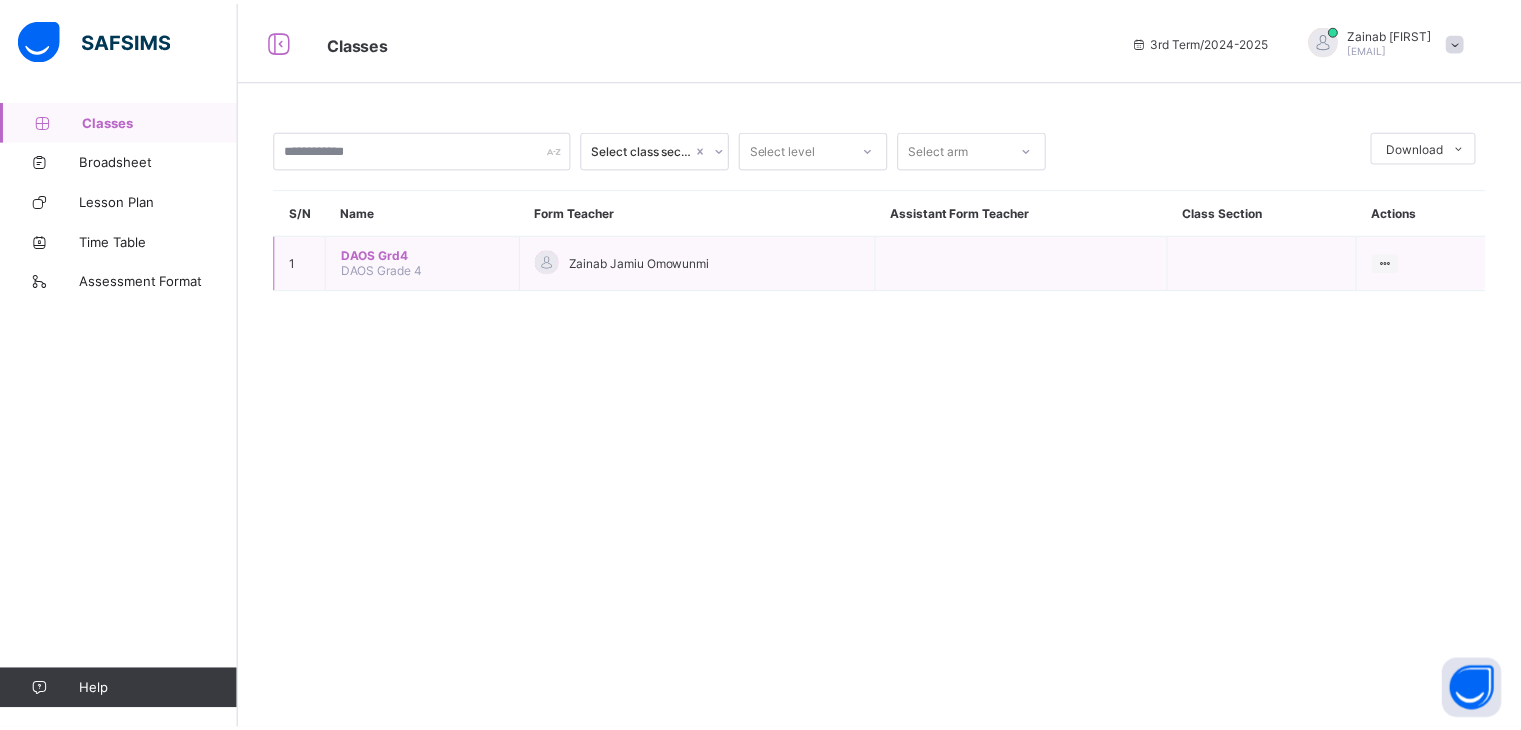 scroll, scrollTop: 0, scrollLeft: 0, axis: both 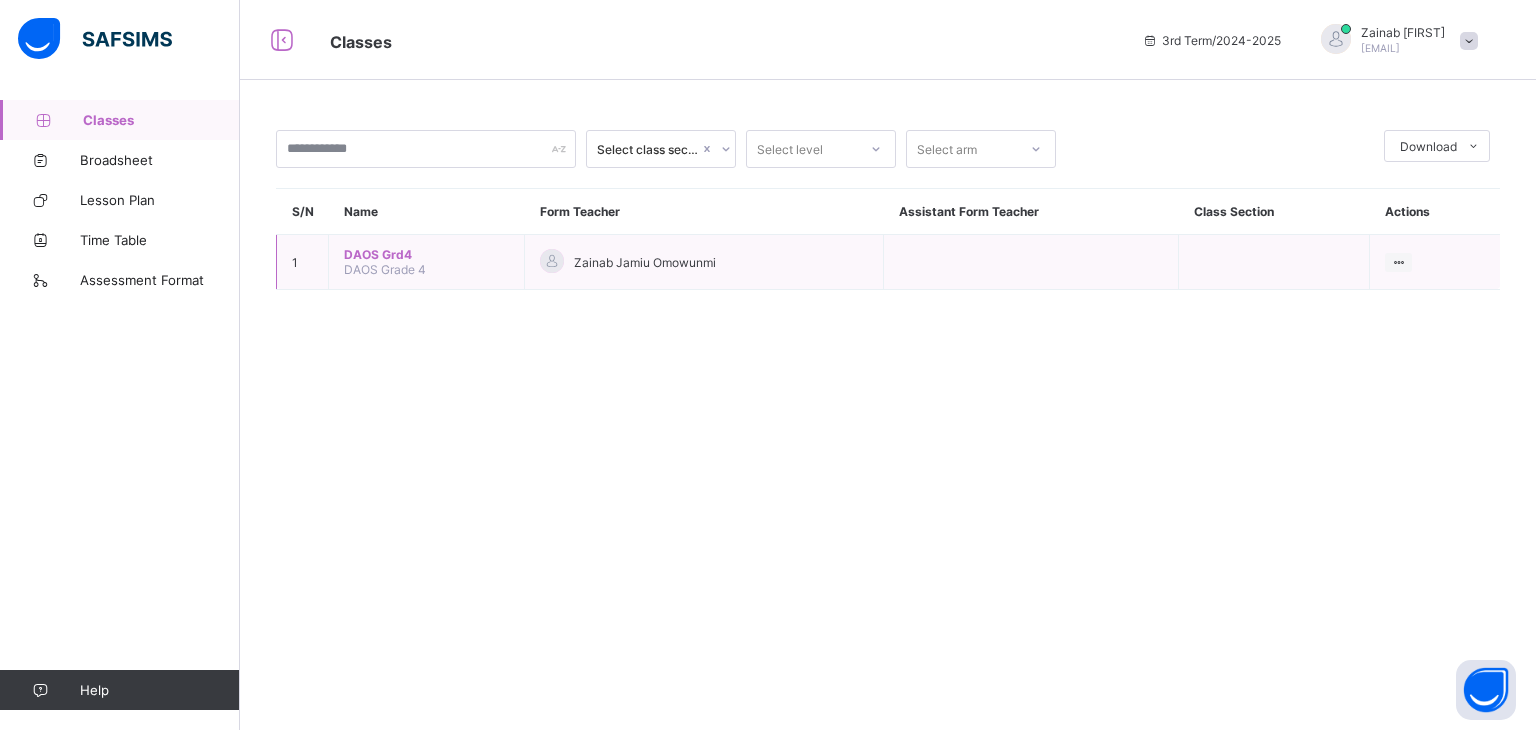 click on "DAOS Grd4" at bounding box center (426, 254) 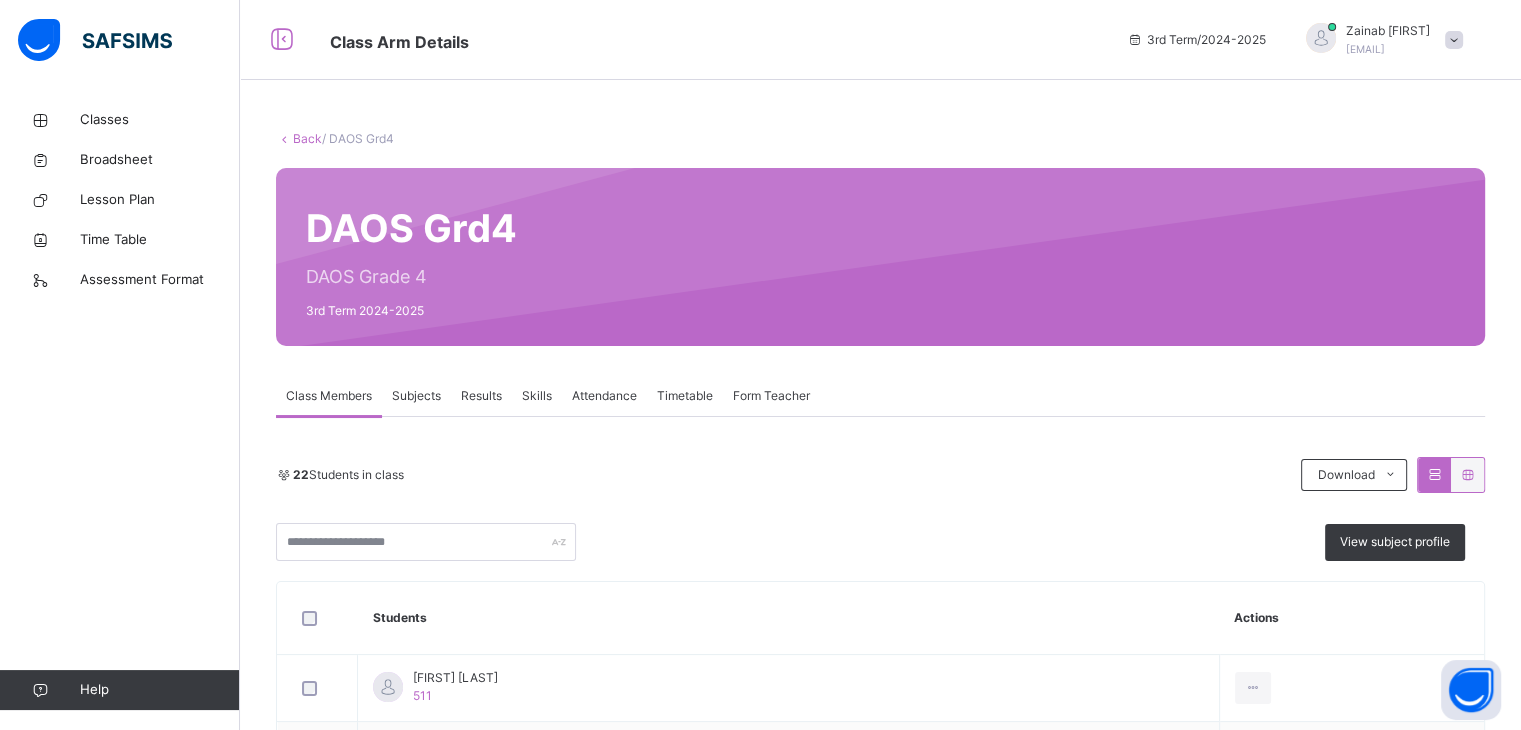 click on "Subjects" at bounding box center [416, 396] 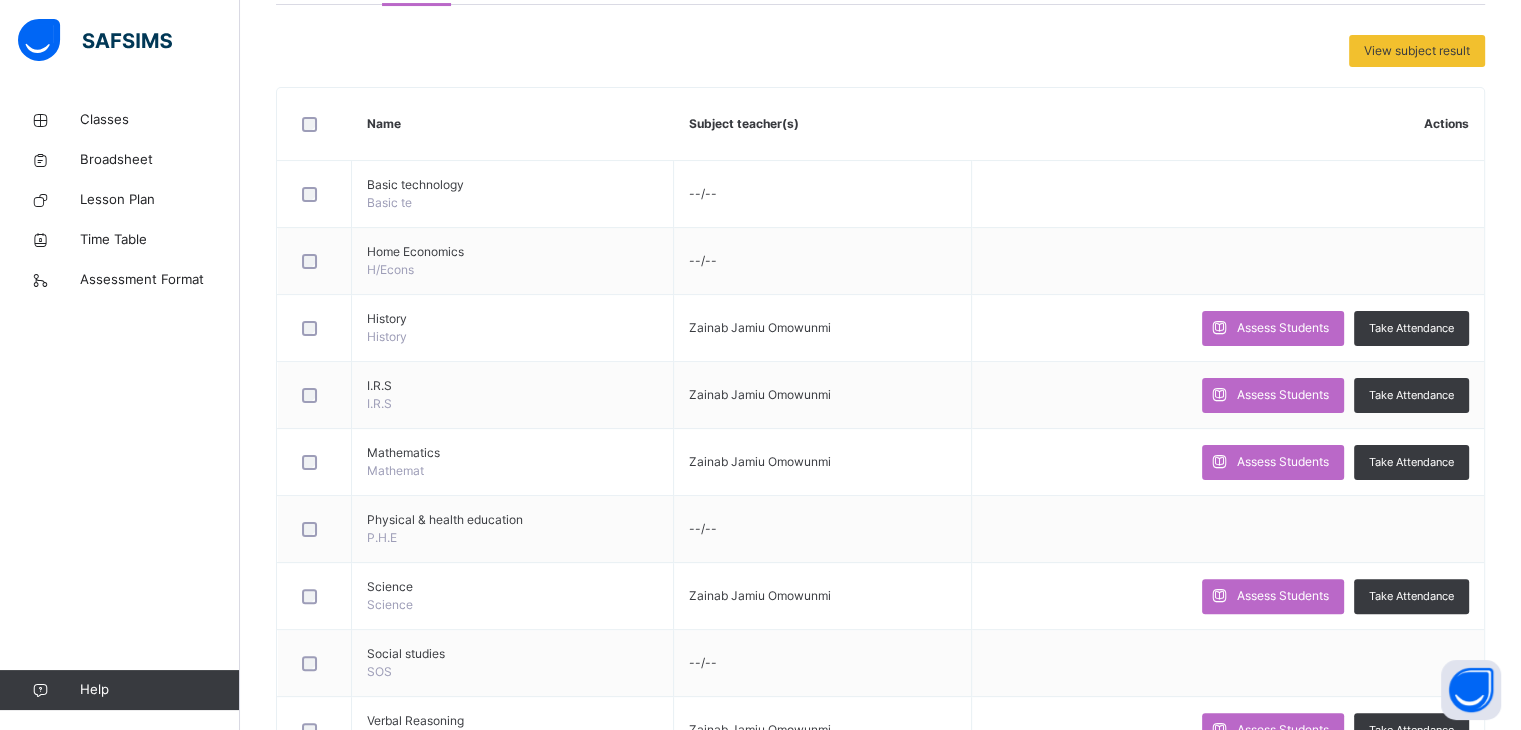 scroll, scrollTop: 424, scrollLeft: 0, axis: vertical 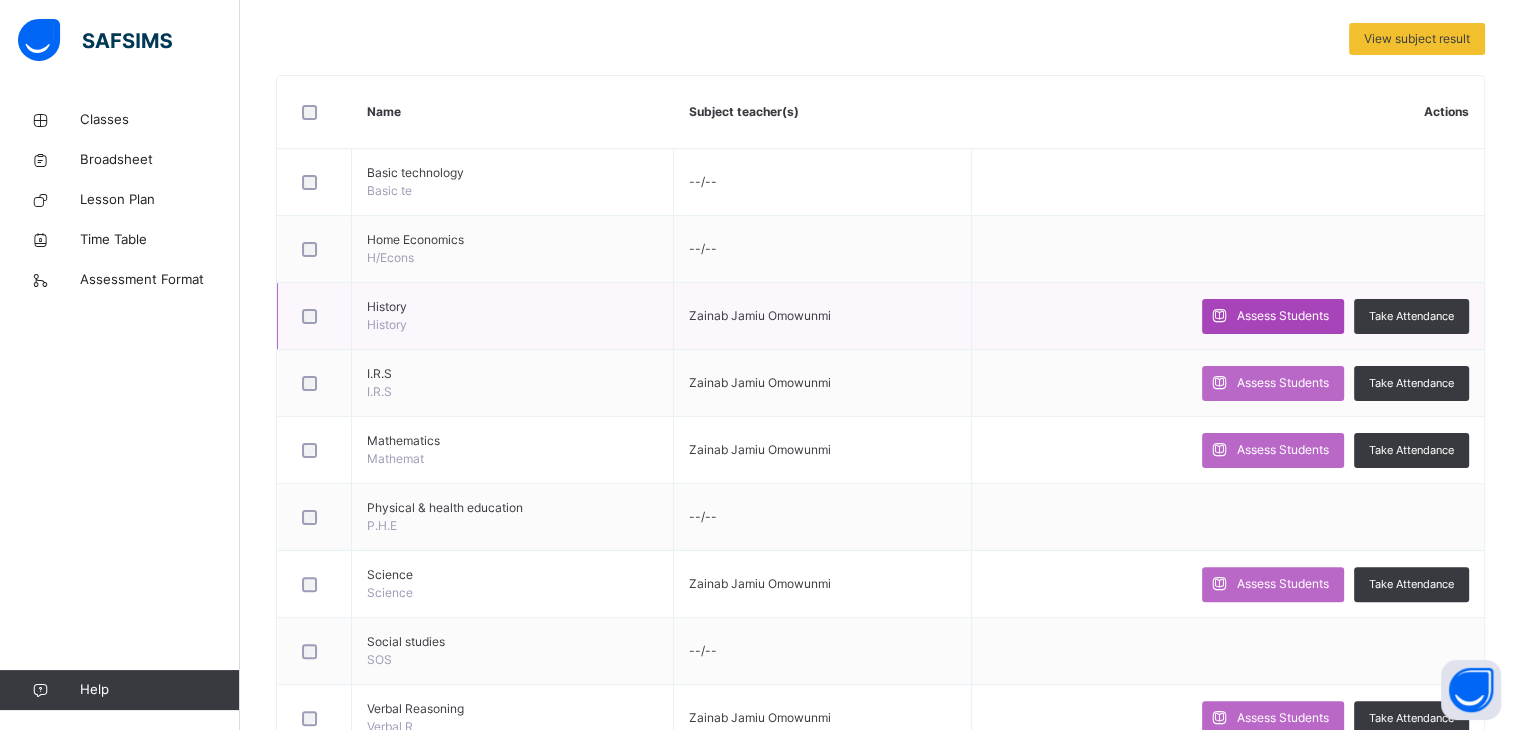 click on "Assess Students" at bounding box center (1283, 316) 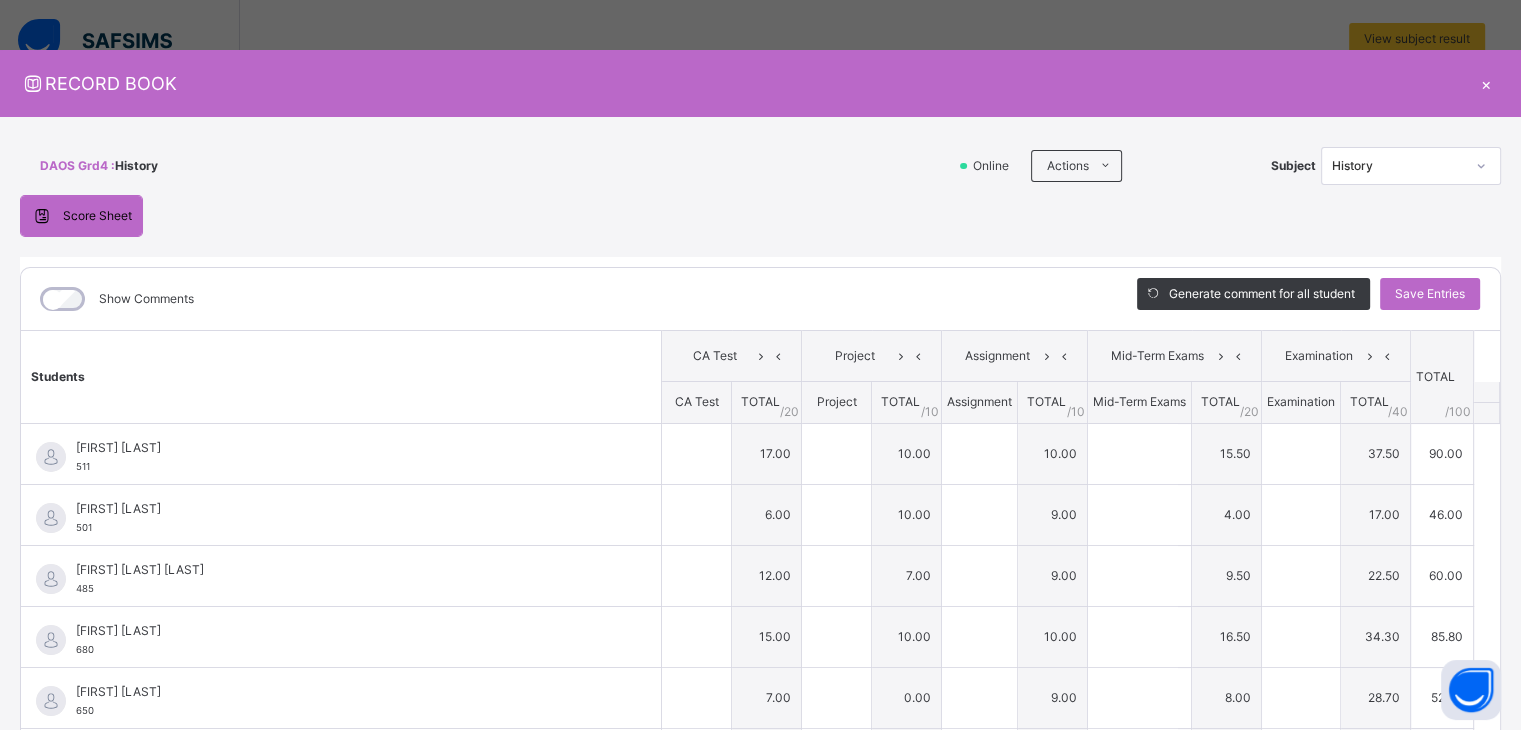 type on "**" 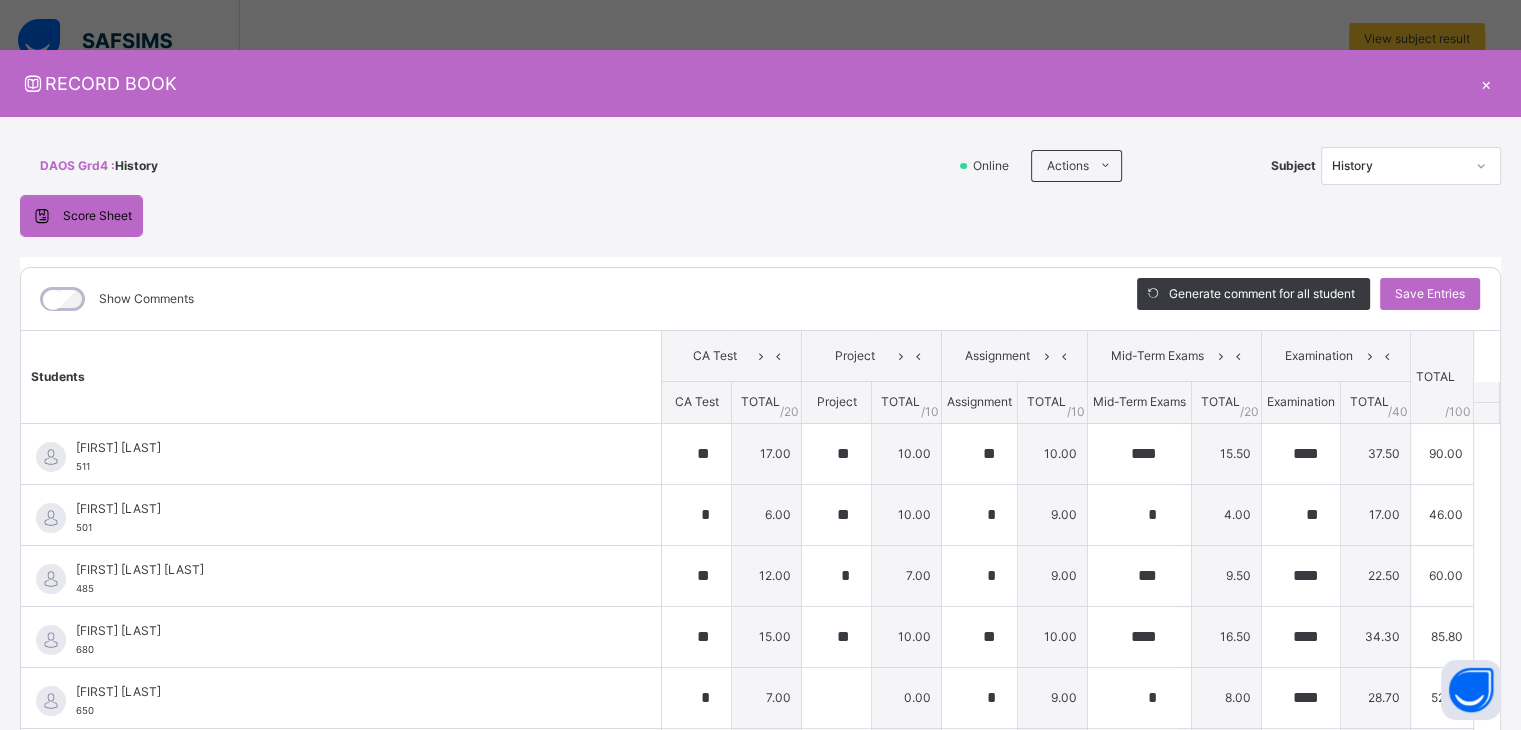type on "*" 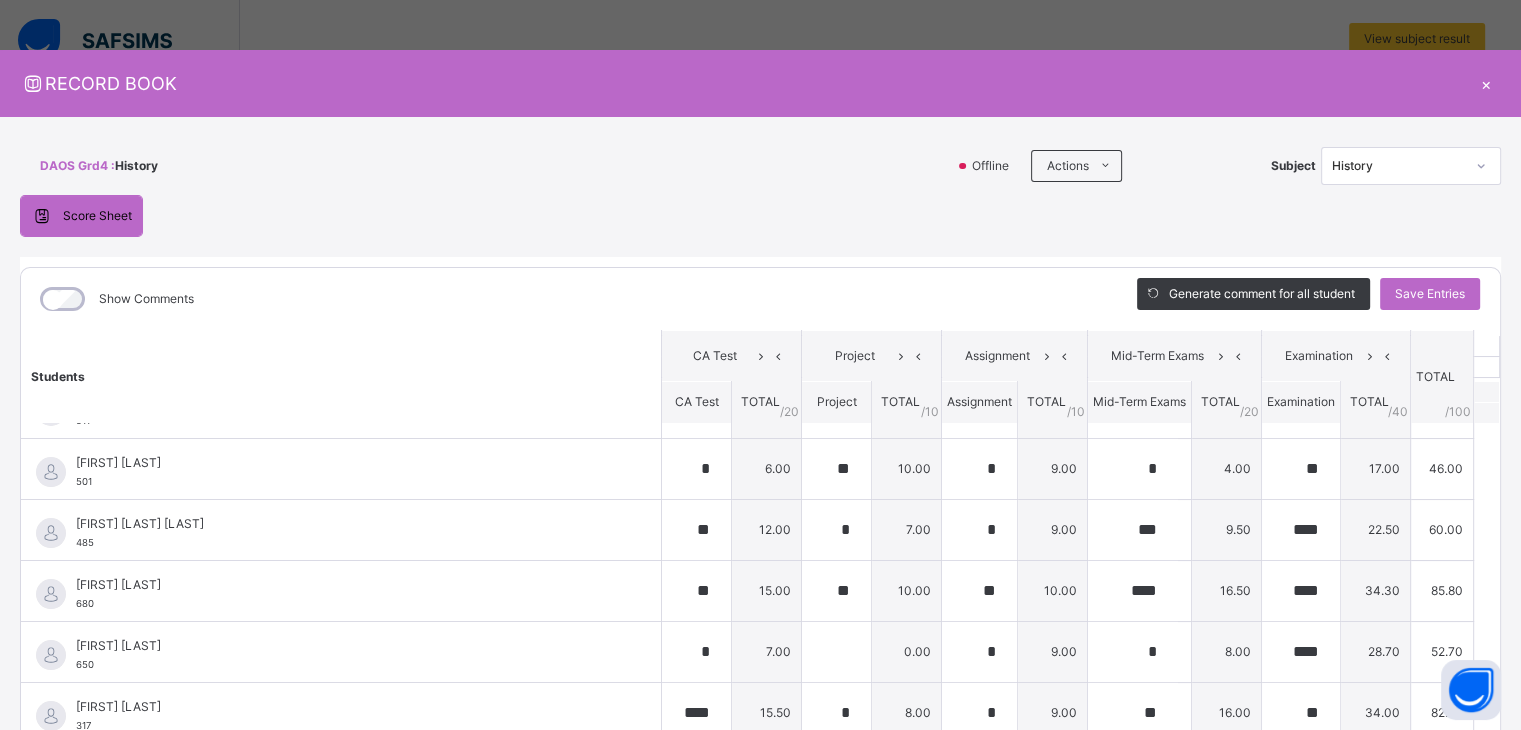 scroll, scrollTop: 0, scrollLeft: 0, axis: both 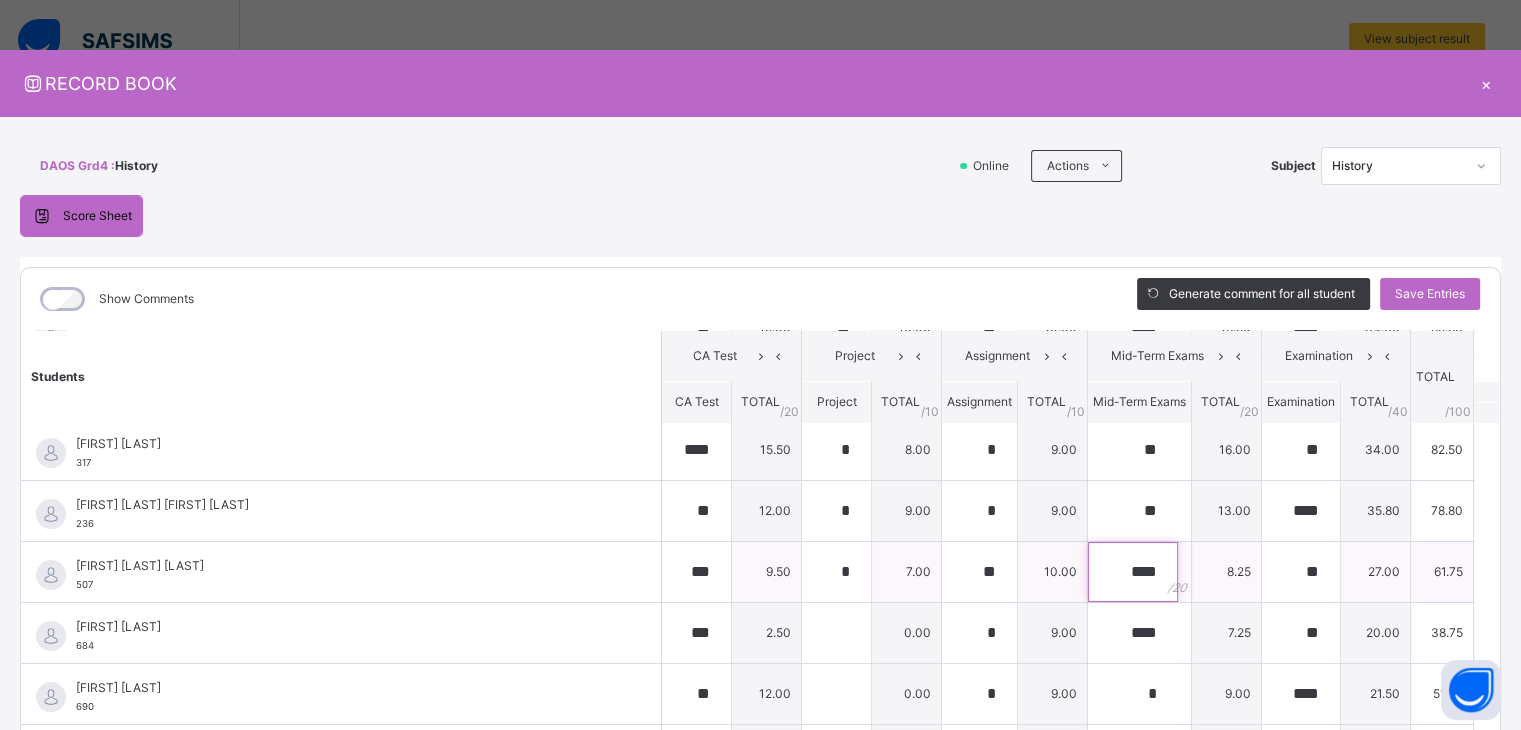 click on "****" at bounding box center [1133, 572] 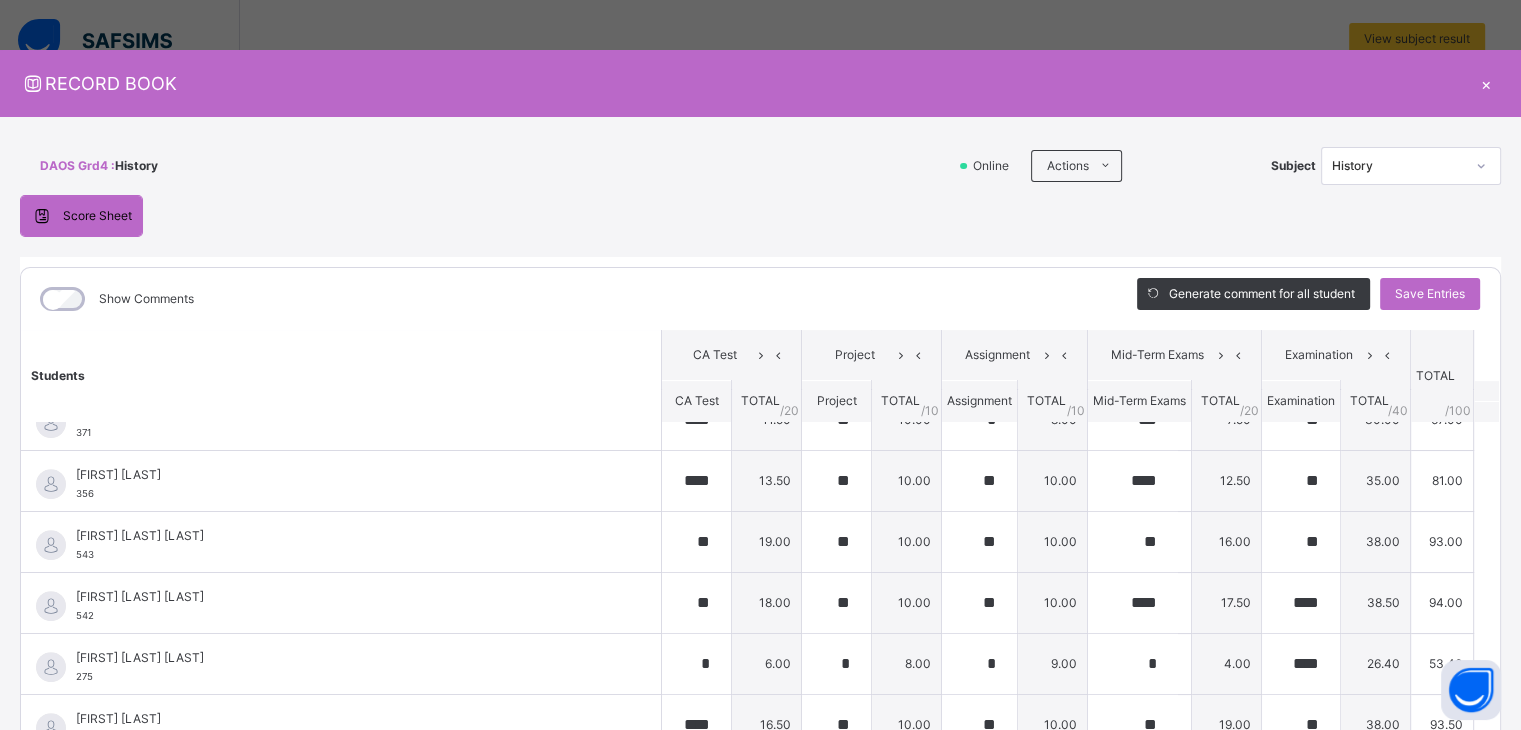 scroll, scrollTop: 859, scrollLeft: 0, axis: vertical 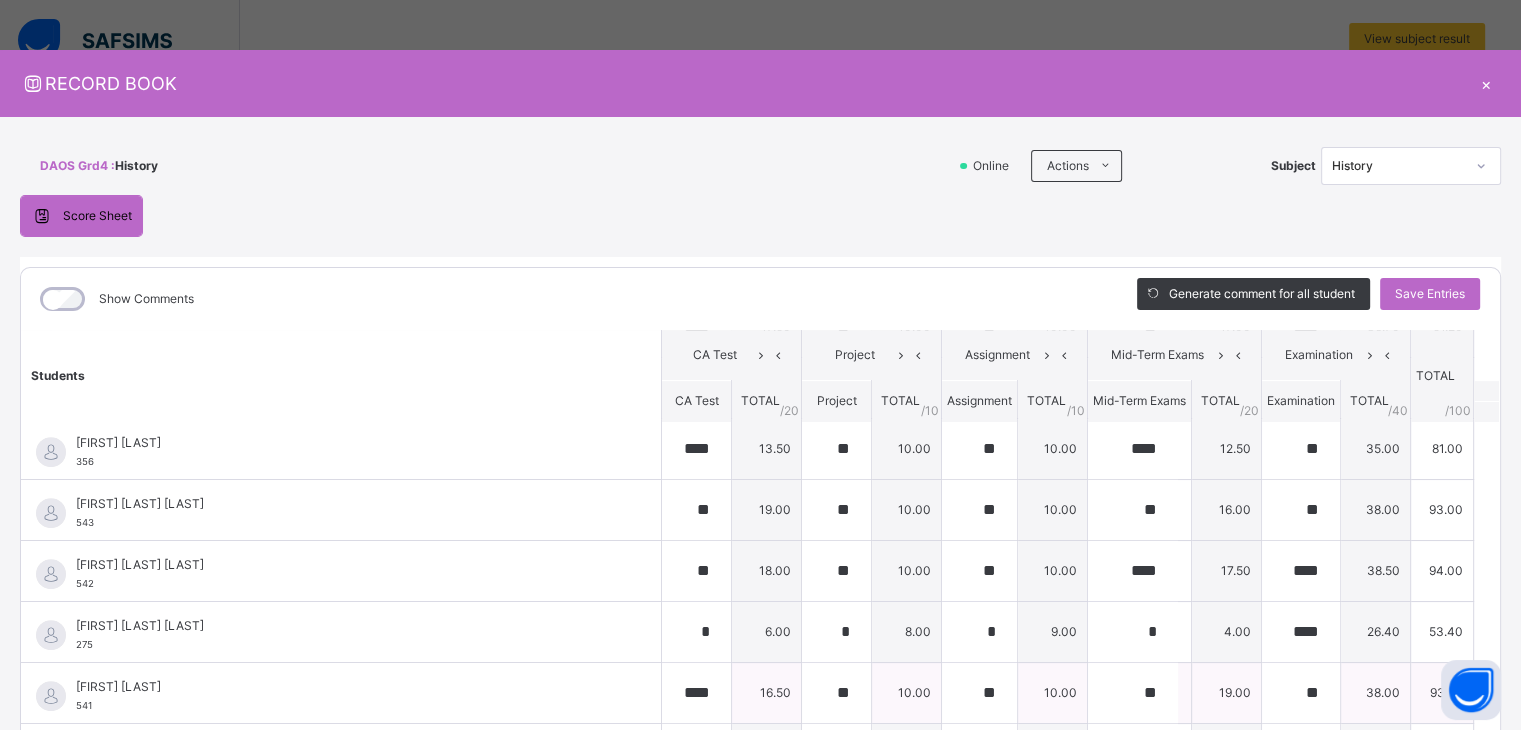 click on "[FIRST] [LAST] [NUMBER]" at bounding box center (346, 696) 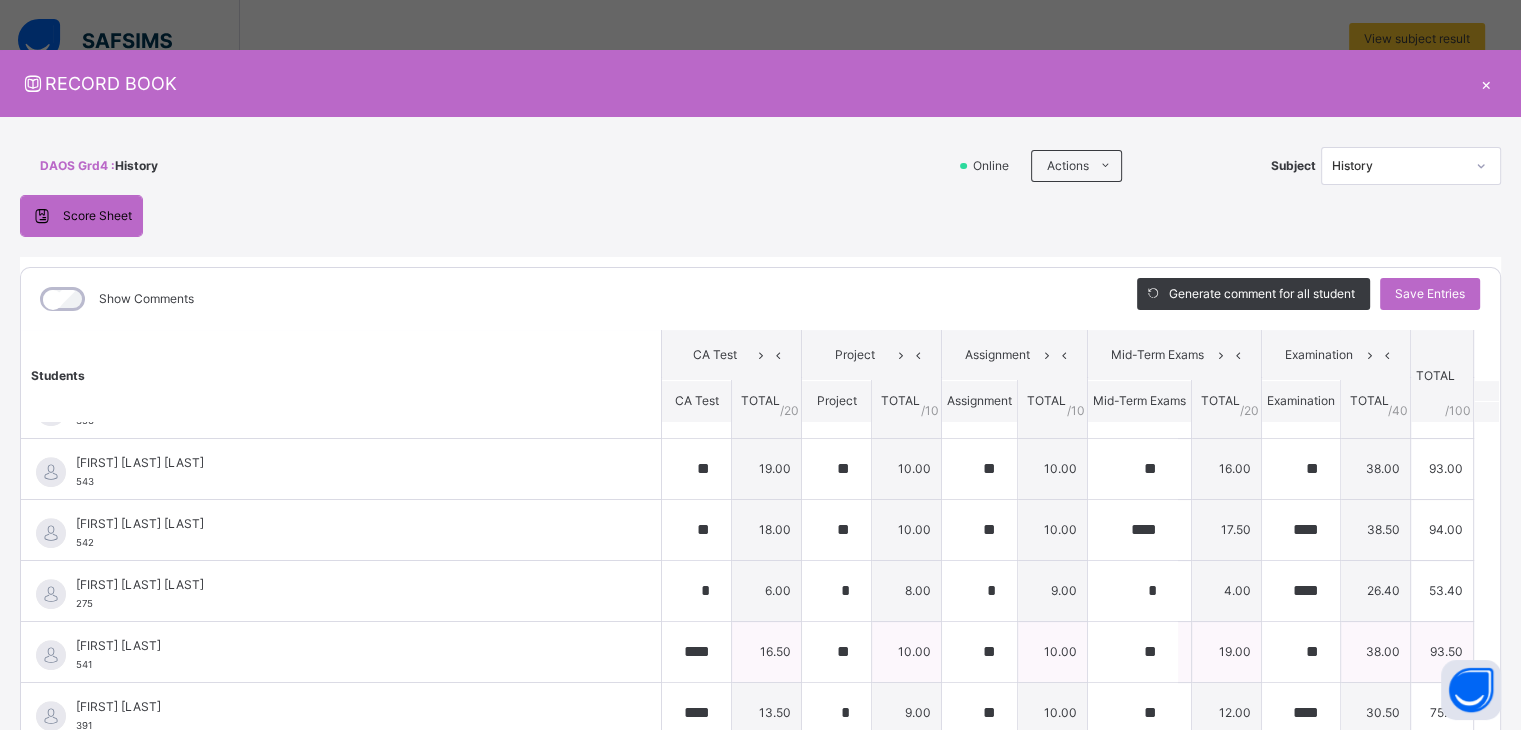 scroll, scrollTop: 930, scrollLeft: 0, axis: vertical 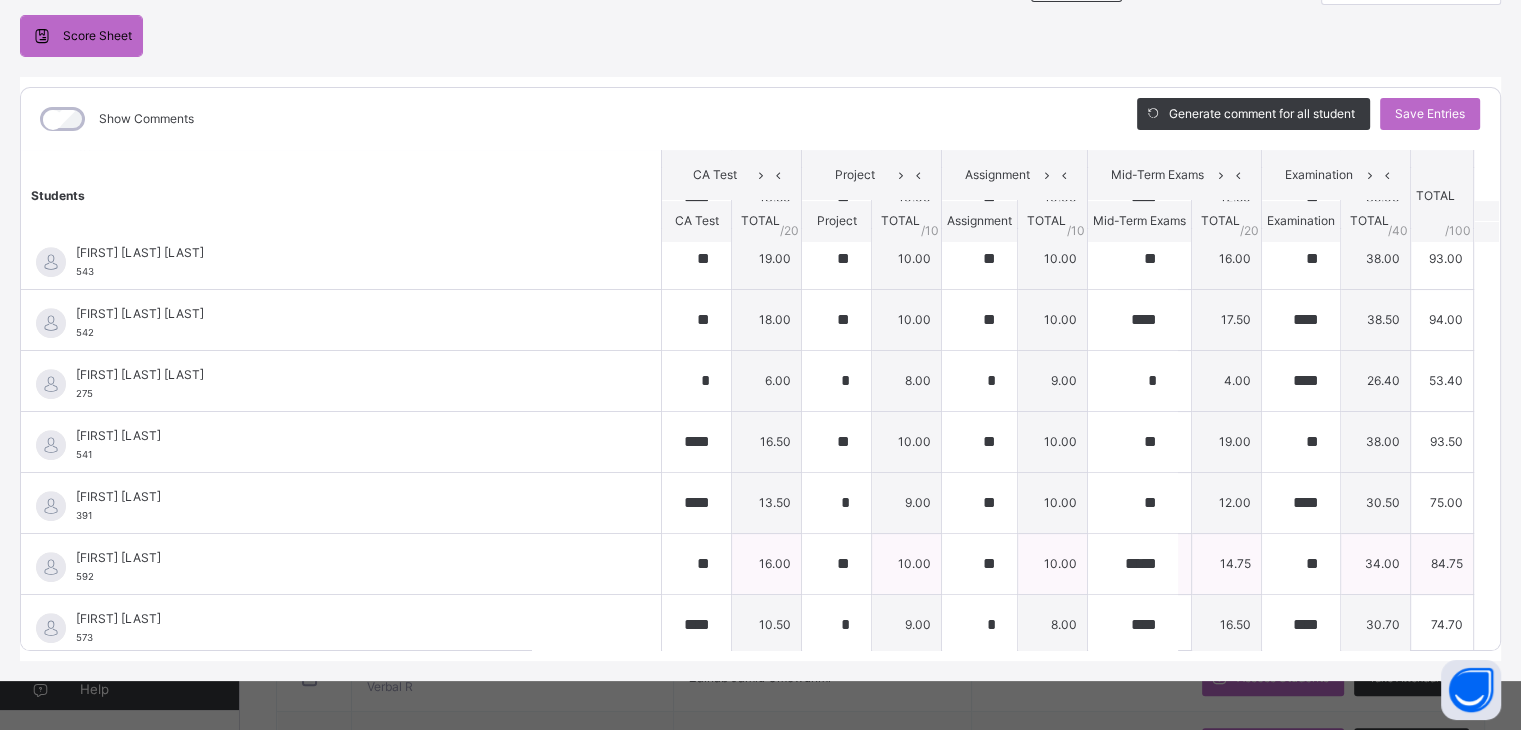 click on "[FIRST] [LAST] [NUMBER]" at bounding box center [346, 567] 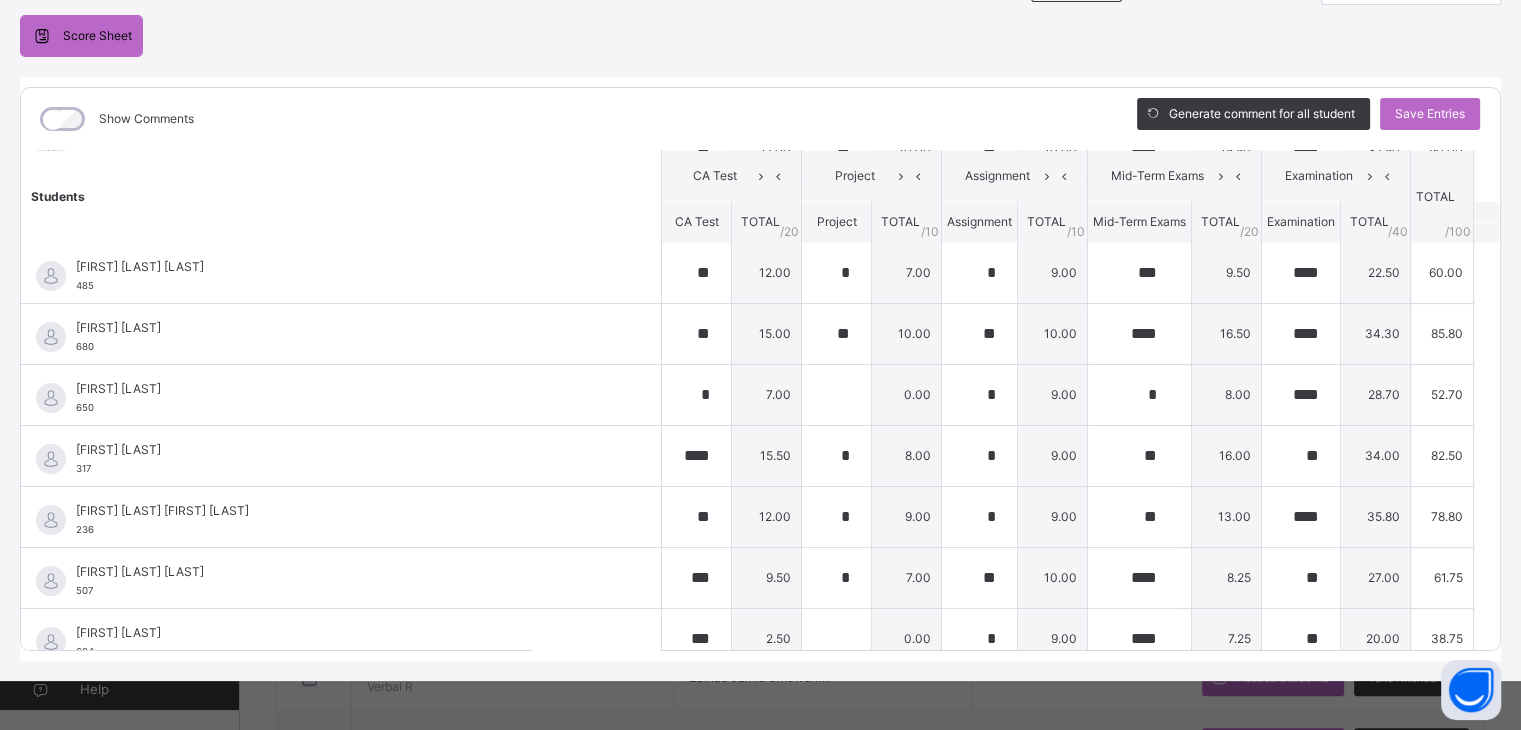 scroll, scrollTop: 1, scrollLeft: 0, axis: vertical 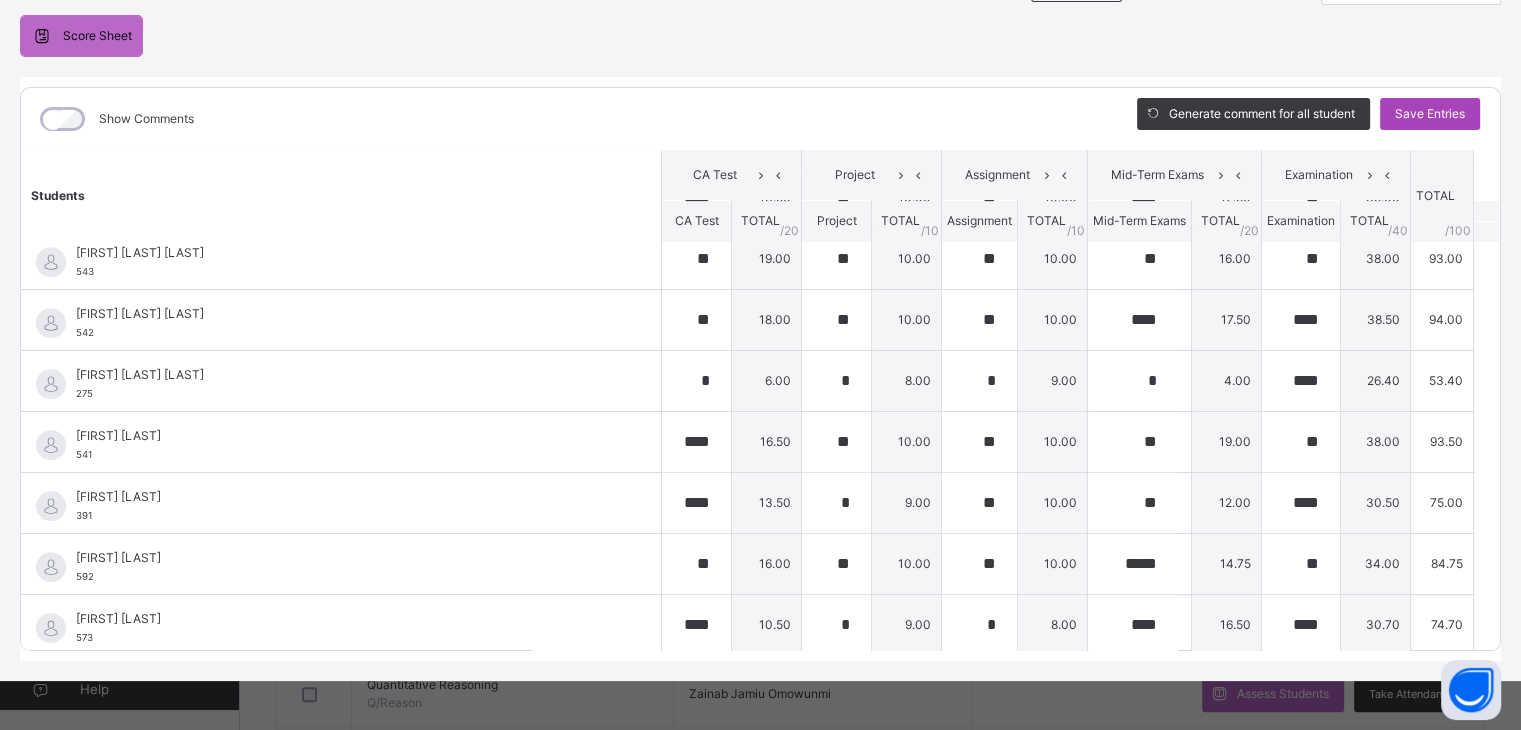 click on "Save Entries" at bounding box center (1430, 114) 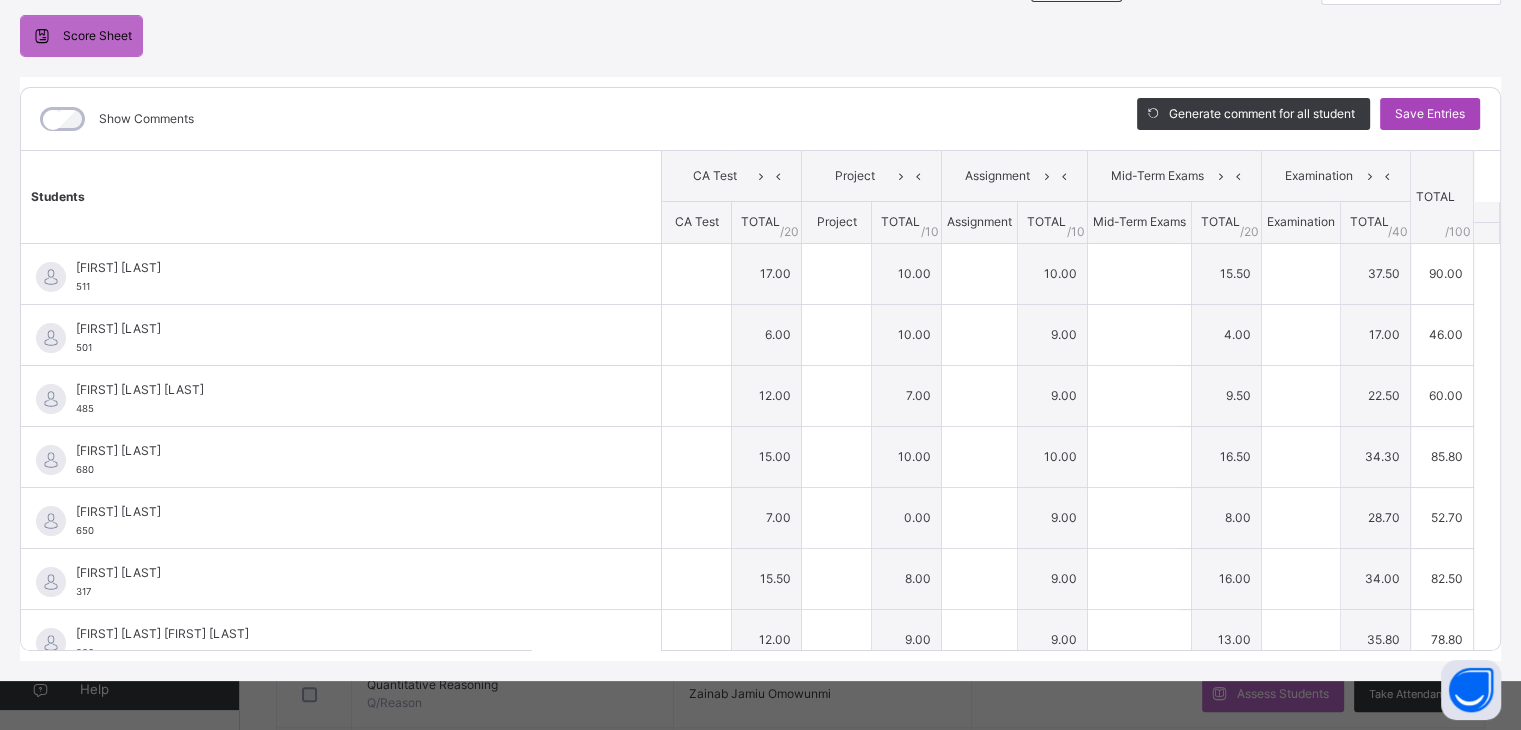 type on "**" 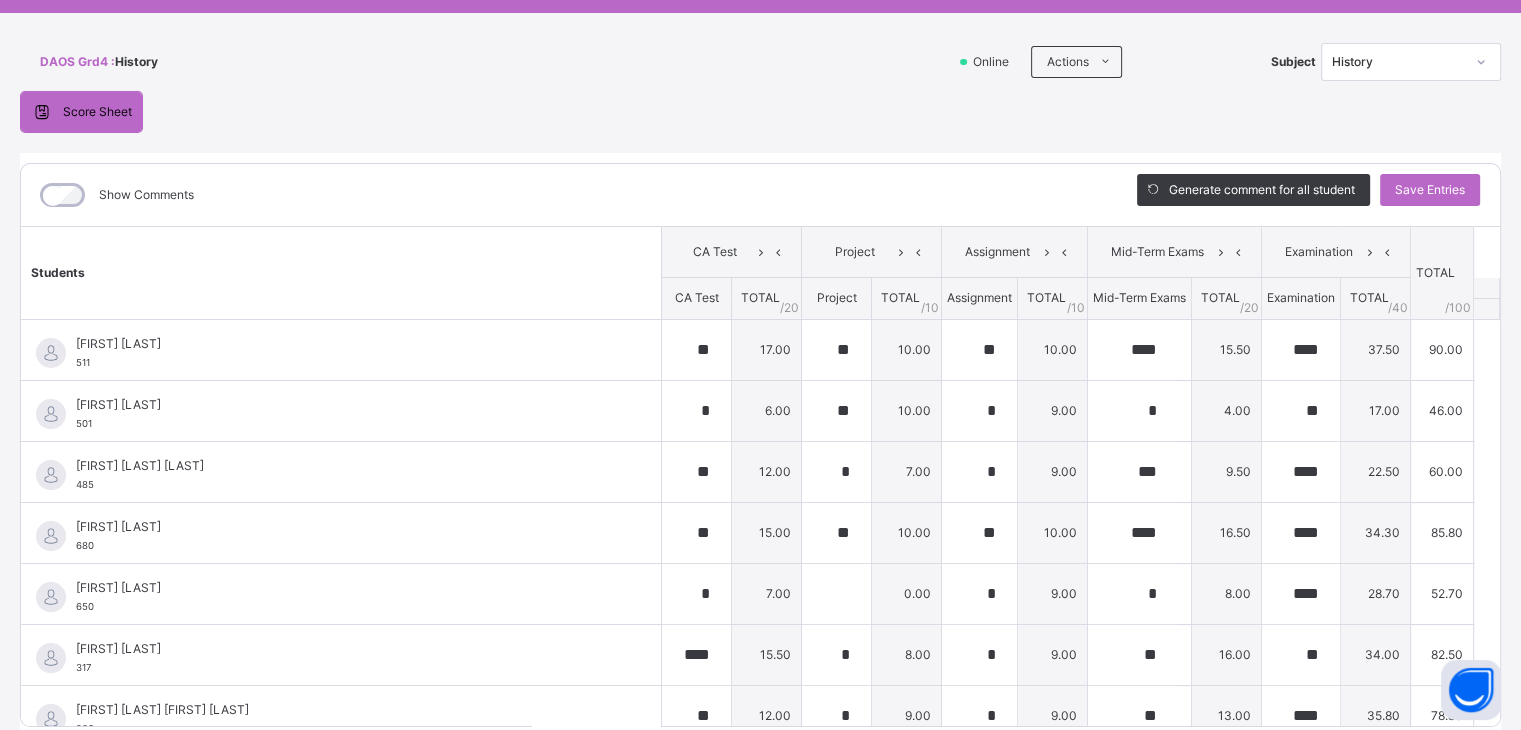 scroll, scrollTop: 103, scrollLeft: 0, axis: vertical 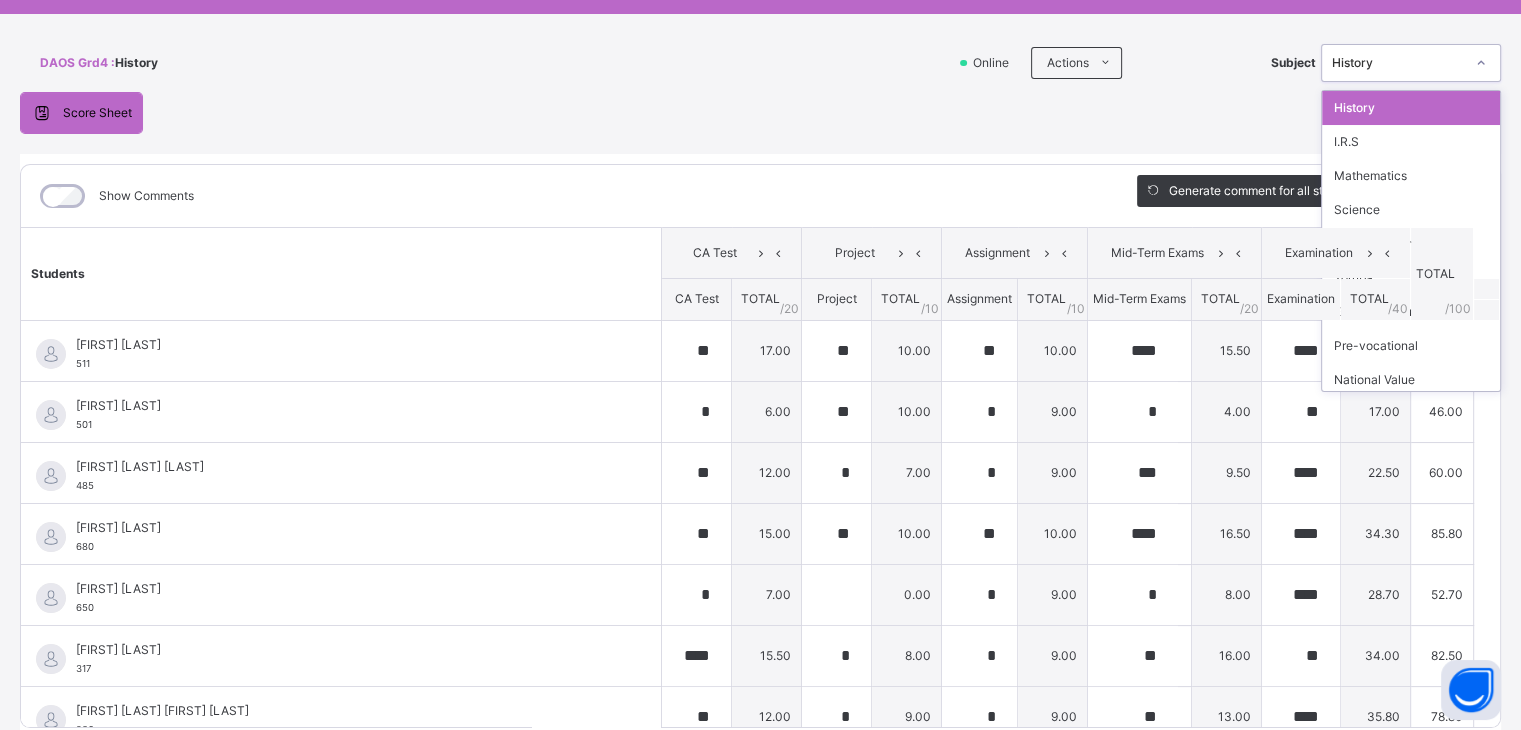 click 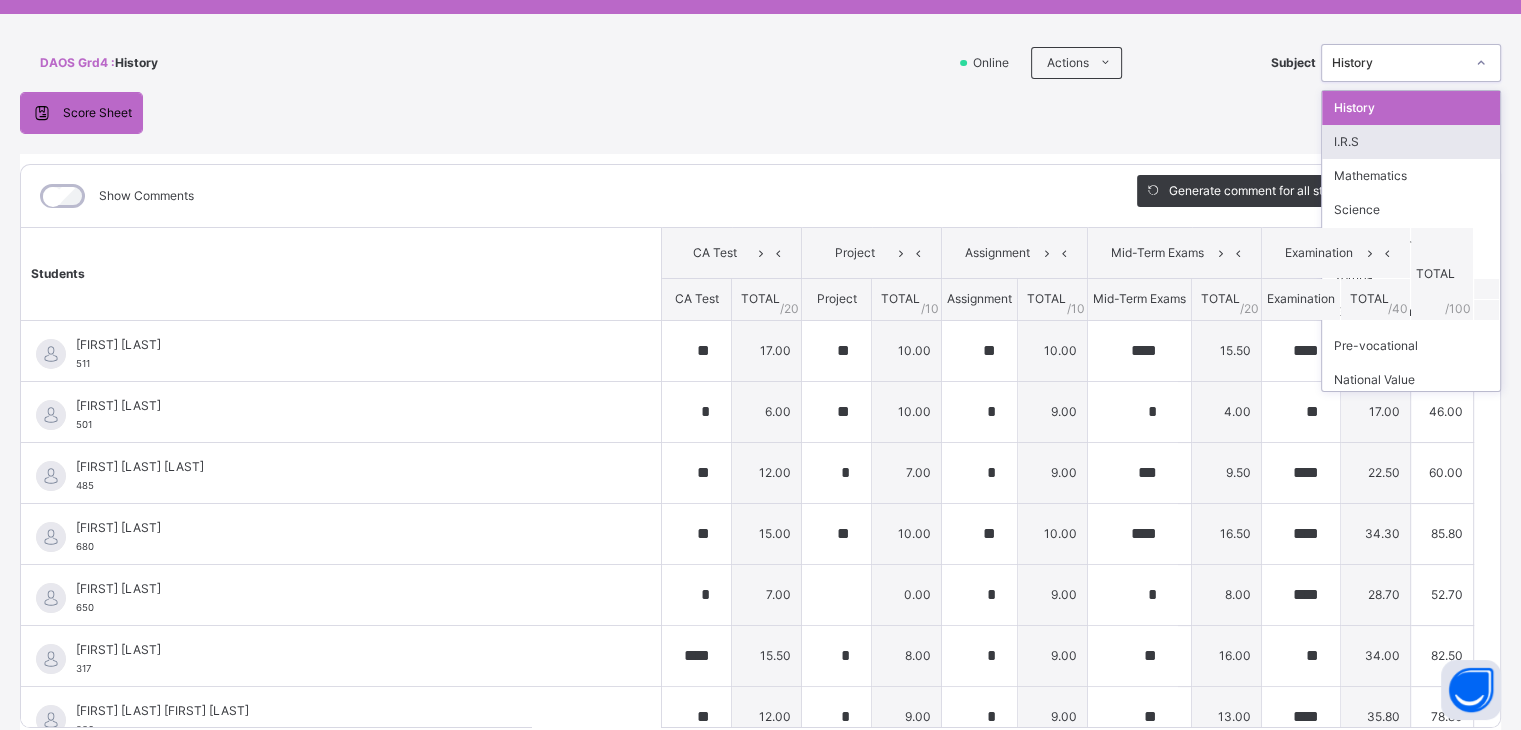 click on "I.R.S" at bounding box center (1411, 142) 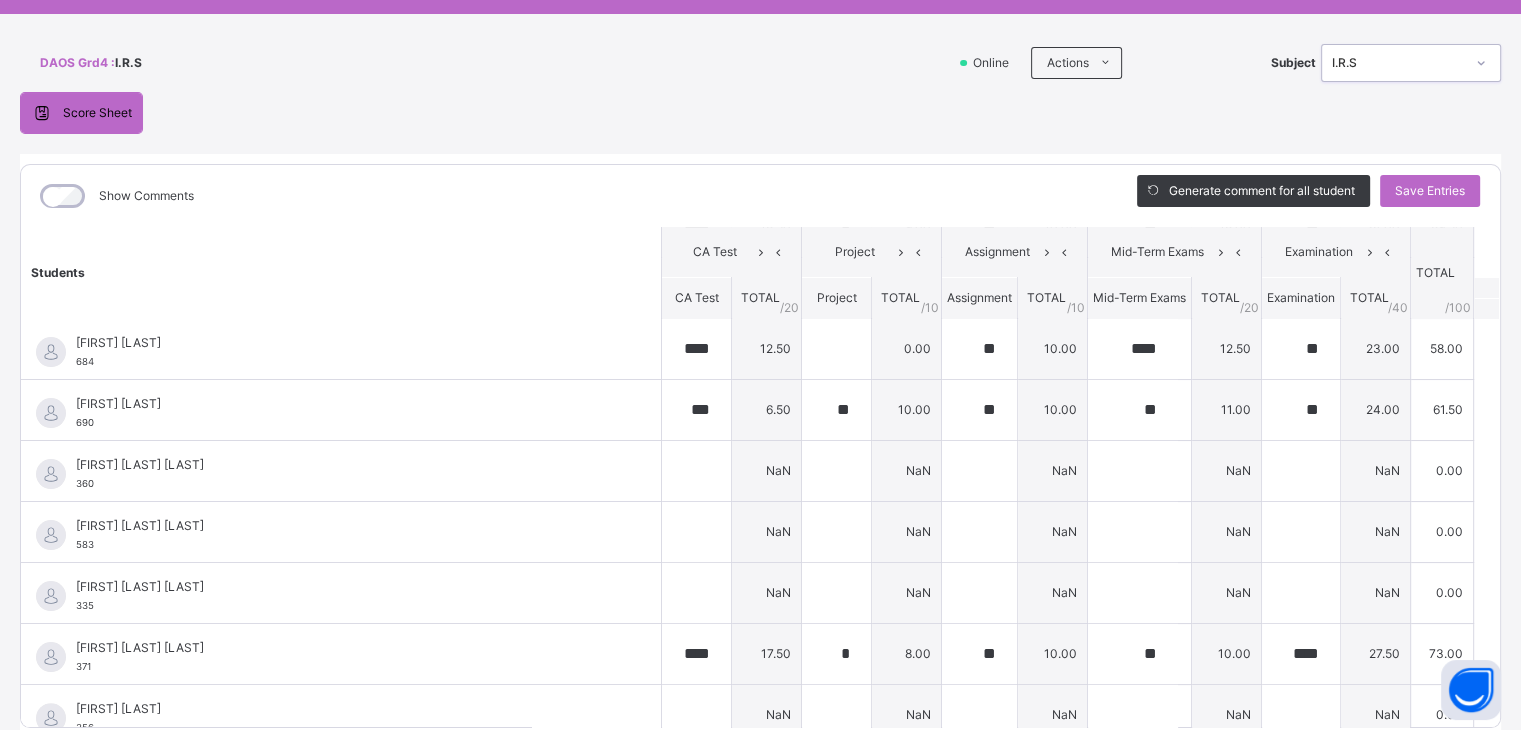 scroll, scrollTop: 576, scrollLeft: 0, axis: vertical 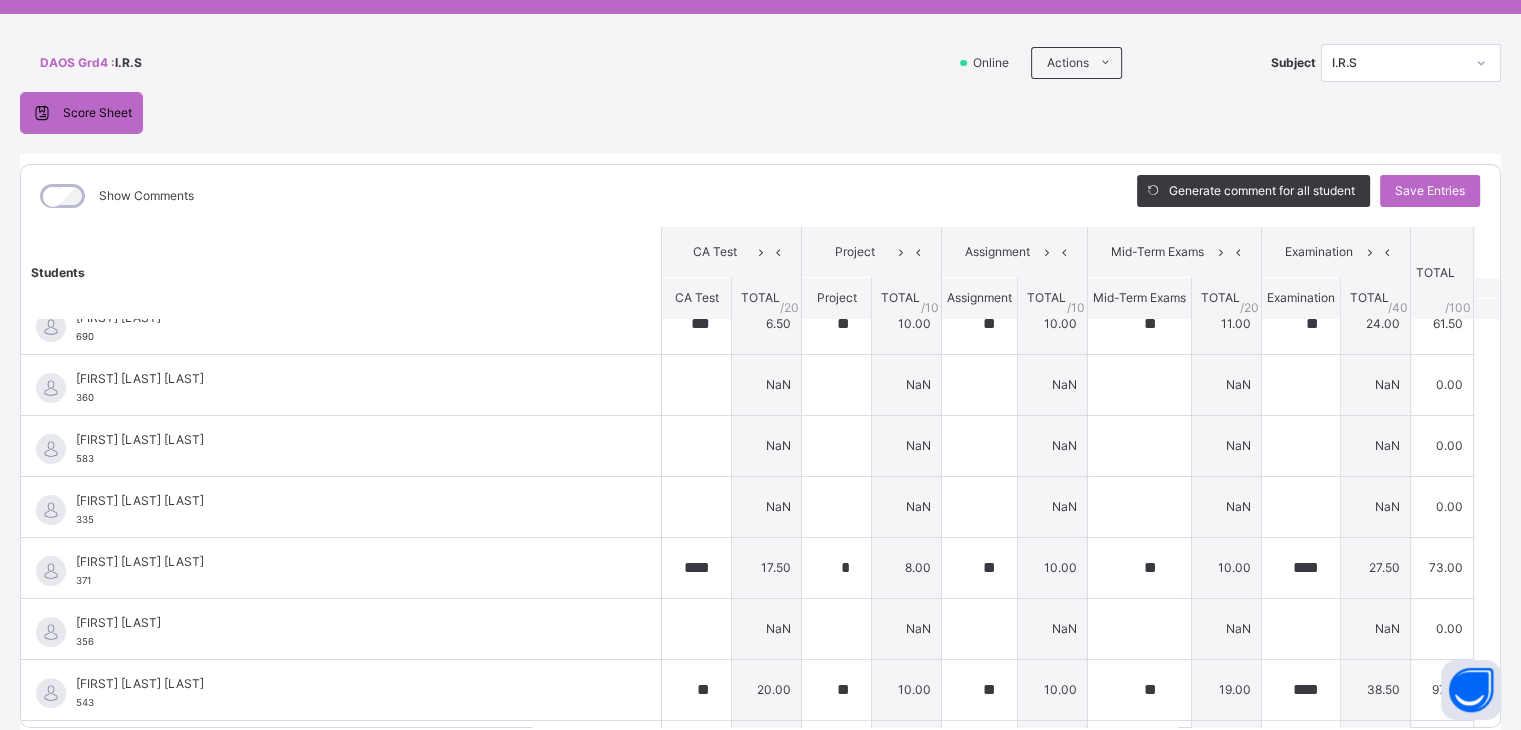 drag, startPoint x: 1508, startPoint y: 580, endPoint x: 1486, endPoint y: 572, distance: 23.409399 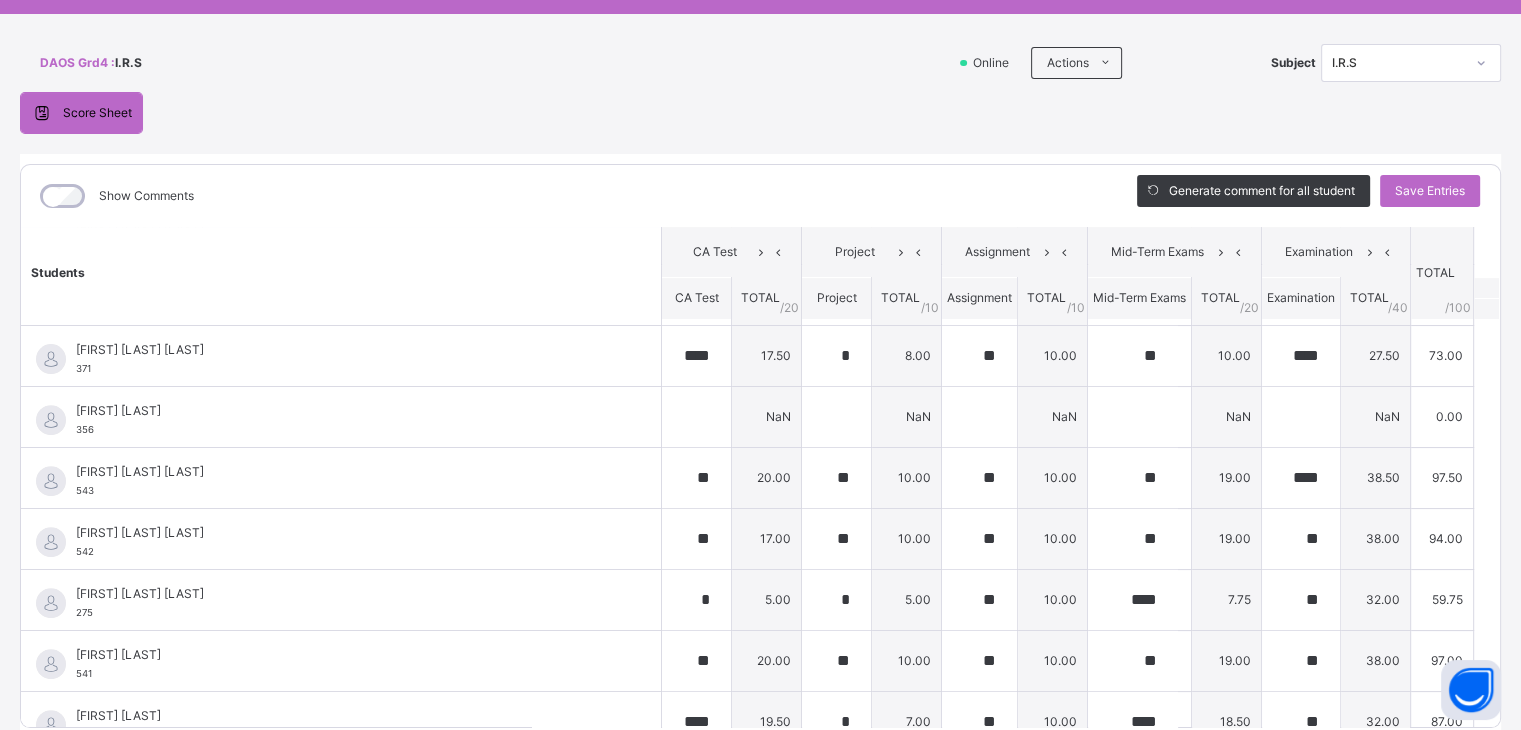scroll, scrollTop: 793, scrollLeft: 0, axis: vertical 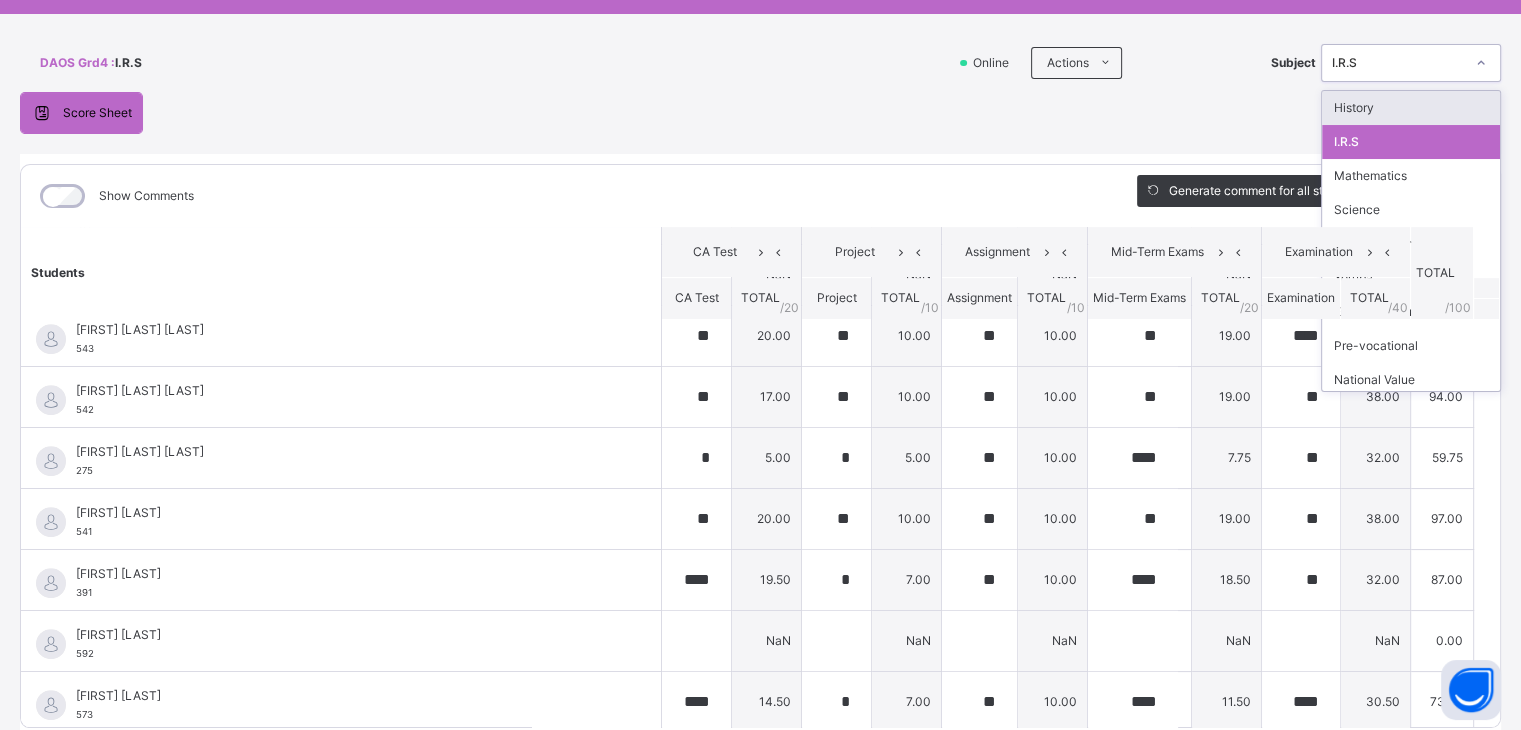 click 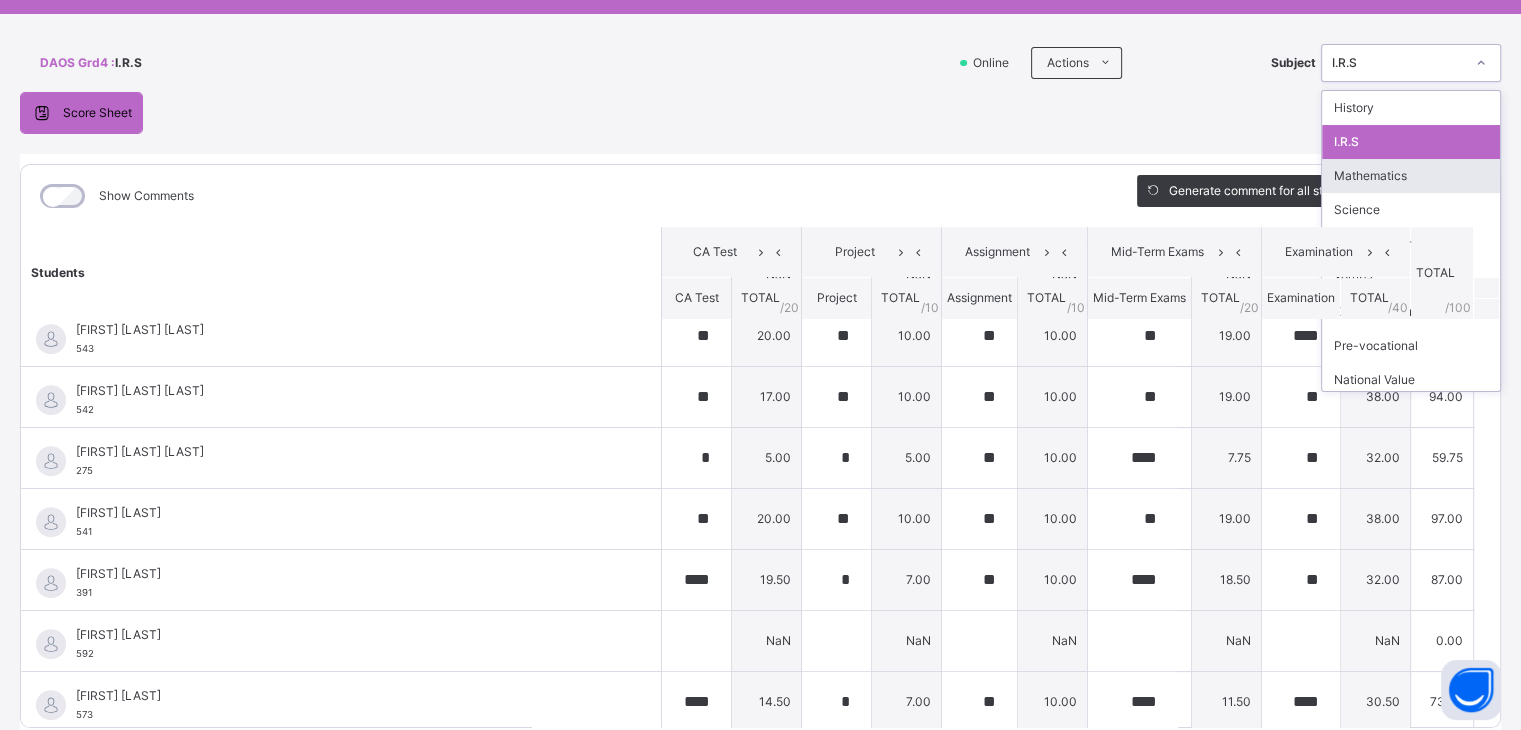 click on "Mathematics" at bounding box center (1411, 176) 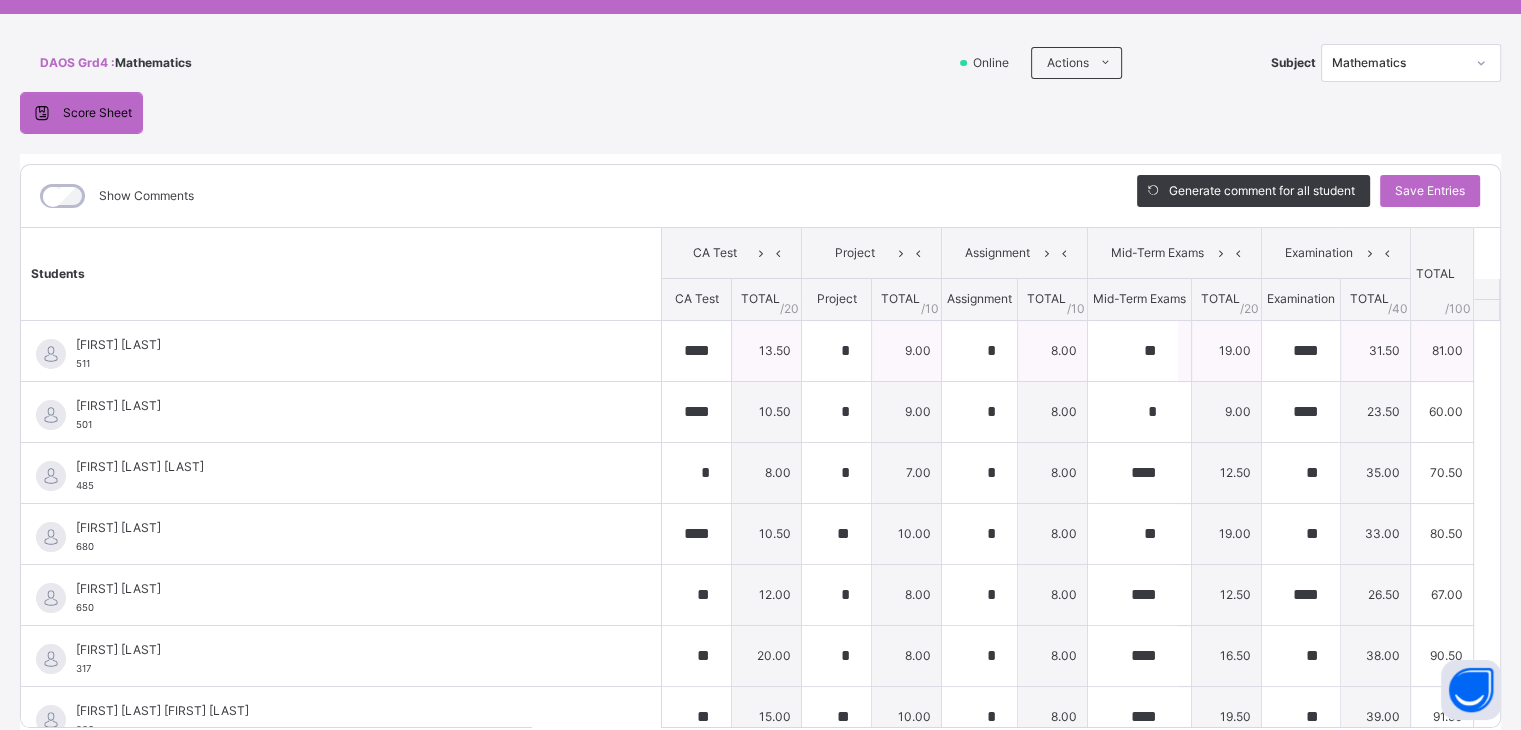 click on "[FIRST] [LAST] [LAST] [NUMBER]" at bounding box center (341, 351) 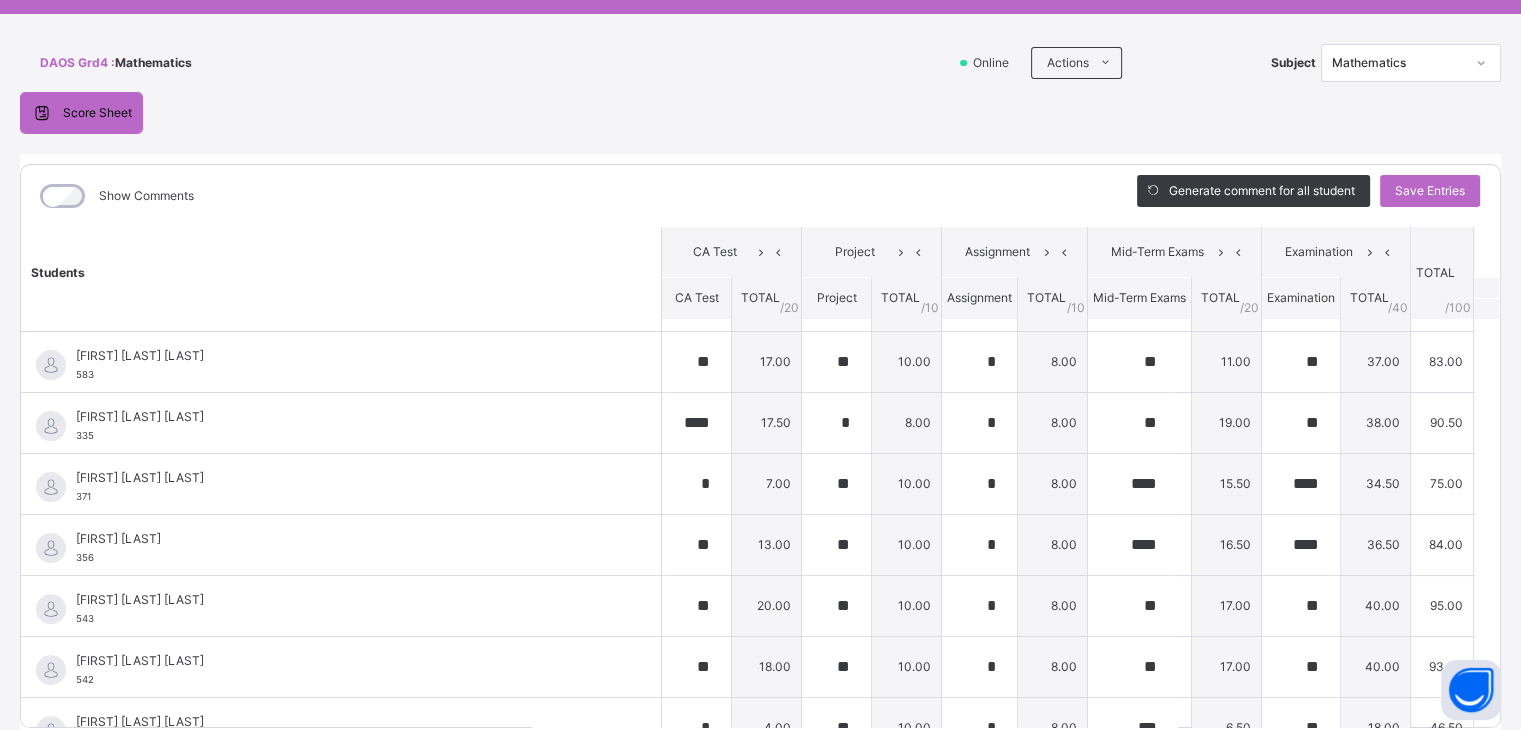 scroll, scrollTop: 929, scrollLeft: 0, axis: vertical 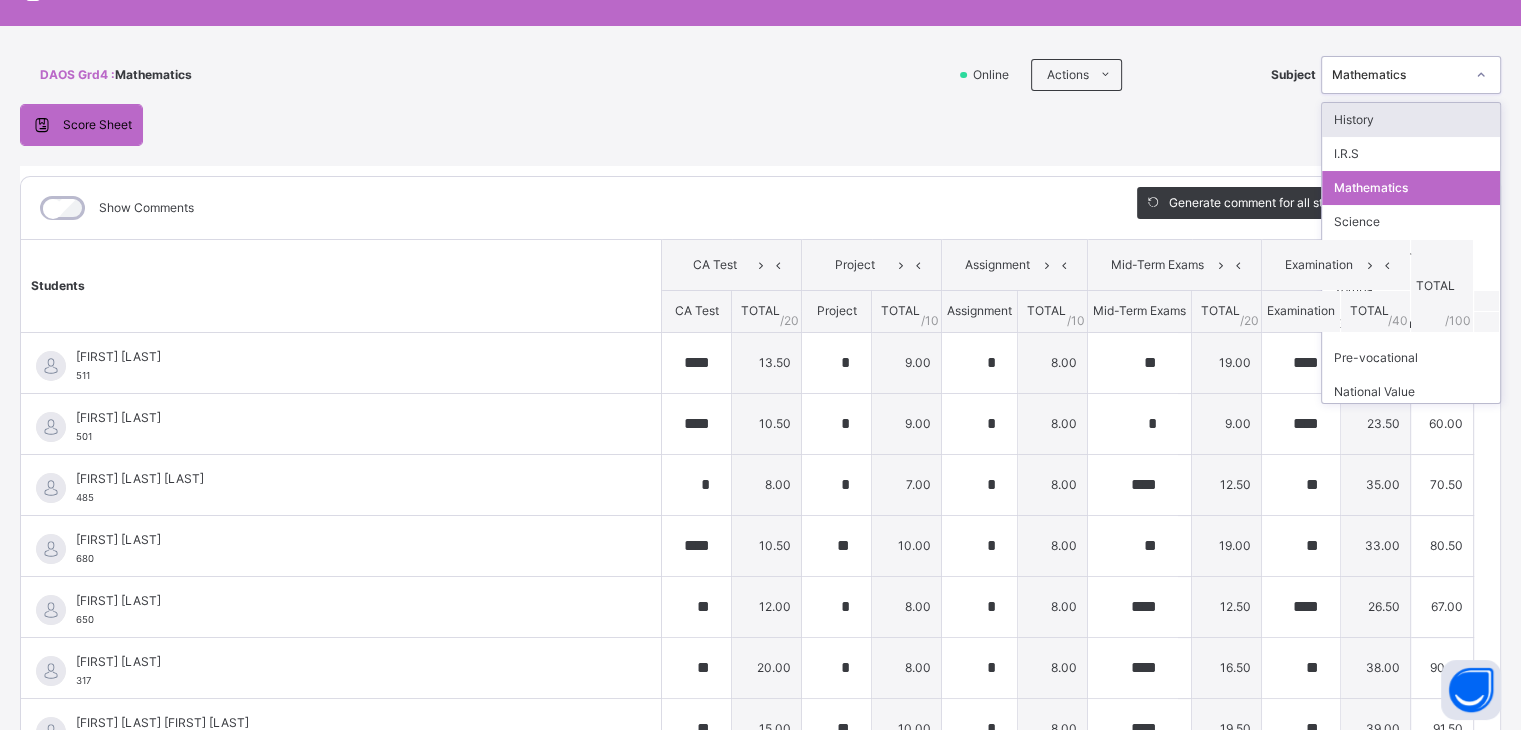 click 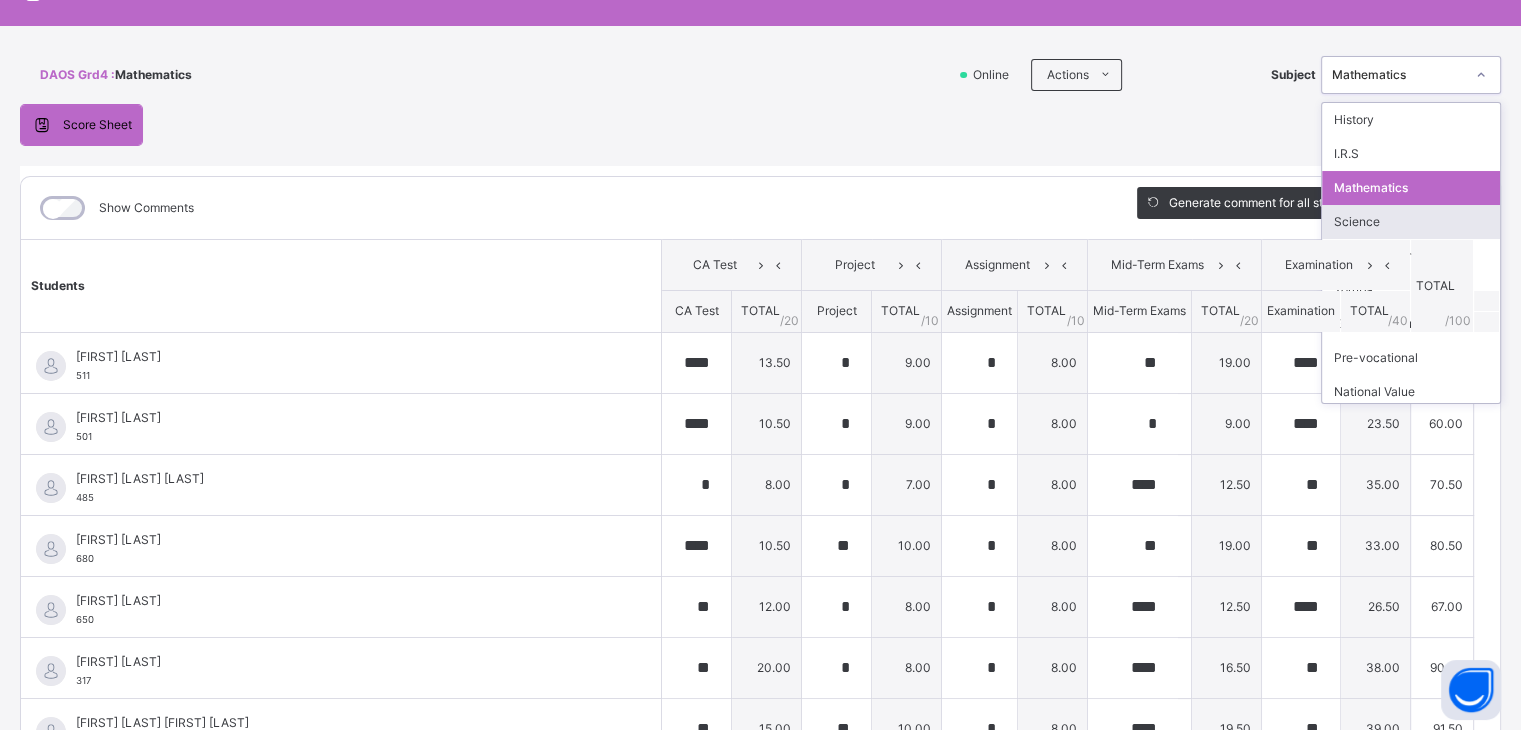 click on "Science" at bounding box center (1411, 222) 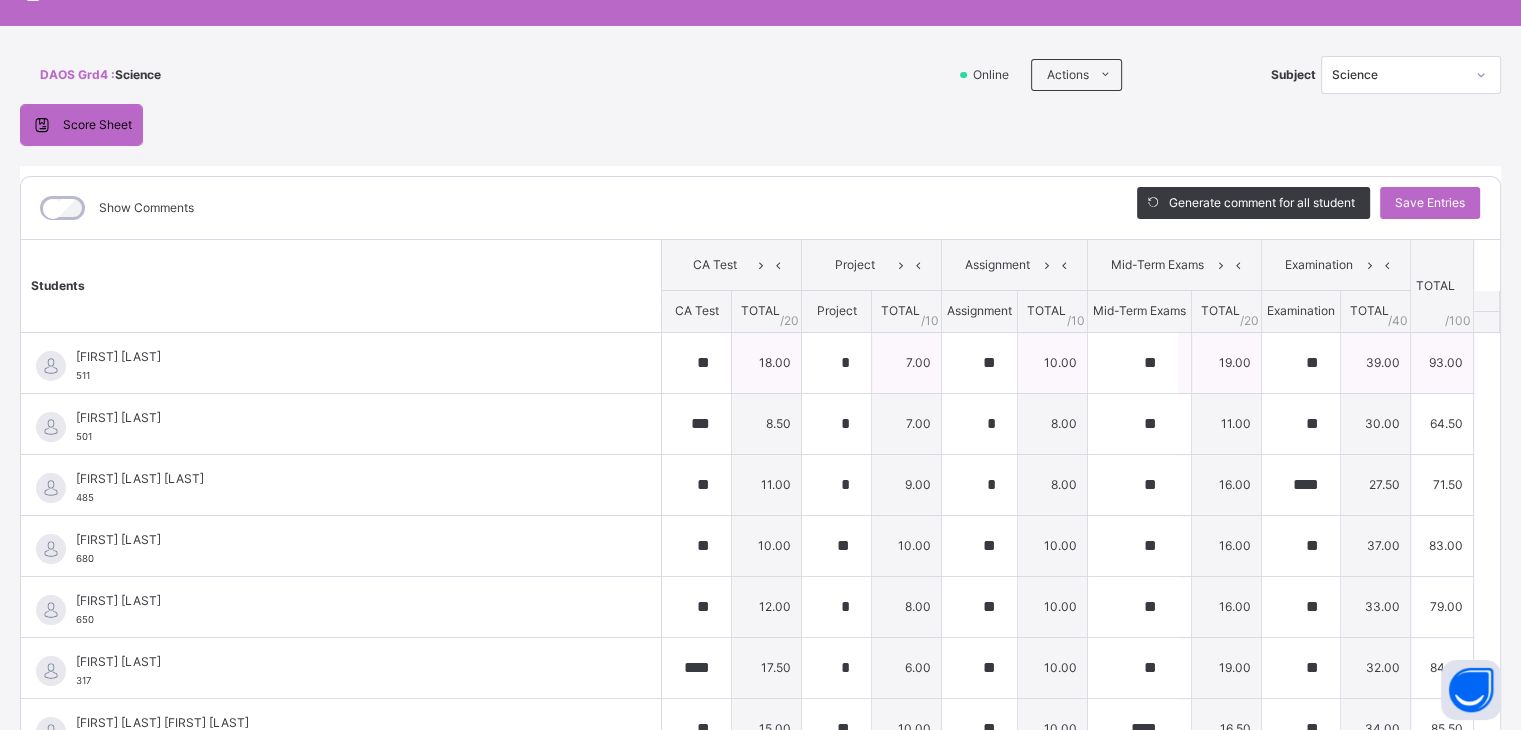 click on "[FIRST] [LAST]" at bounding box center [346, 357] 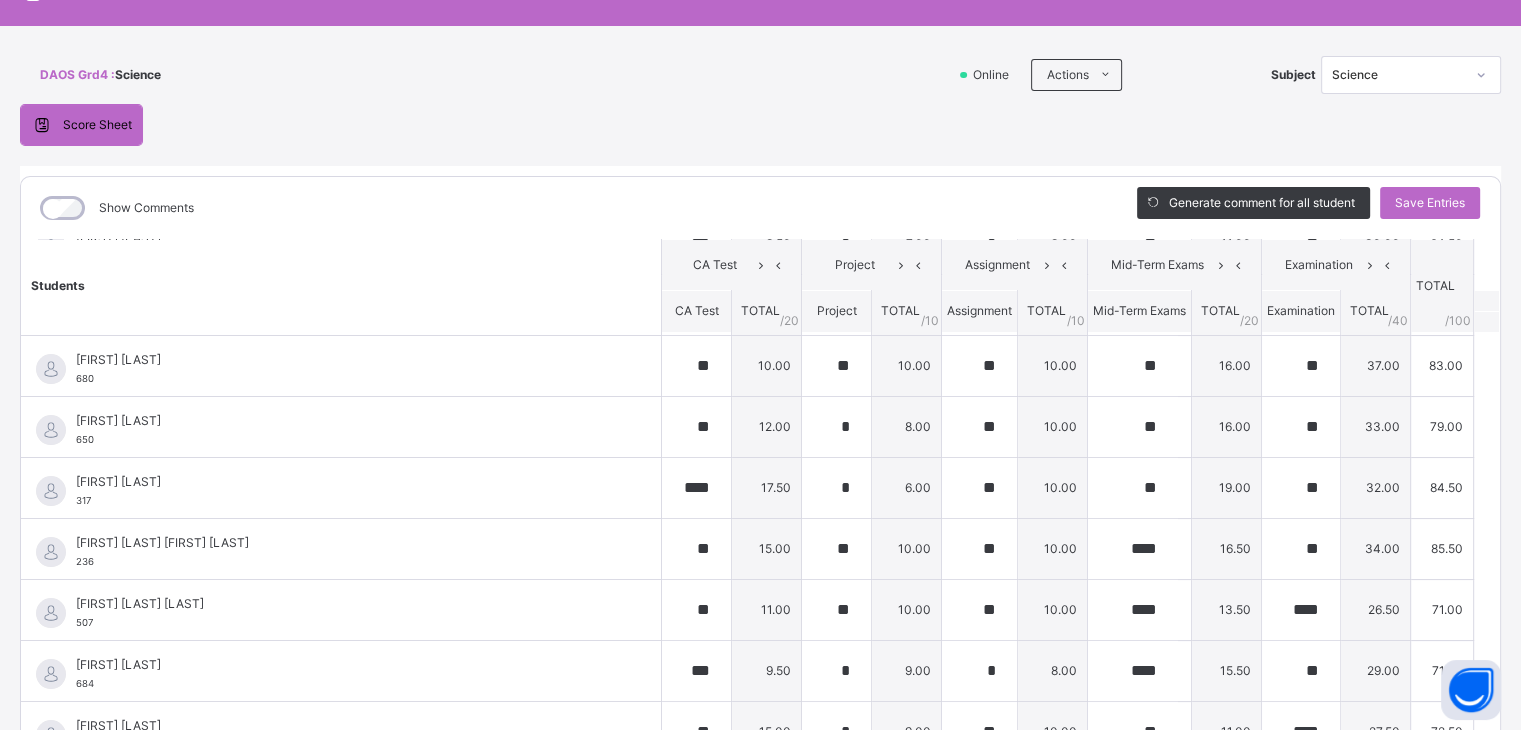 scroll, scrollTop: 22, scrollLeft: 0, axis: vertical 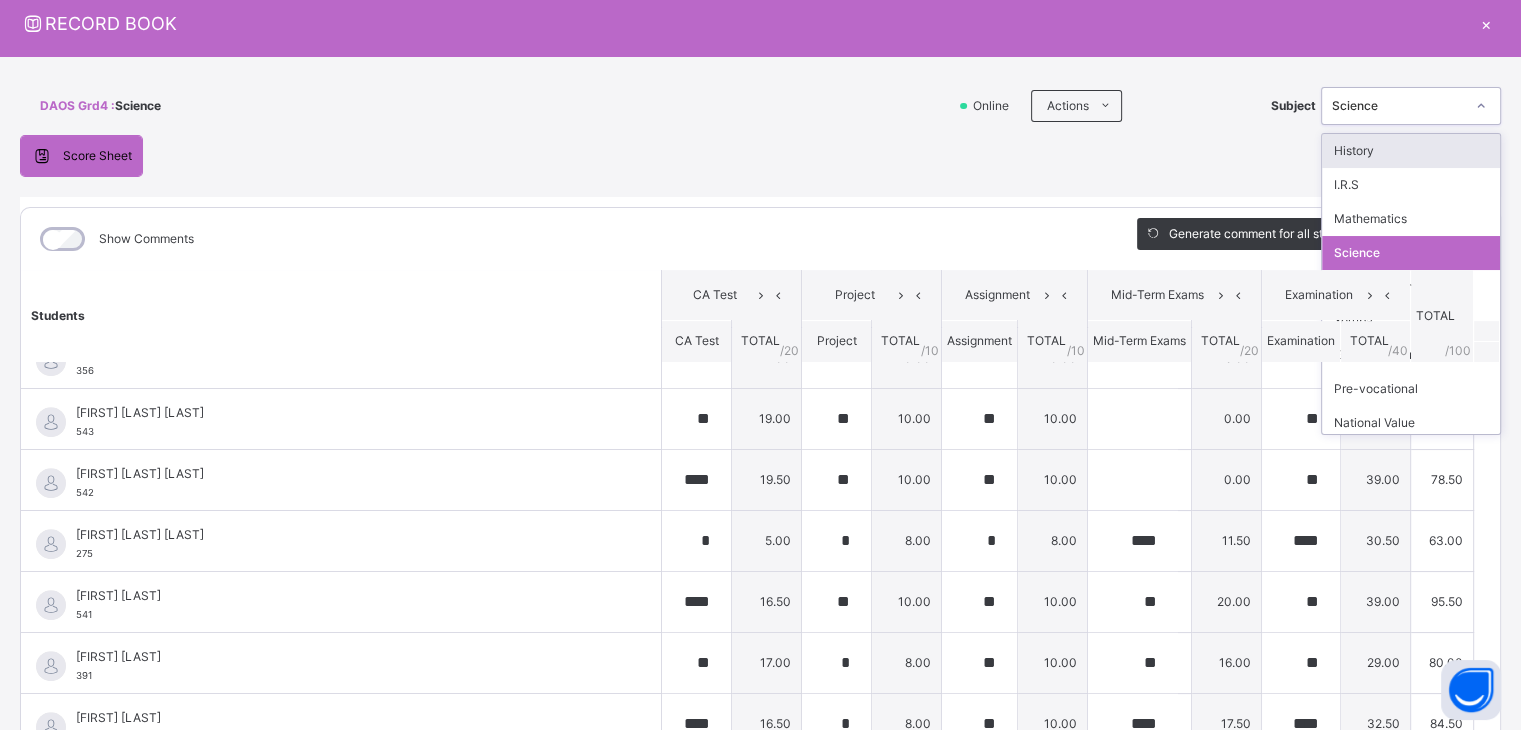 click 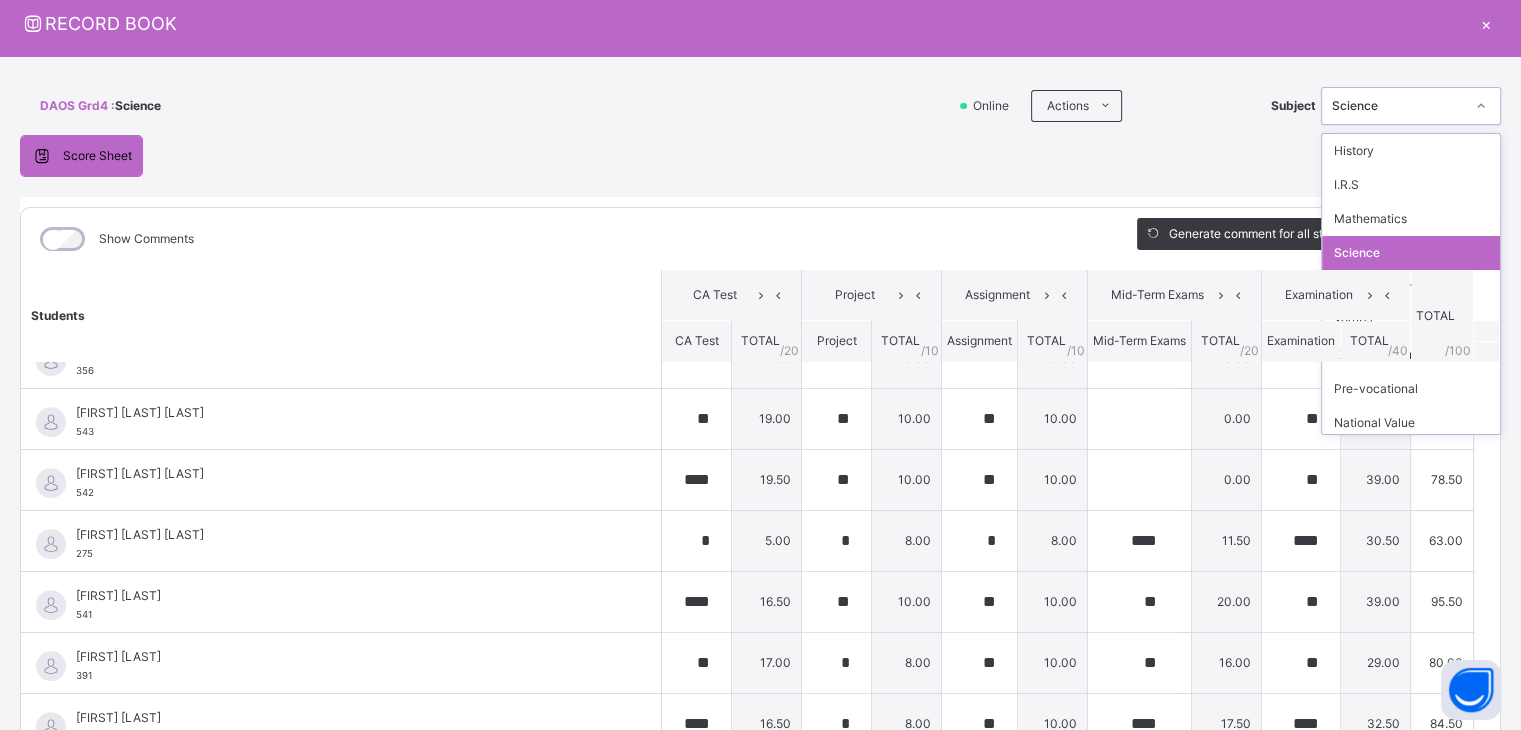 click on "Science" at bounding box center [1411, 253] 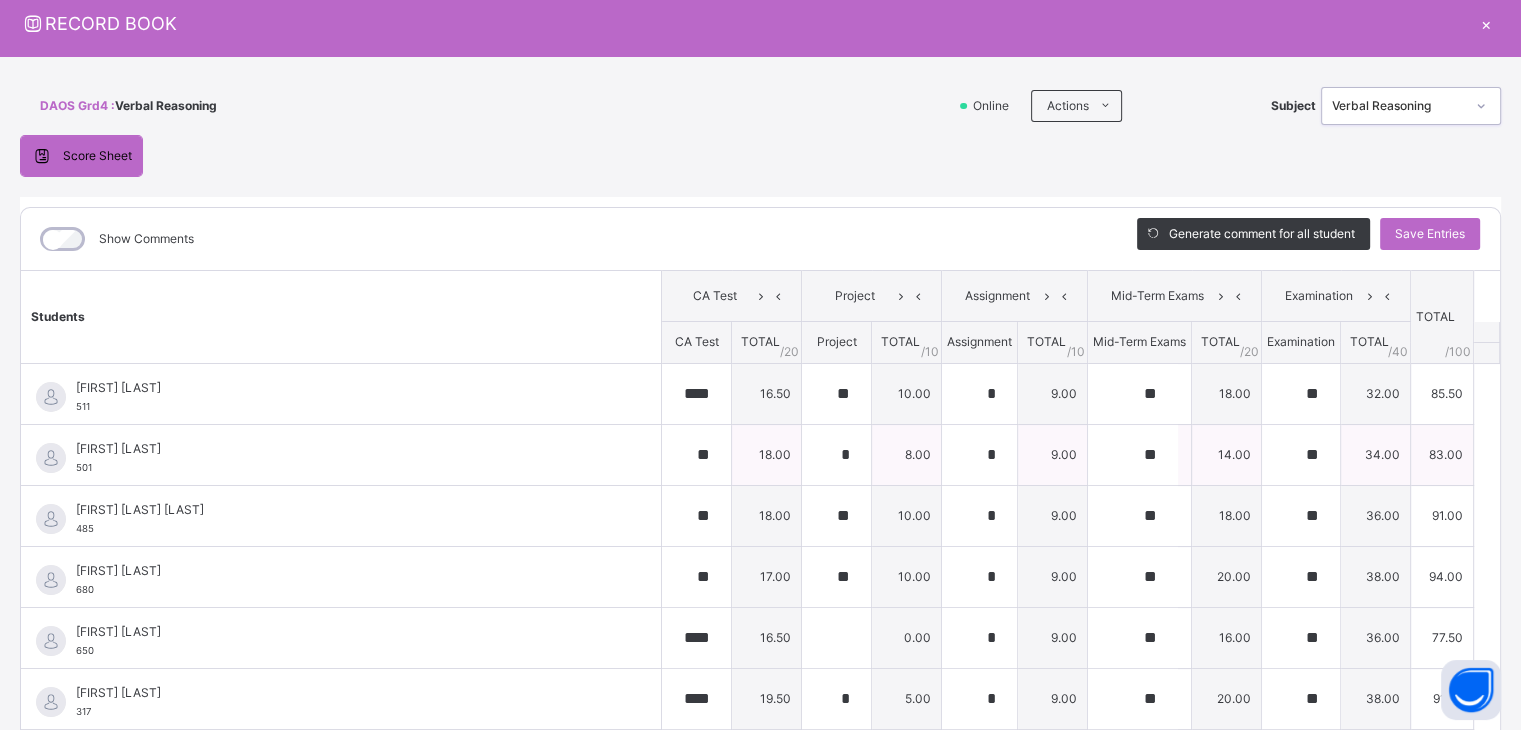 click on "[FIRST] [LAST] [NUMBER]" at bounding box center (346, 458) 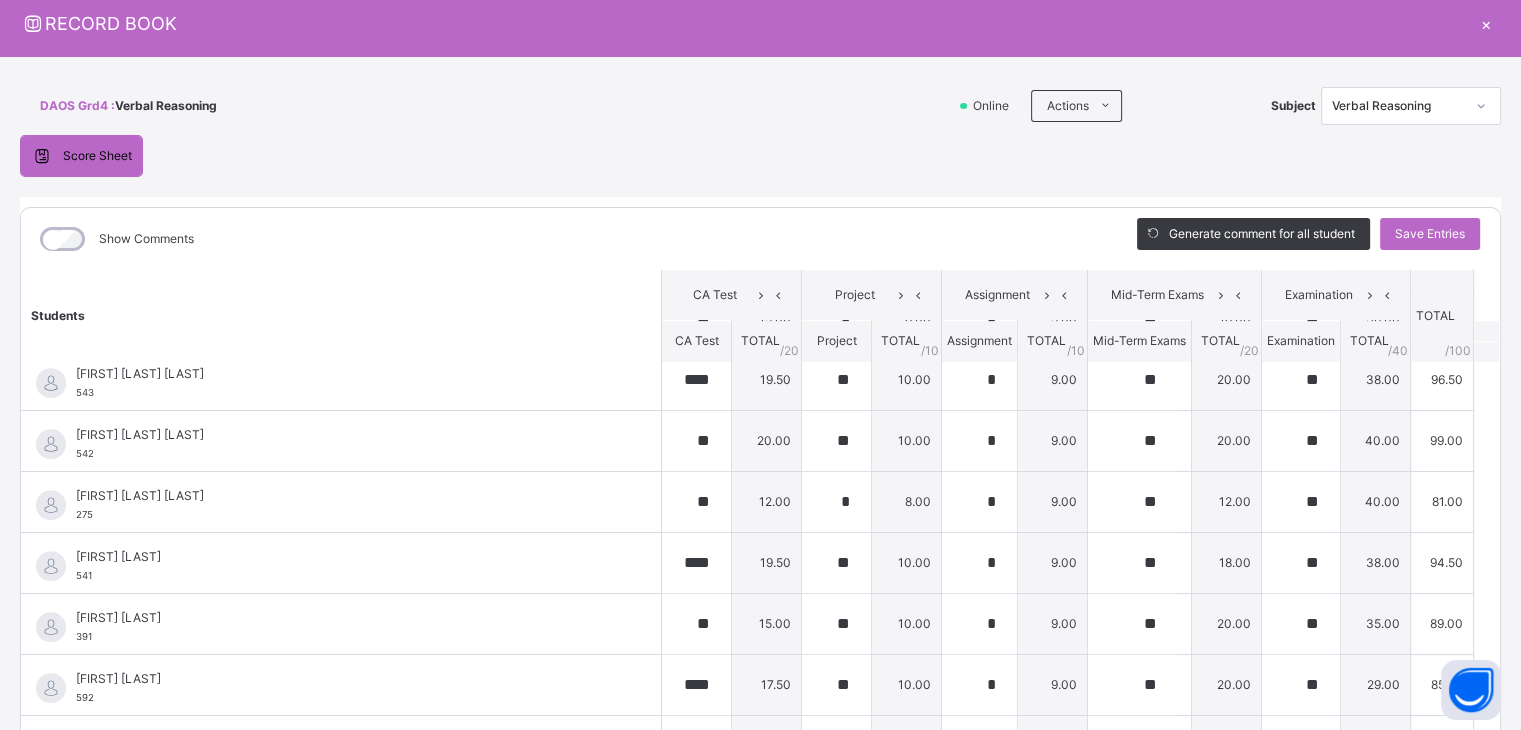 scroll, scrollTop: 930, scrollLeft: 0, axis: vertical 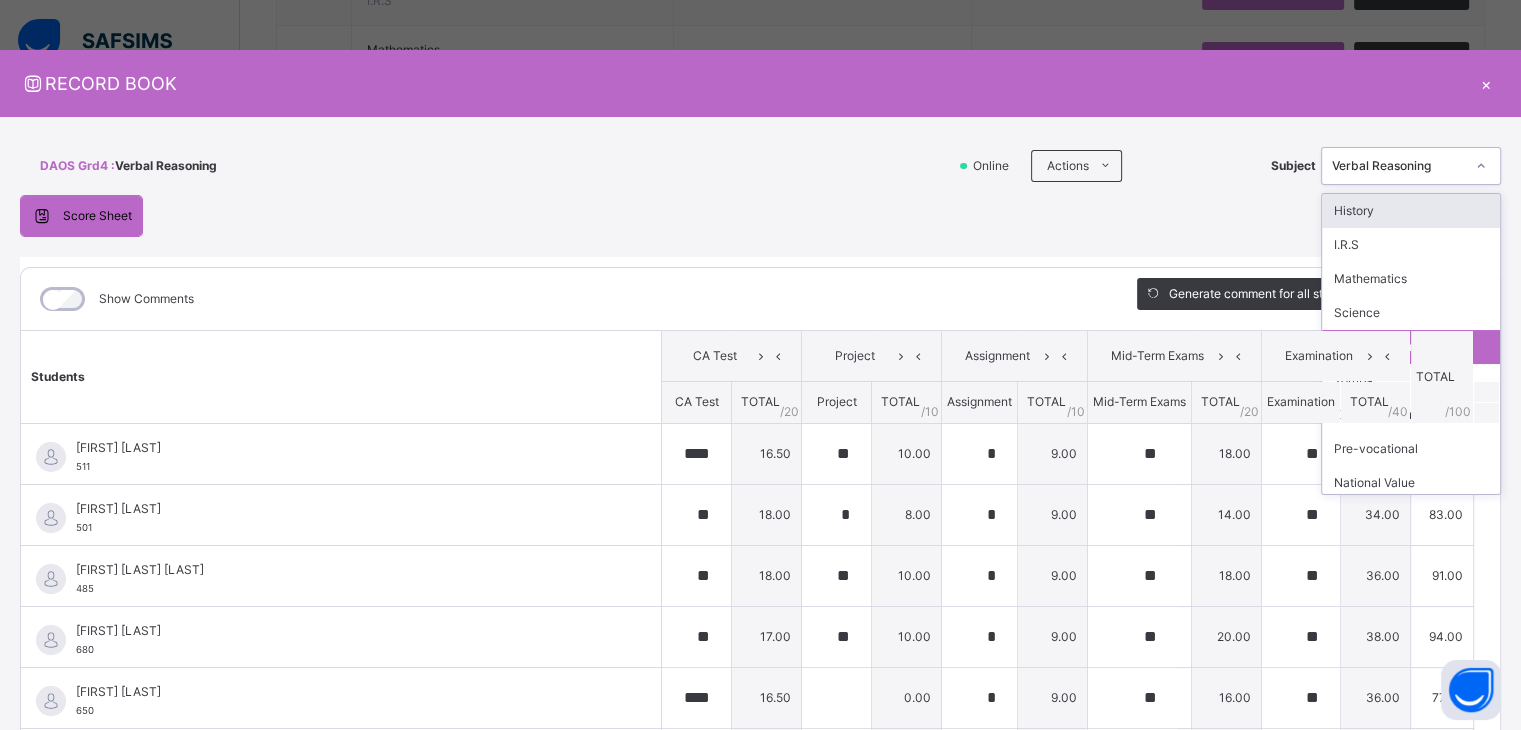 click 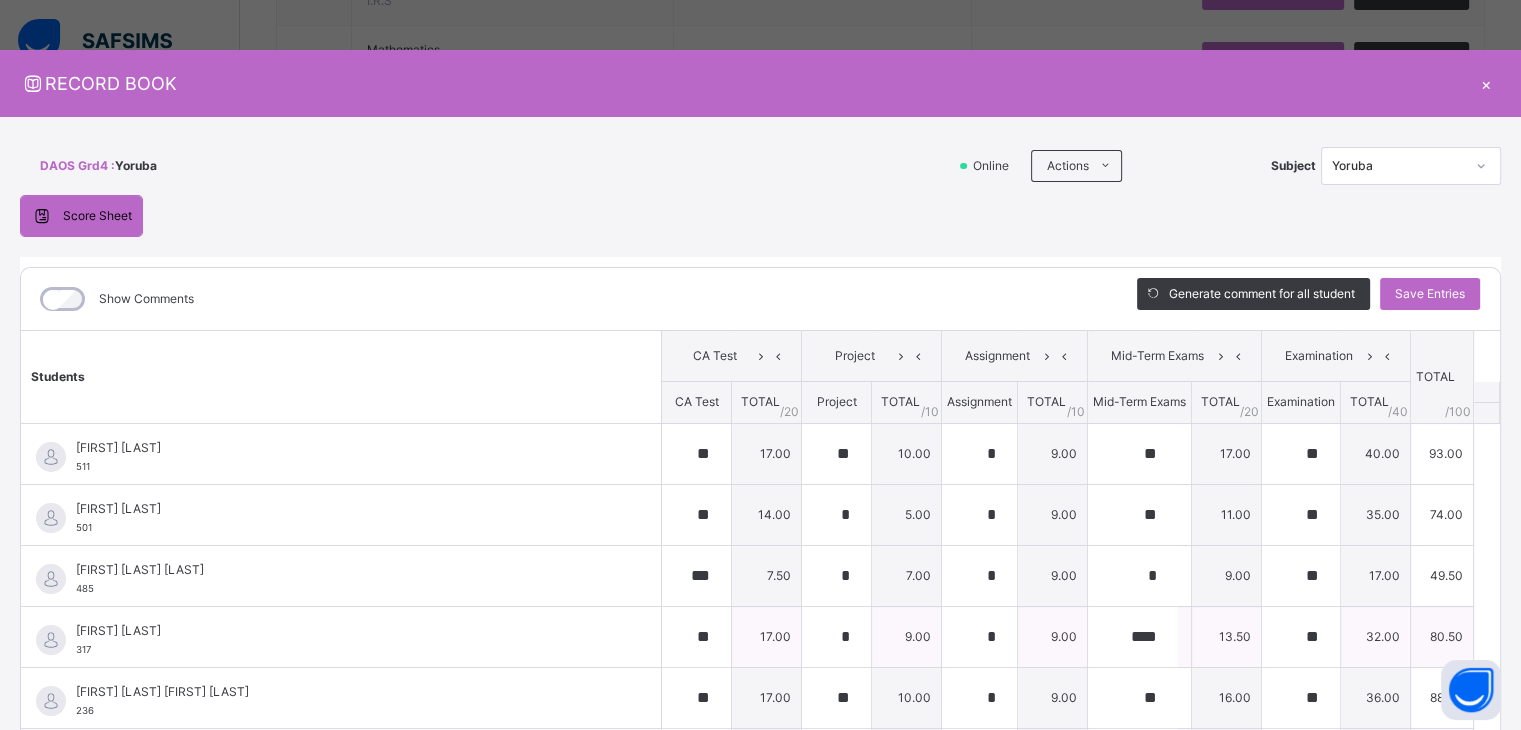 click on "[FIRST] [LAST]" at bounding box center (346, 631) 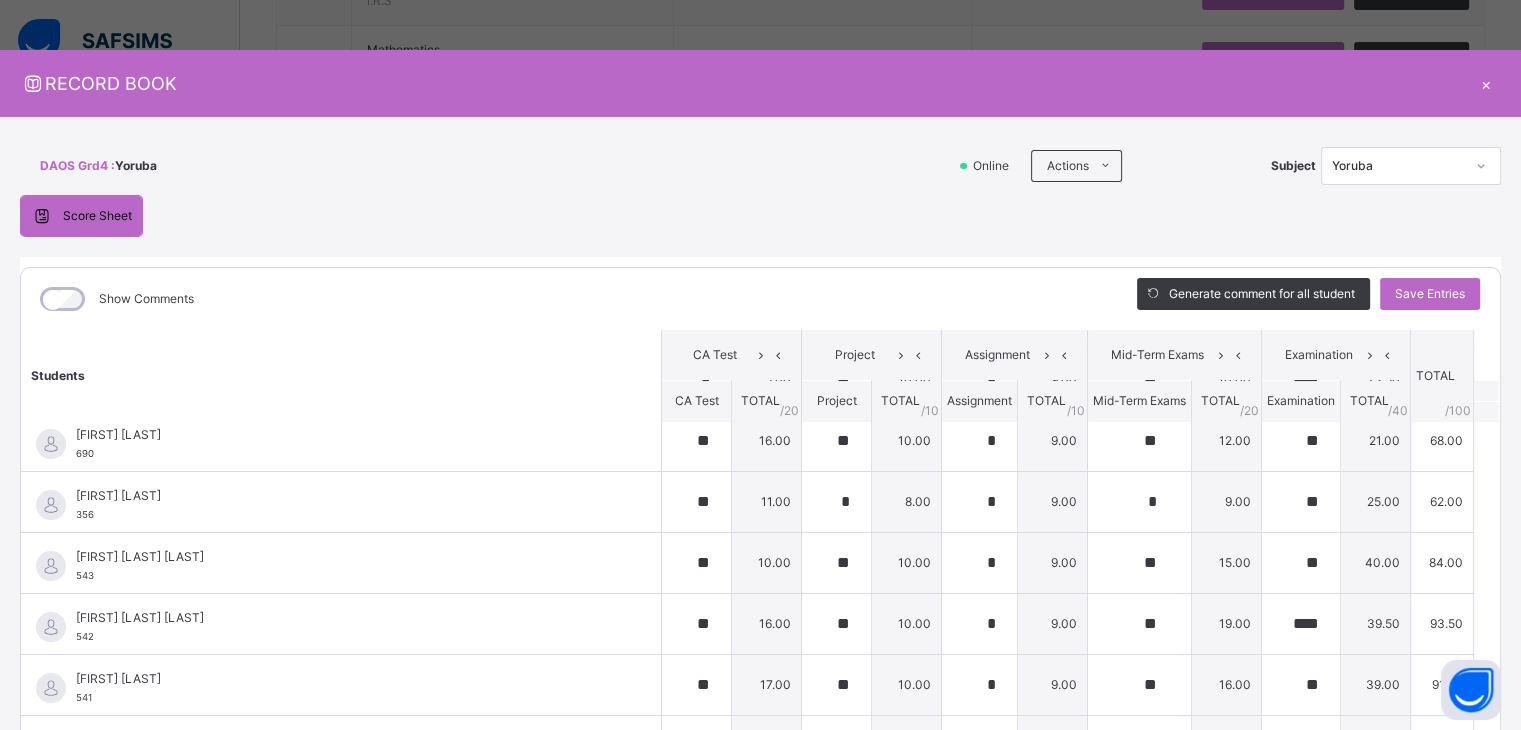 scroll, scrollTop: 444, scrollLeft: 0, axis: vertical 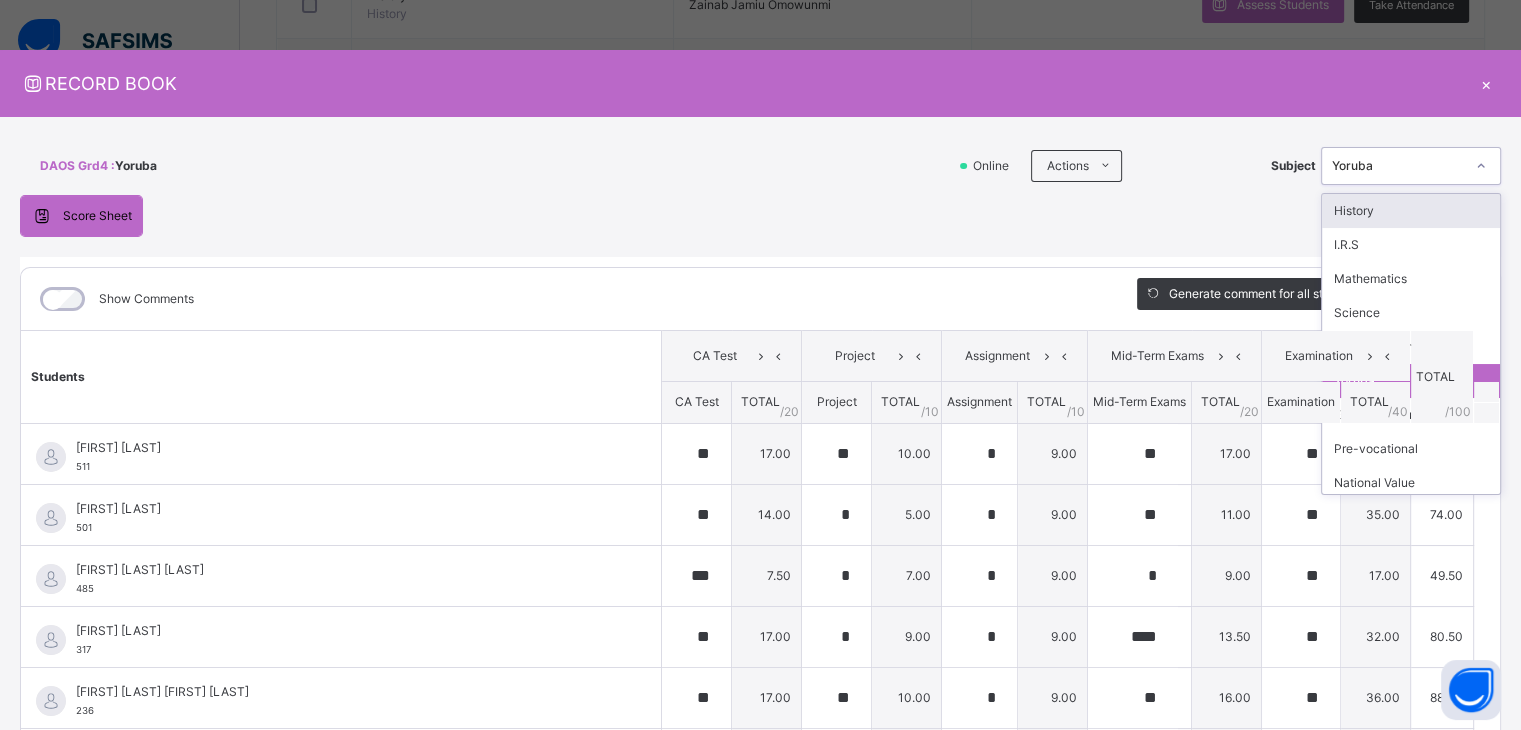 click 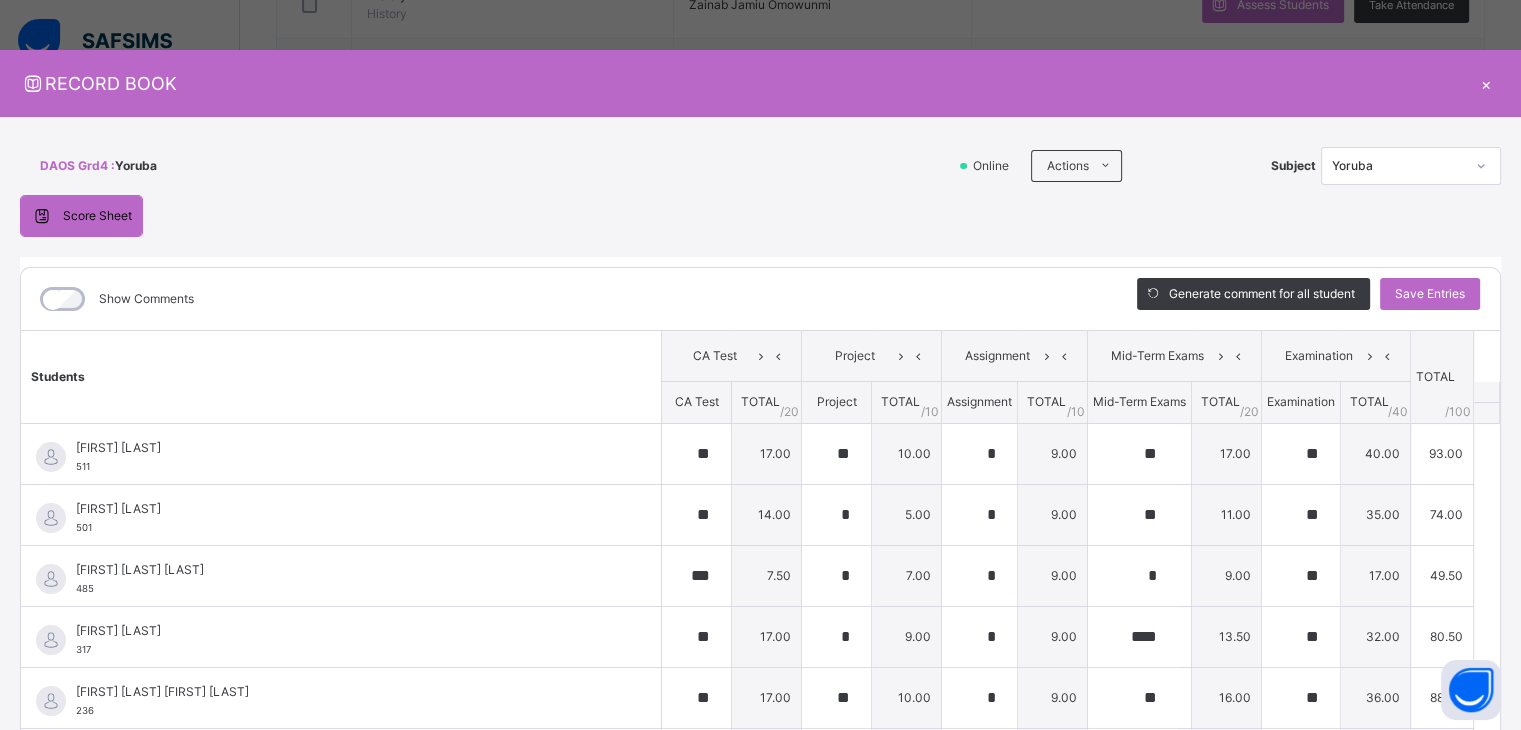 click at bounding box center [1487, 392] 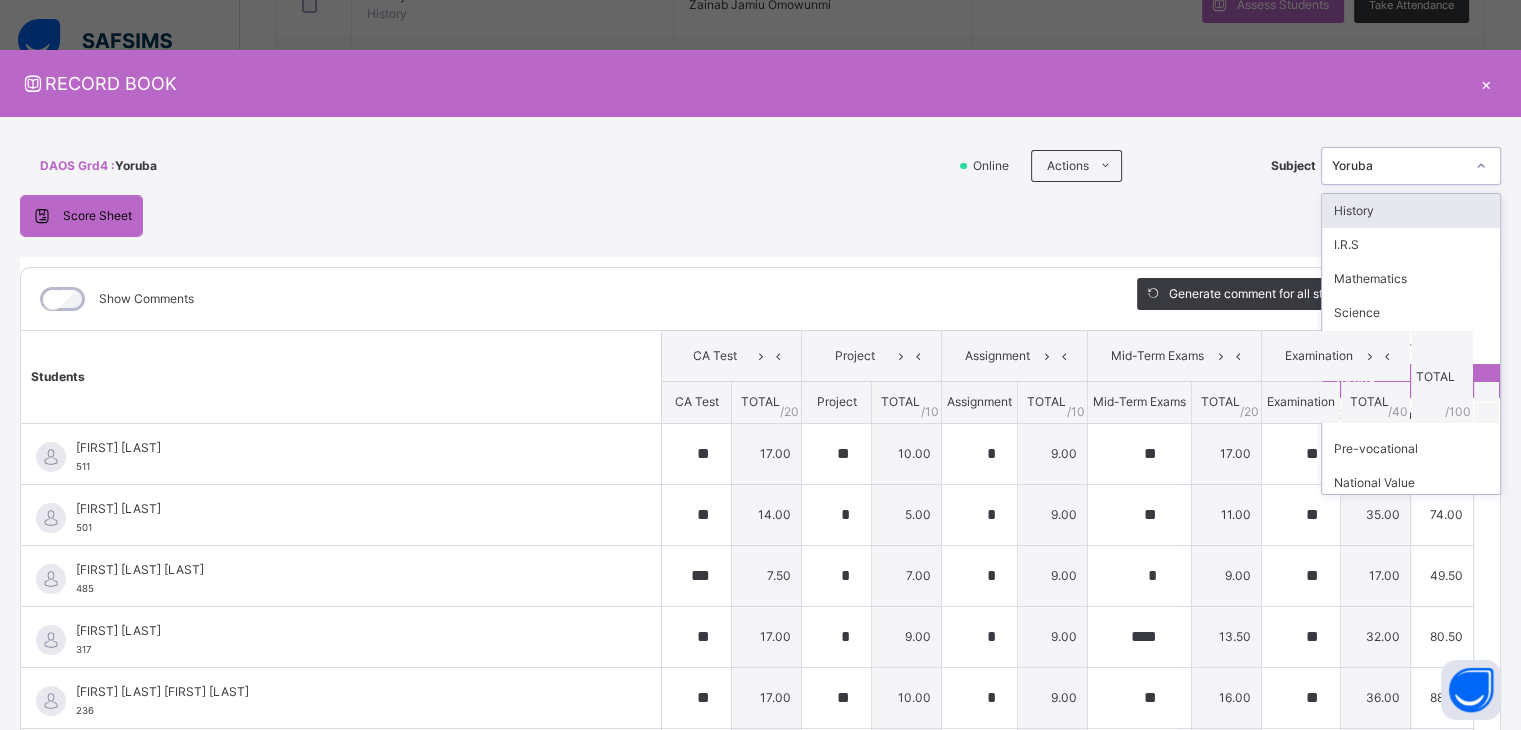 click 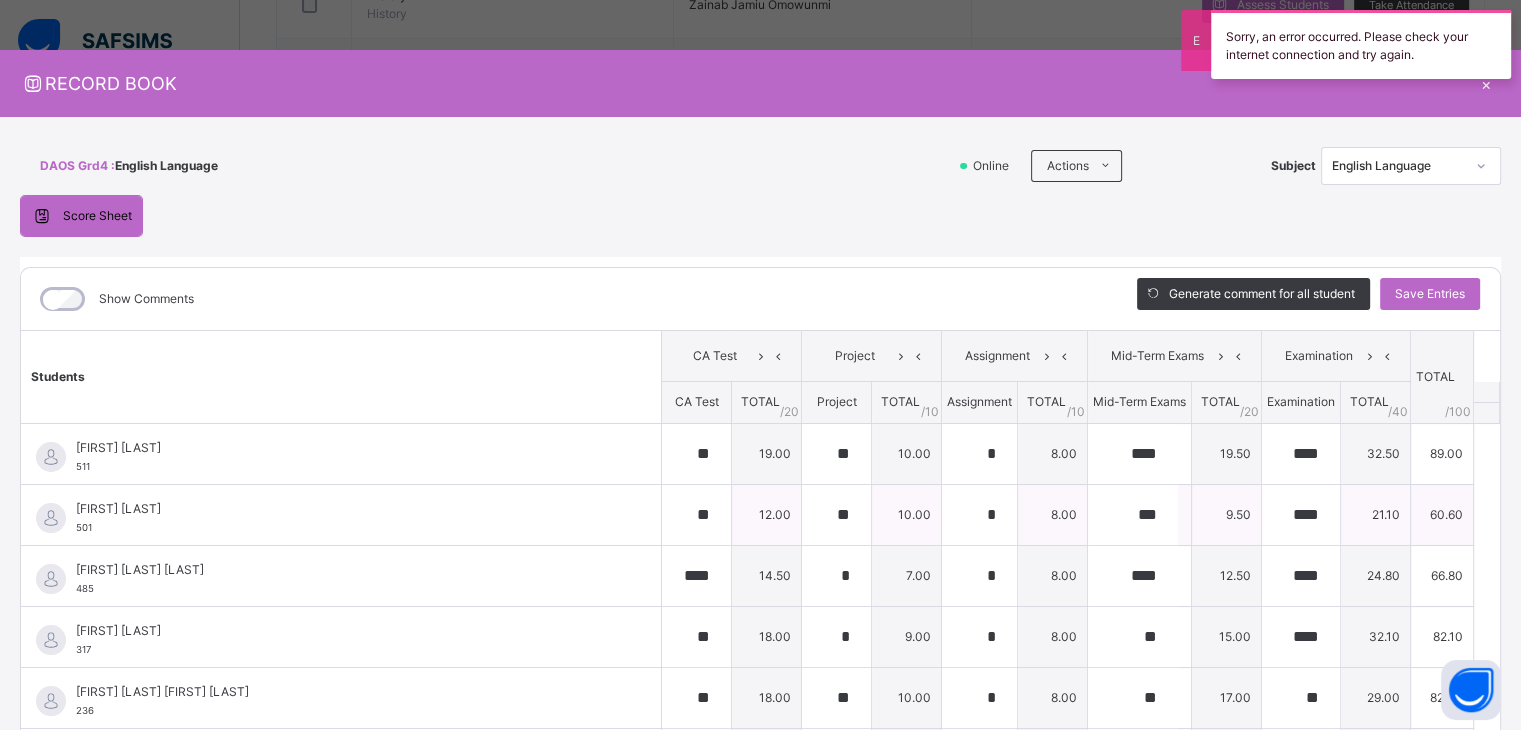 click on "[FIRST] [LAST] [NUMBER]" at bounding box center (346, 518) 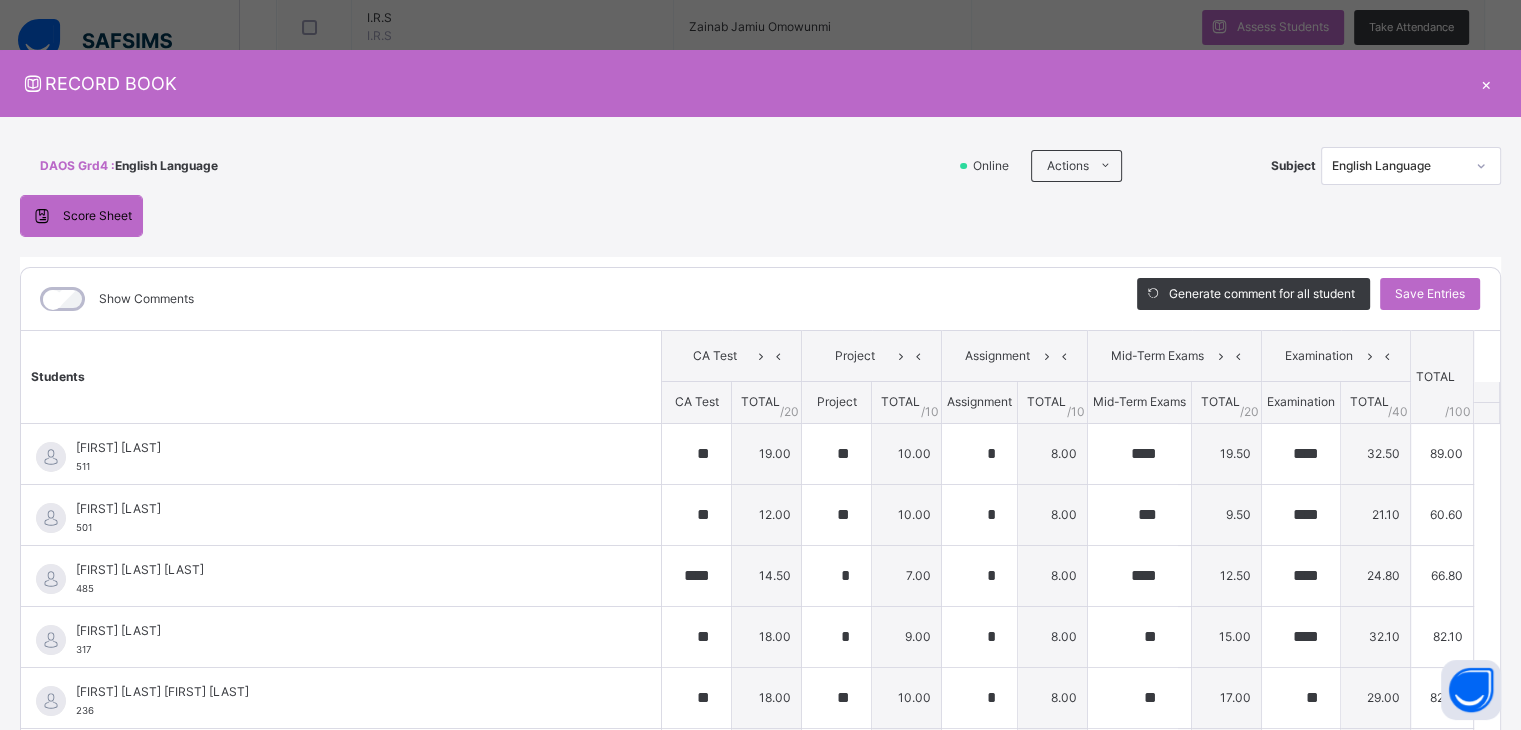 scroll, scrollTop: 764, scrollLeft: 0, axis: vertical 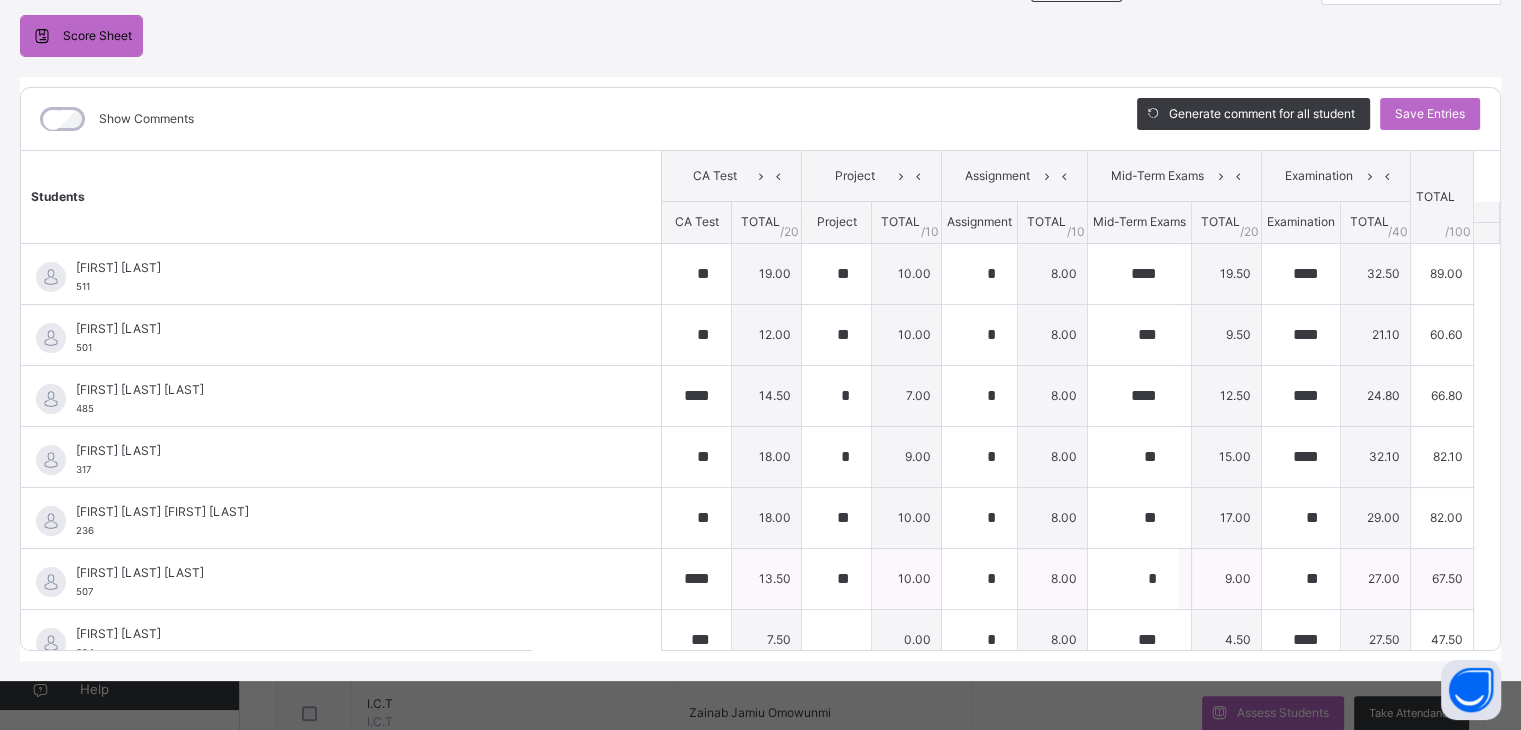 click on "[FIRST] [LAST] [LAST]" at bounding box center (346, 573) 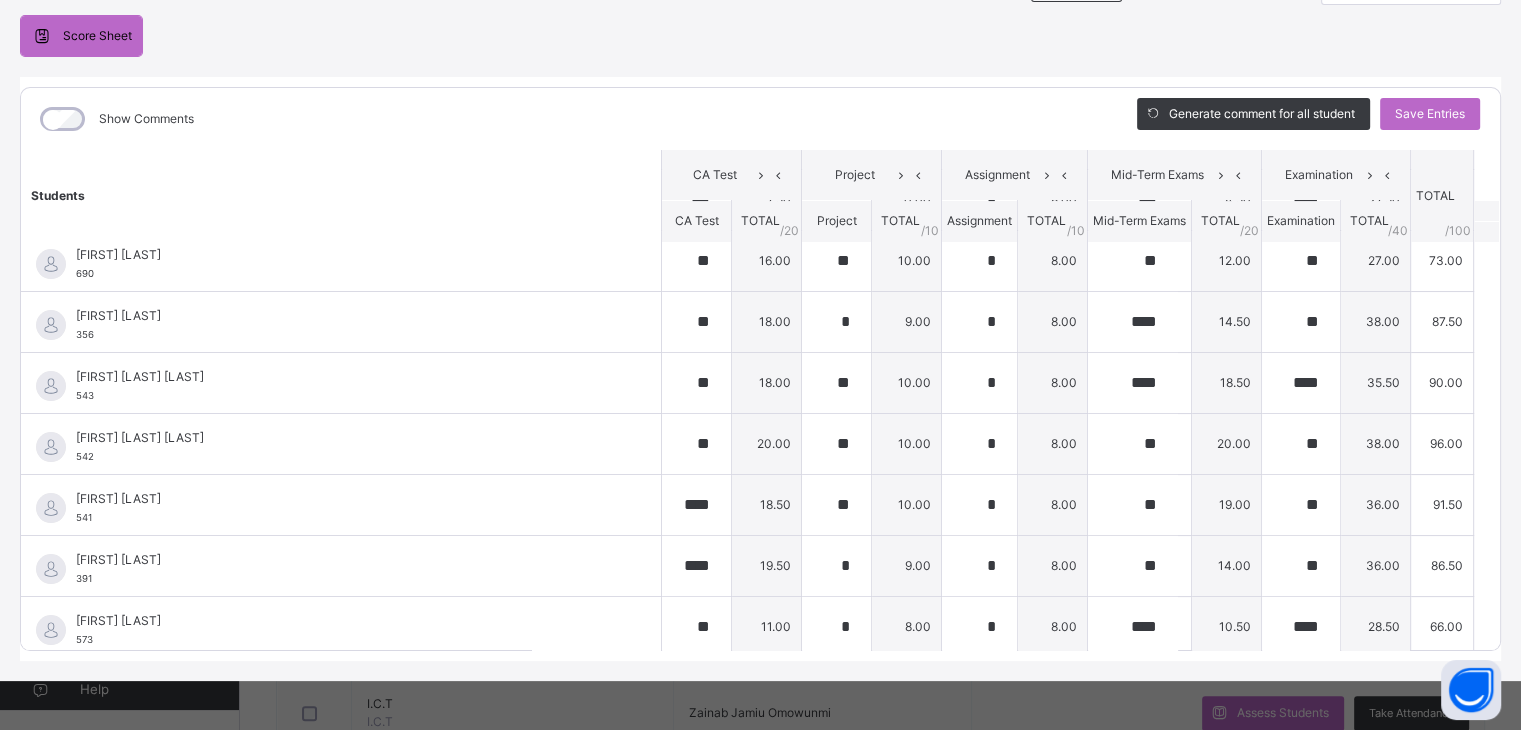 scroll, scrollTop: 444, scrollLeft: 0, axis: vertical 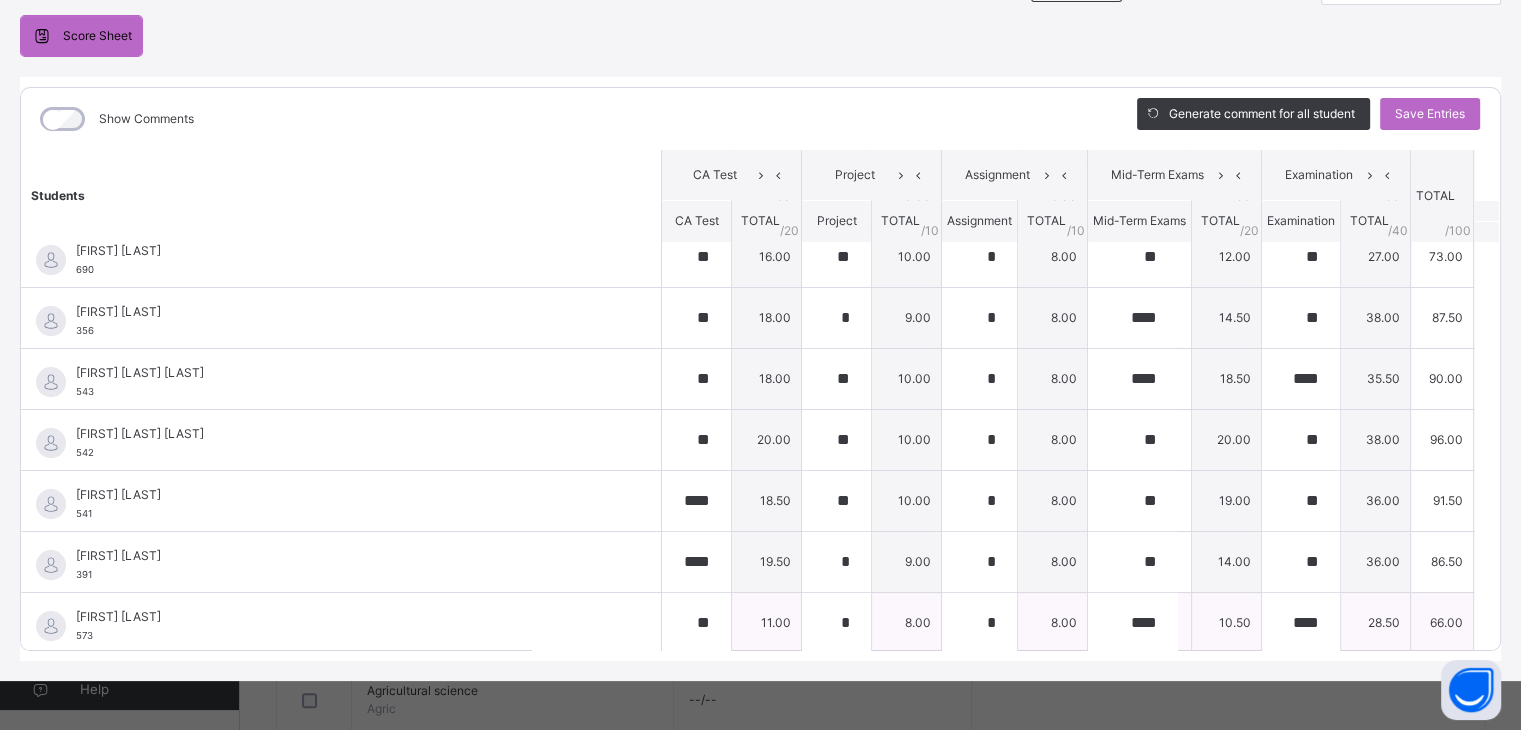 click on "[FIRST] [LAST] [NUMBER]" at bounding box center [346, 626] 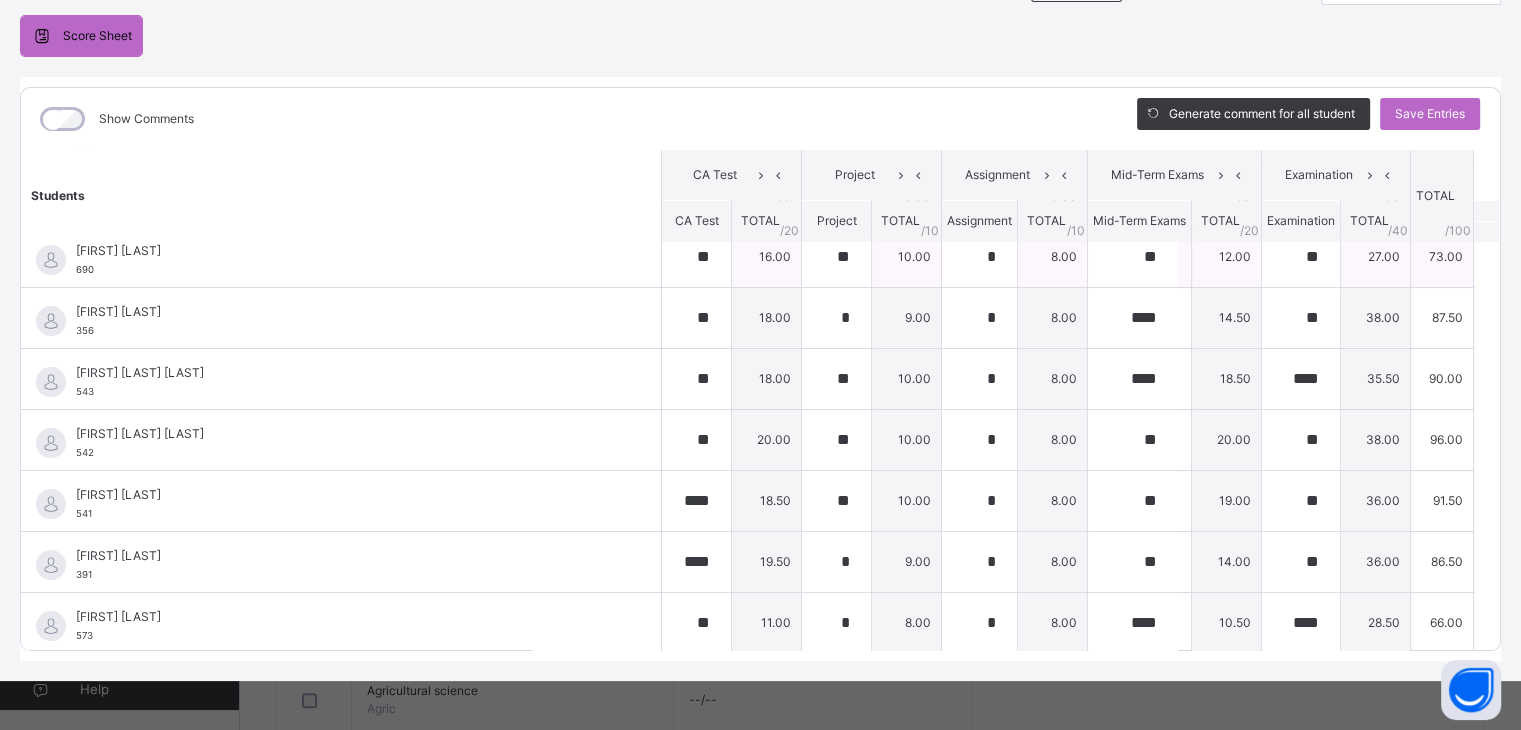 click on "[FIRST] [LAST] [NUMBER]" at bounding box center (346, 260) 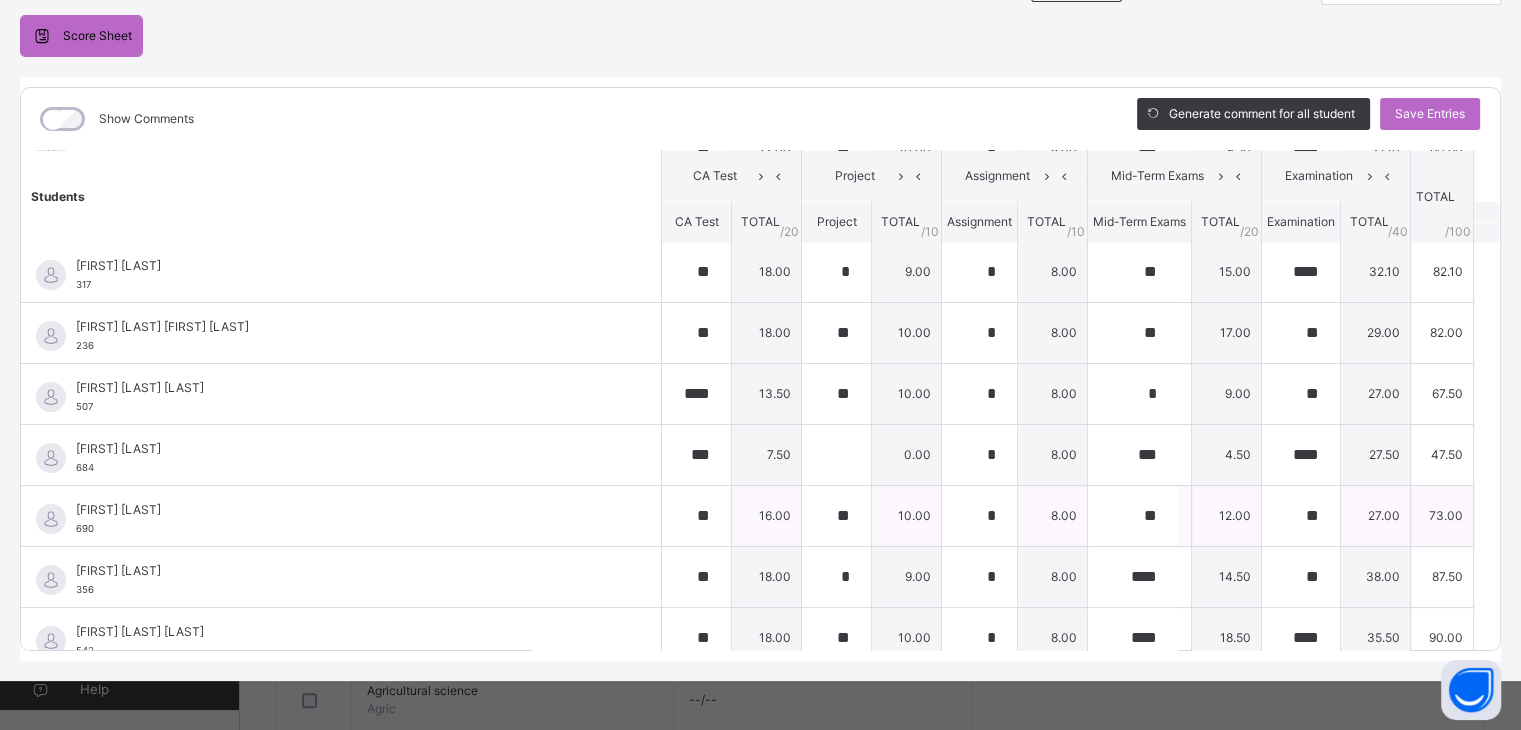 scroll, scrollTop: 16, scrollLeft: 0, axis: vertical 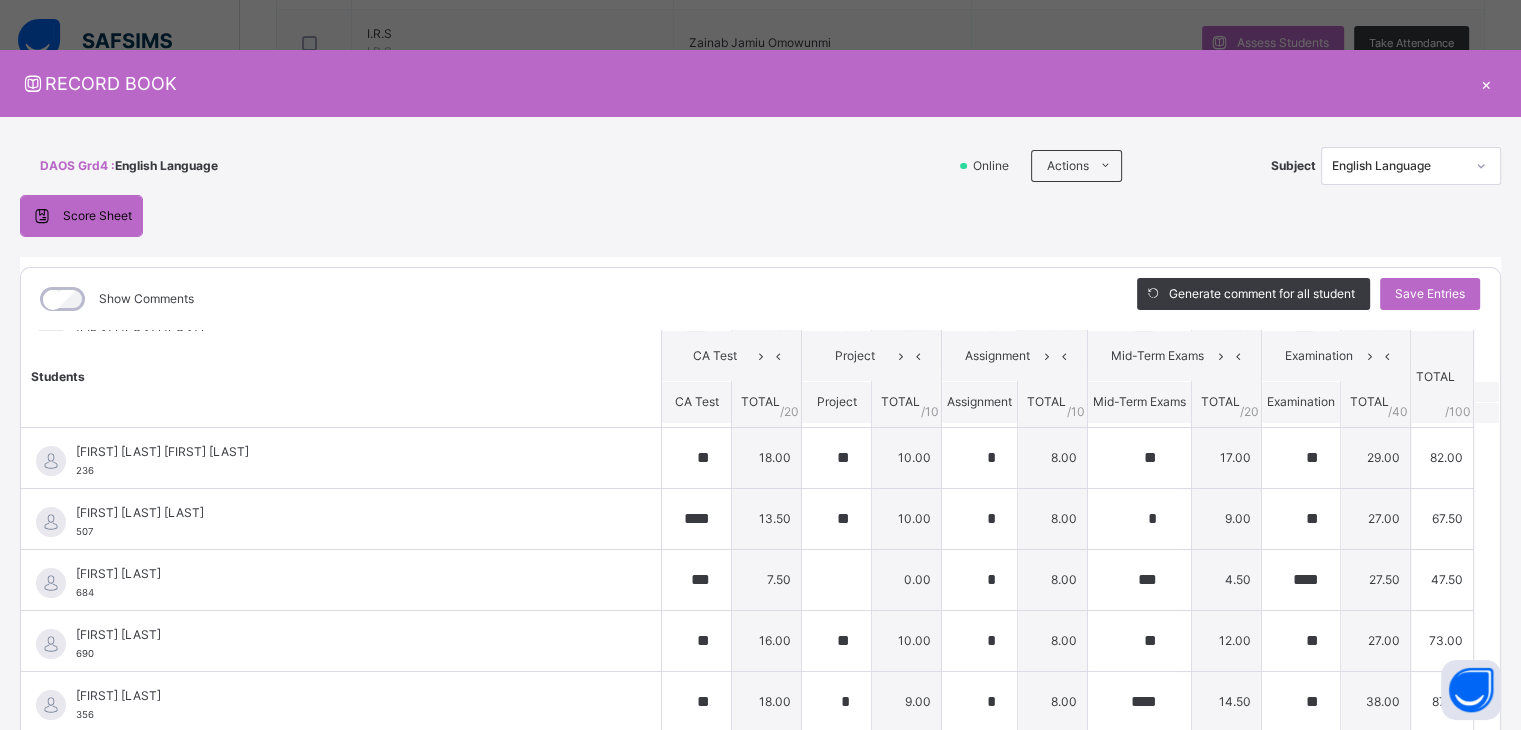 click on "×" at bounding box center (1486, 83) 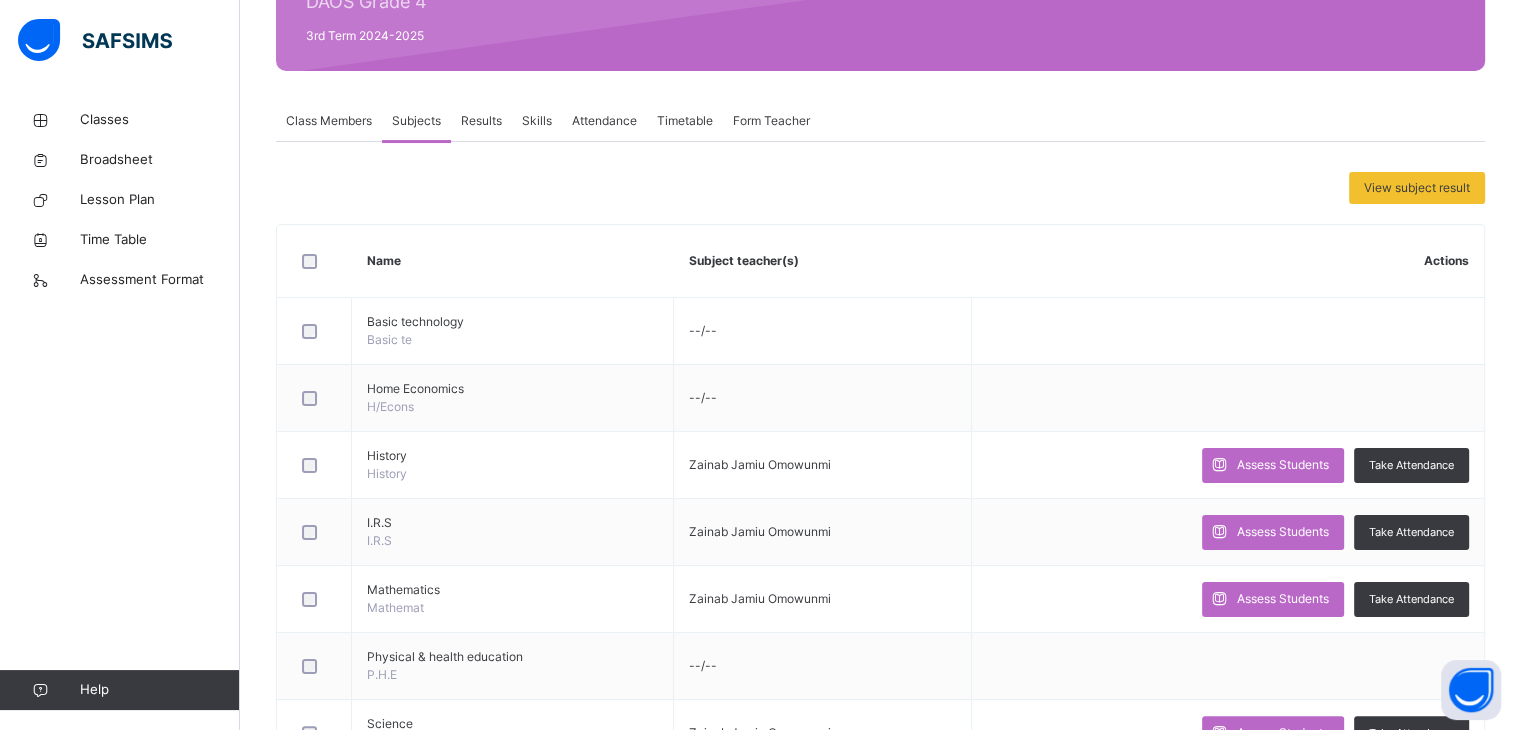 scroll, scrollTop: 270, scrollLeft: 0, axis: vertical 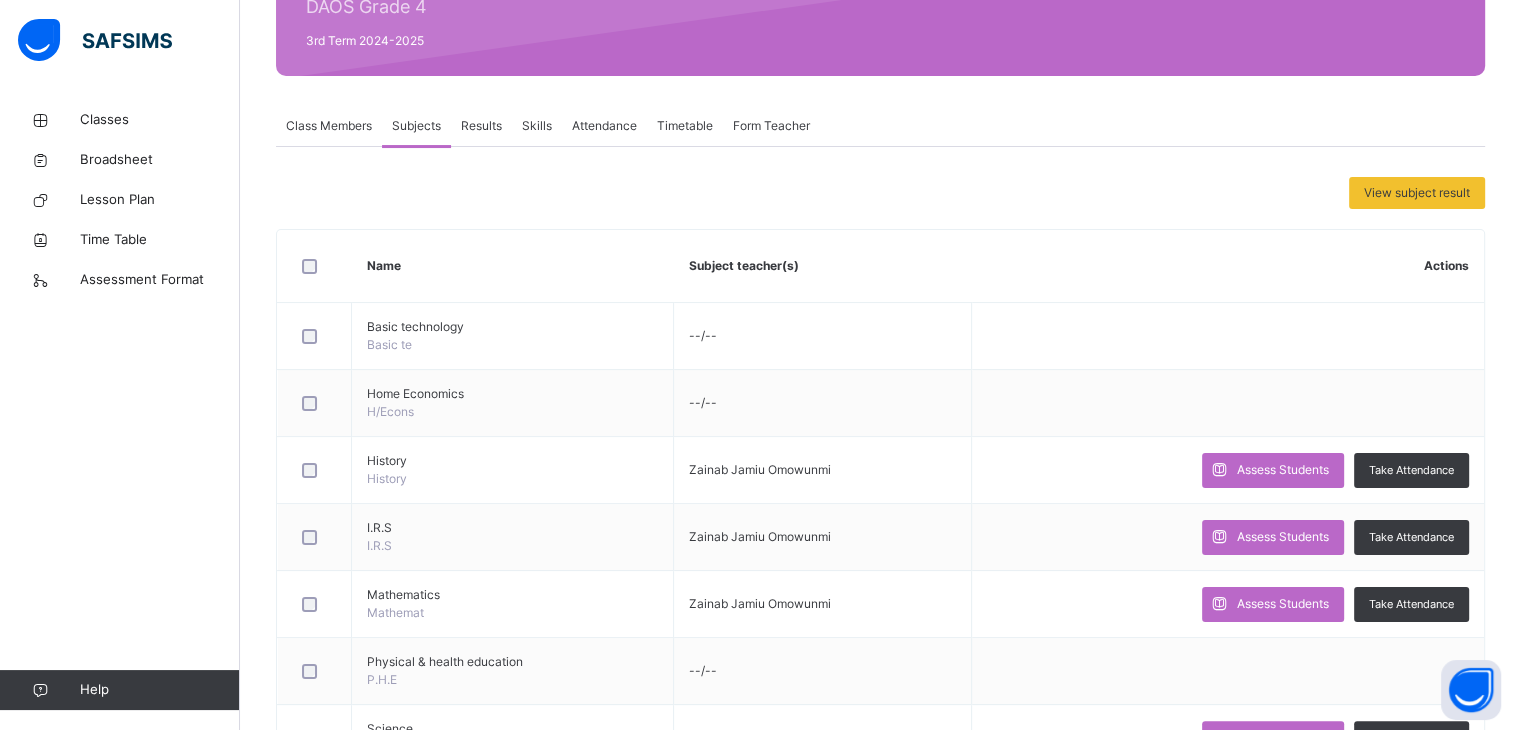 click on "Class Members" at bounding box center (329, 126) 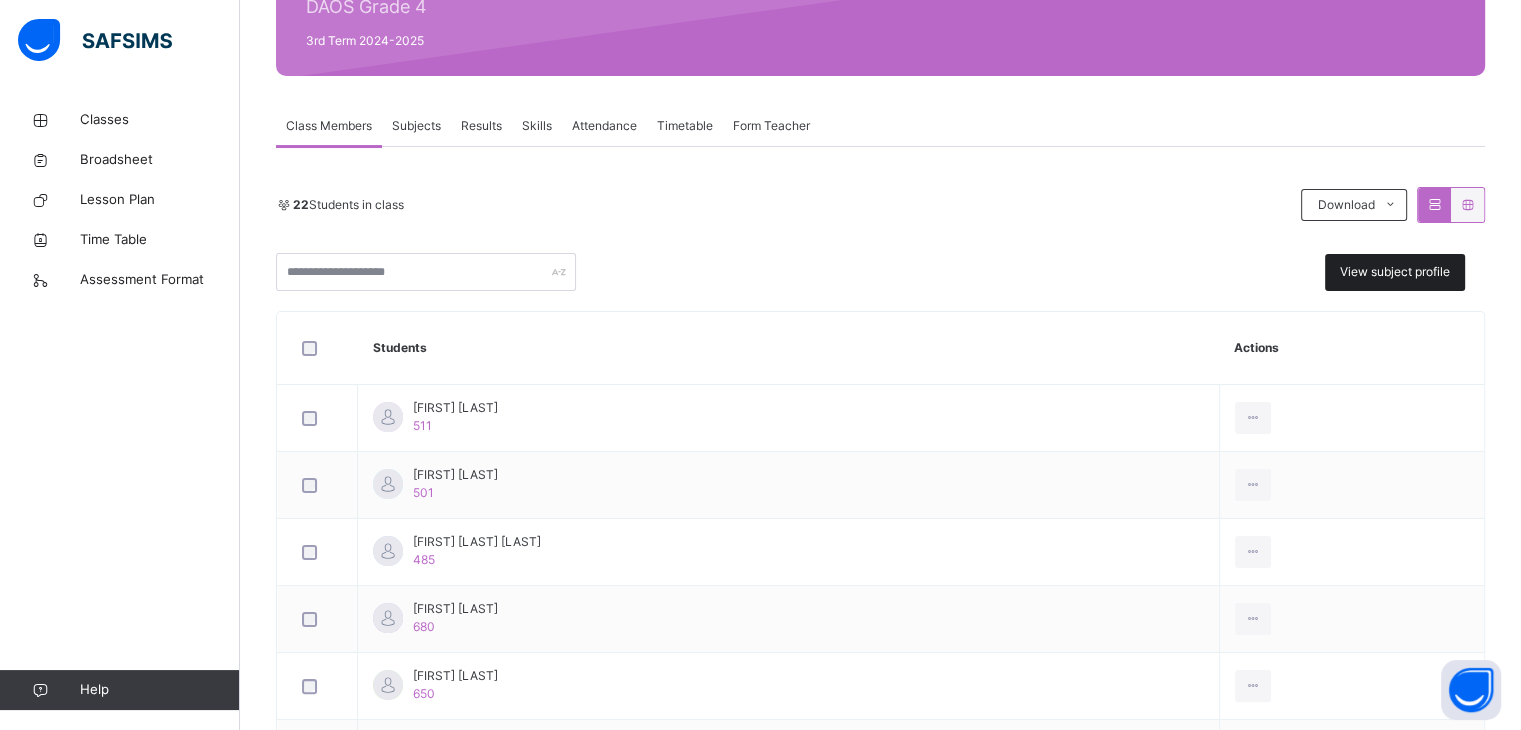 click on "View subject profile" at bounding box center [1395, 272] 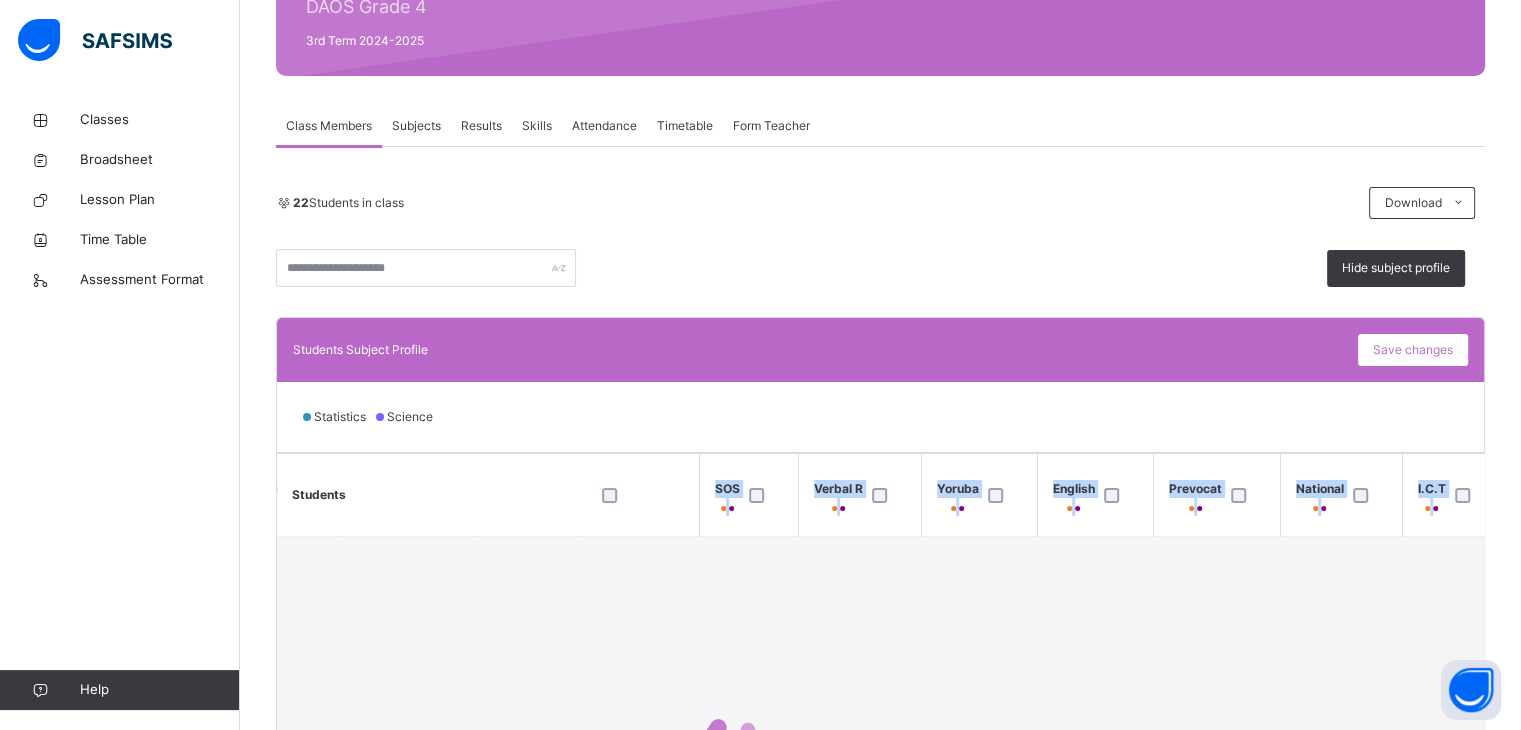 scroll, scrollTop: 0, scrollLeft: 1072, axis: horizontal 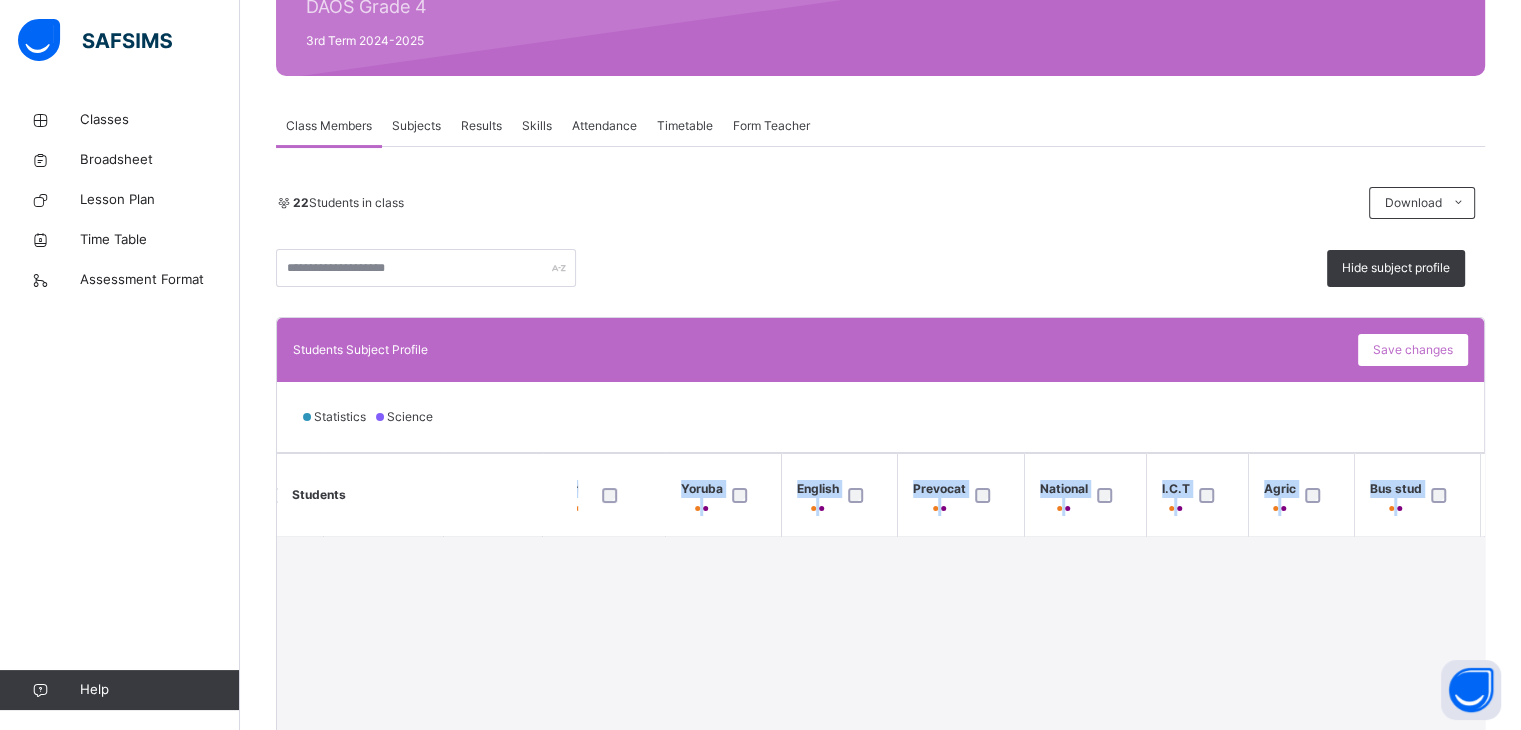 drag, startPoint x: 1490, startPoint y: 504, endPoint x: 1499, endPoint y: 482, distance: 23.769728 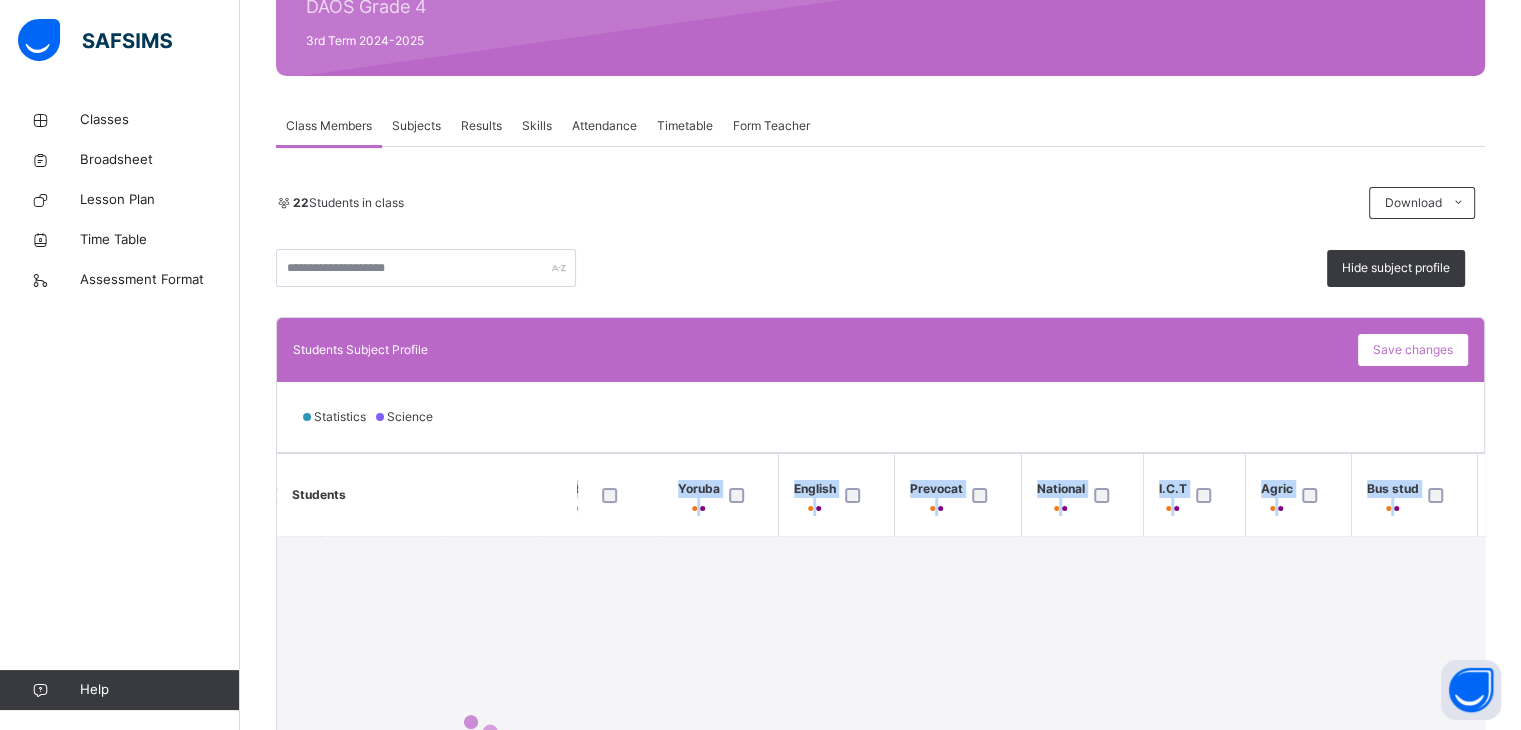 click on "Students Subject Profile Save changes   Statistics   Science Students Basic te   H/Econs   History   I.R.S   Mathemat   P.H.E   Science   SOS   Verbal R   Yoruba   English    Prevocat   National   I.C.T   Agric   Bus stud   Q/Reason   Civic Ed" at bounding box center (880, 632) 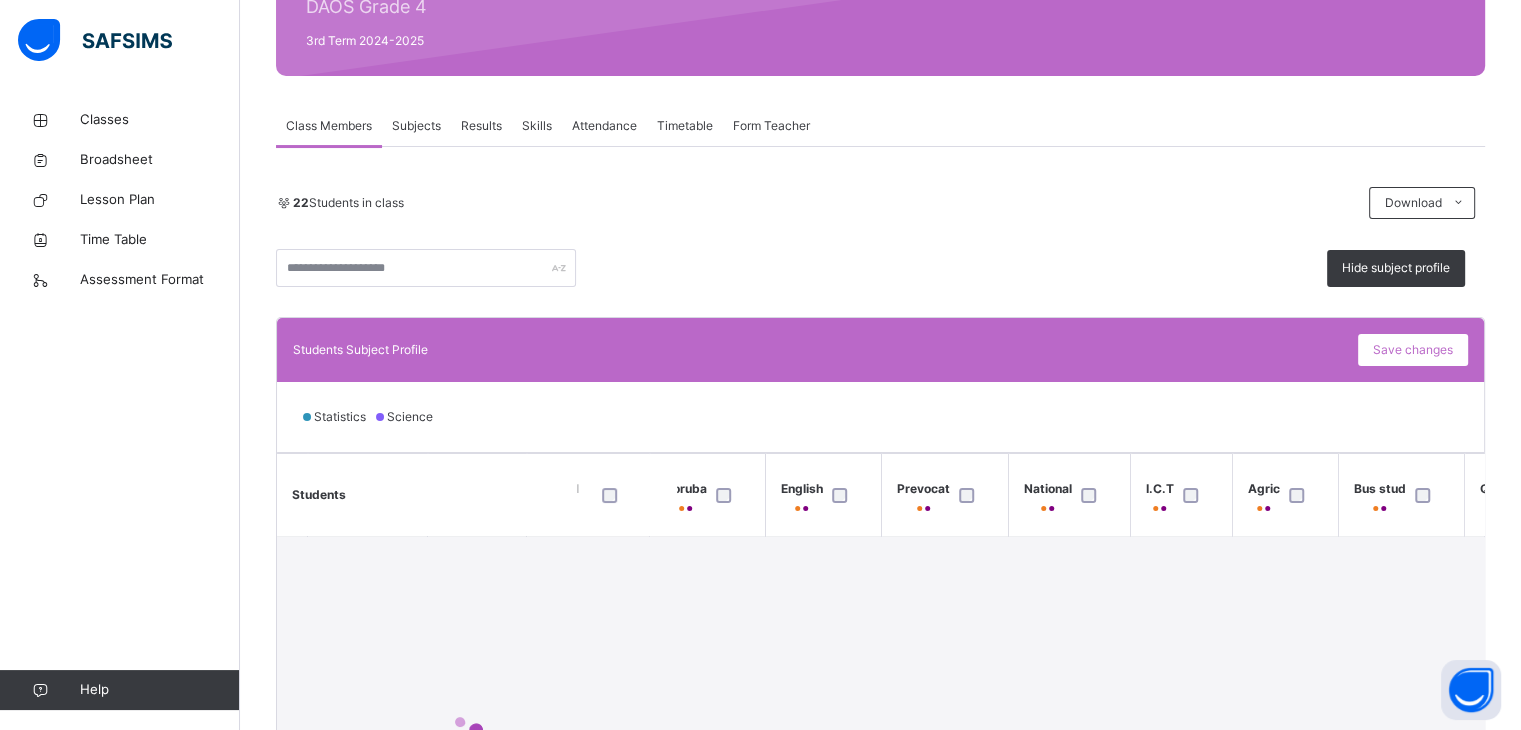 click on "22 Students in class Download Pdf Report Excel Report Hide subject profile Daltha Academy Date: [DATE], [TIME] Class Members Class: DAOS Grd4 Total no. of Students: 22 Term: 3rd Term Session: 2024-2025 S/NO Admission No. Last Name First Name Other Name 1 511 [LAST] [FIRST] [LAST] 2 501 [LAST] [FIRST] [LAST] 3 485 [LAST] [FIRST] [LAST] 4 680 [LAST] [FIRST] [LAST] 5 650 [LAST] [FIRST] [LAST] 6 317 [FIRST] [LAST] [LAST] 7 236 [FIRST] [LAST] [FIRST] [LAST] 8 507 [LAST] [FIRST] [LAST] 9 680 [LAST] [FIRST] [LAST] 10 690 [LAST] [FIRST] [LAST] 11 360 [FIRST] [LAST] [LAST] 12 583 [LAST] [FIRST] [LAST] 13 335 [FIRST] [LAST] [LAST] 14 371 [LAST] [FIRST] [LAST] 15 356 [LAST] [FIRST] [LAST] 16 543 [LAST] [FIRST] [LAST] 17 542 [FIRST] [LAST] [LAST] 18 275 [LAST] [FIRST] [LAST] 19 541 [FIRST] [LAST] [LAST] 20 391 [FIRST] [LAST] [LAST] 21 592 [FIRST] [LAST] [LAST] 22 573 [FIRST] [LAST] Students Subject Profile Save changes Statistics Science" at bounding box center [880, 547] 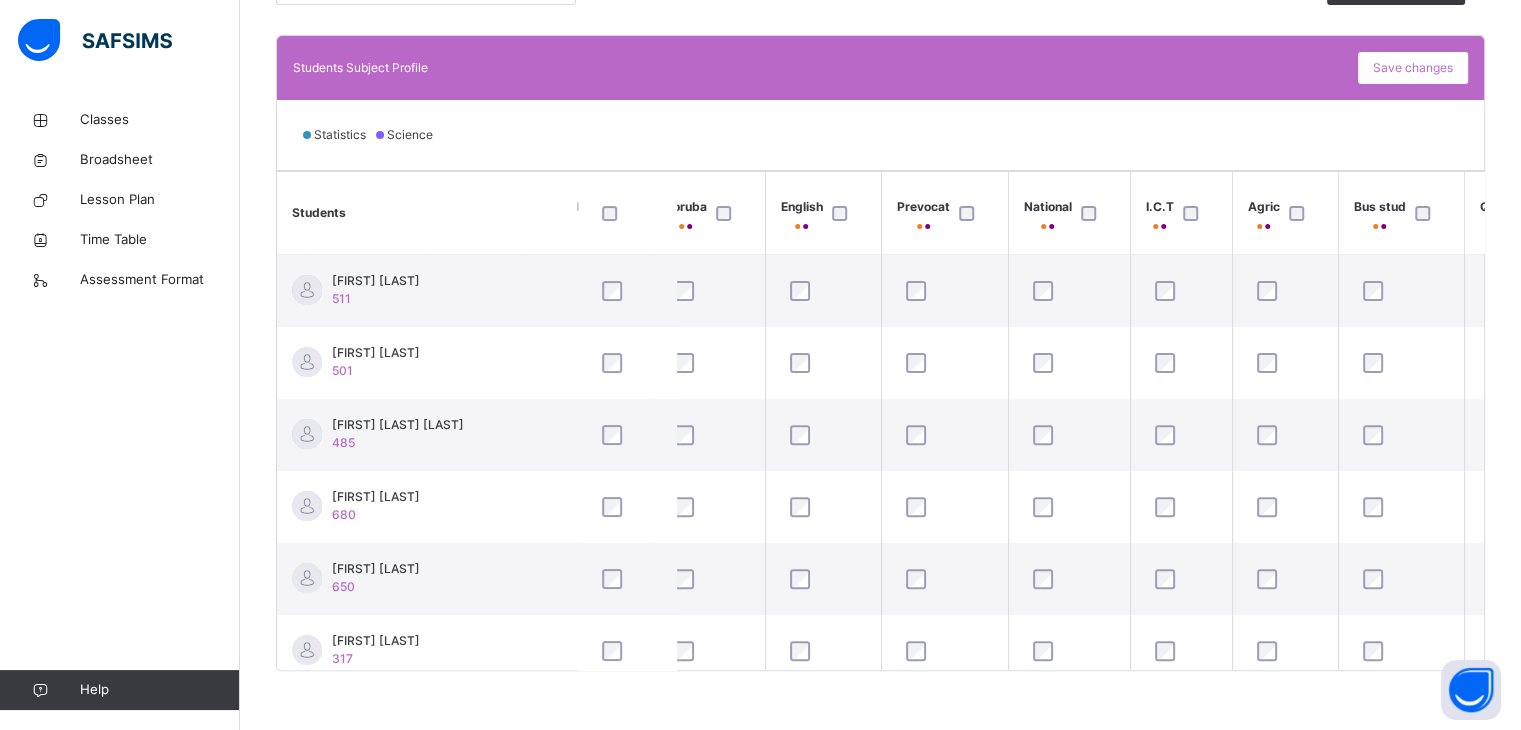 scroll, scrollTop: 552, scrollLeft: 0, axis: vertical 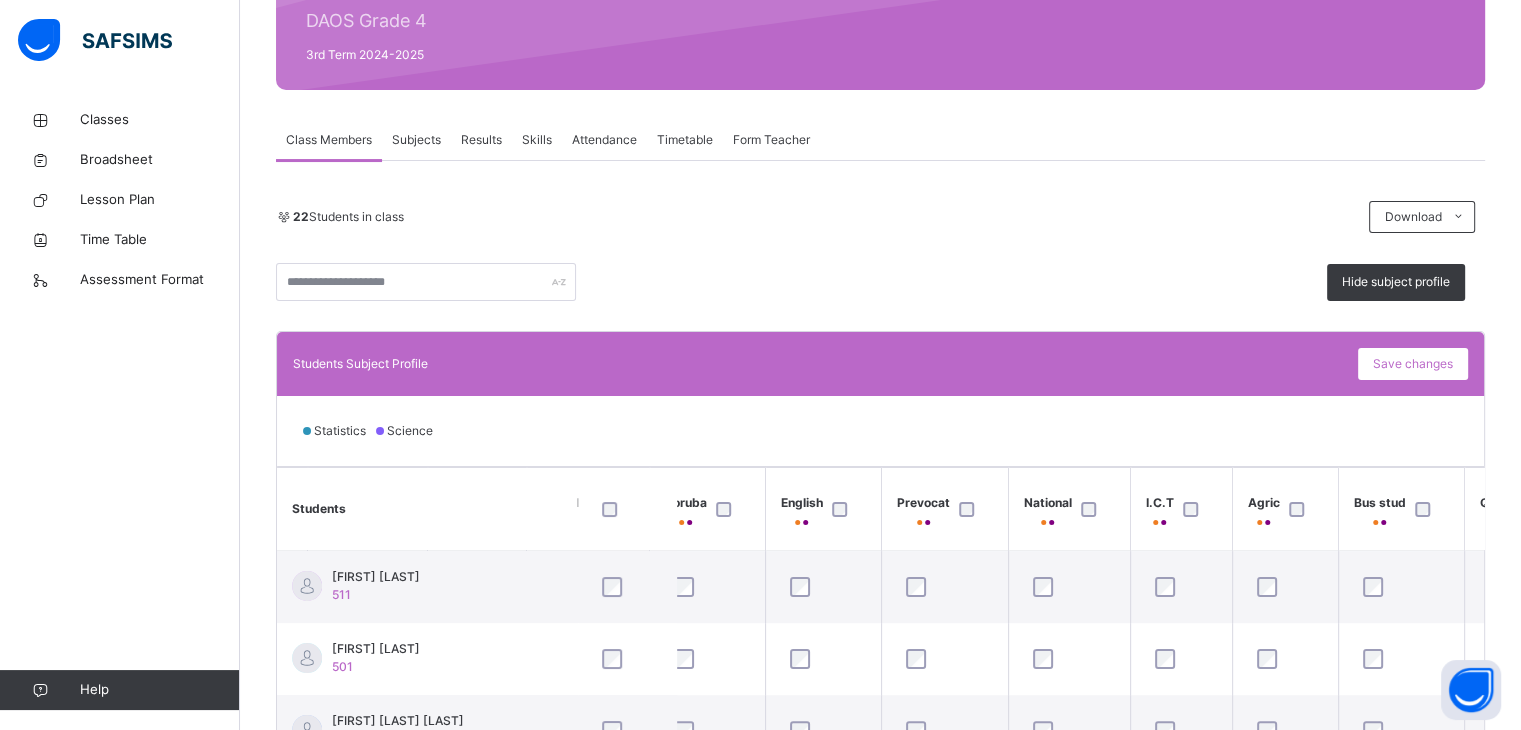 click on "Subjects" at bounding box center (416, 140) 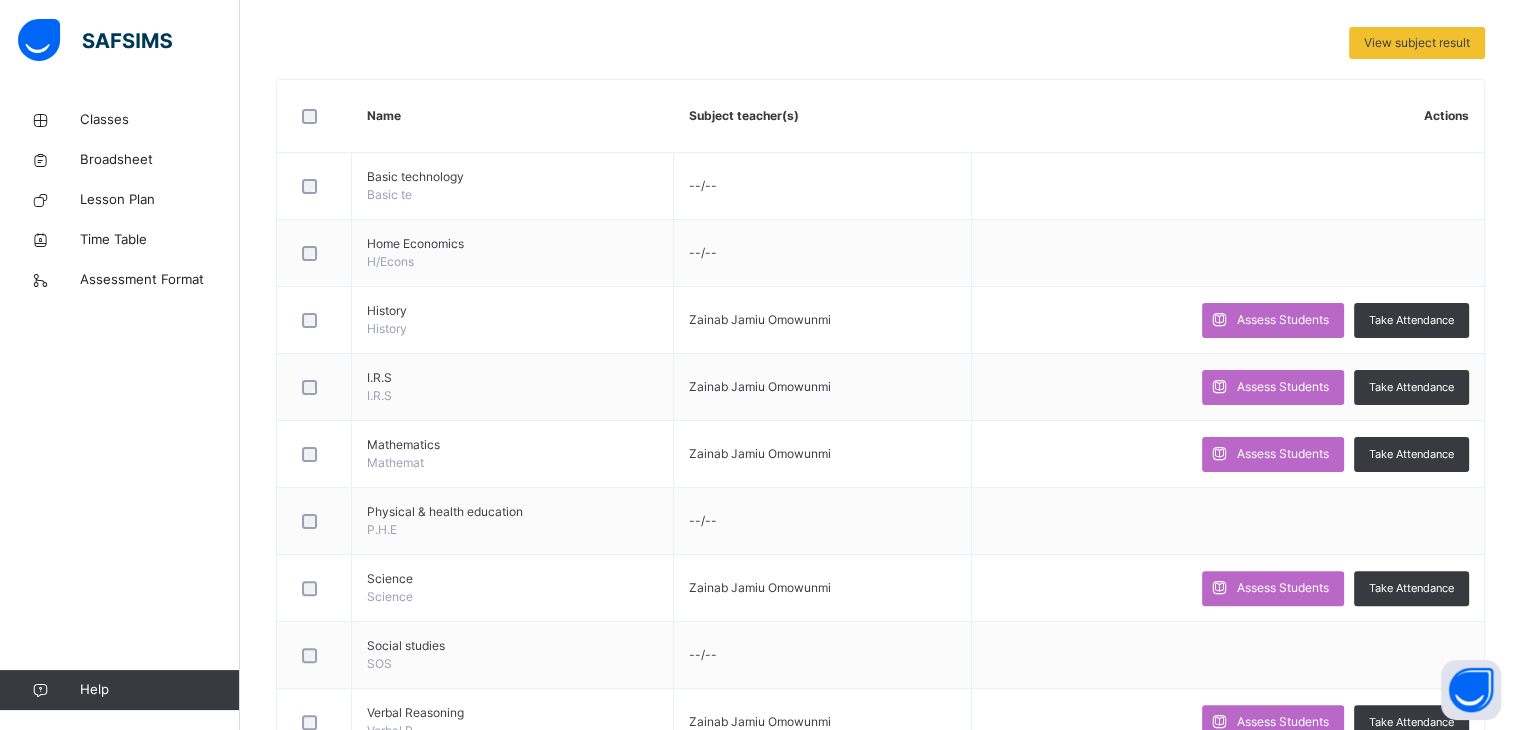 scroll, scrollTop: 434, scrollLeft: 0, axis: vertical 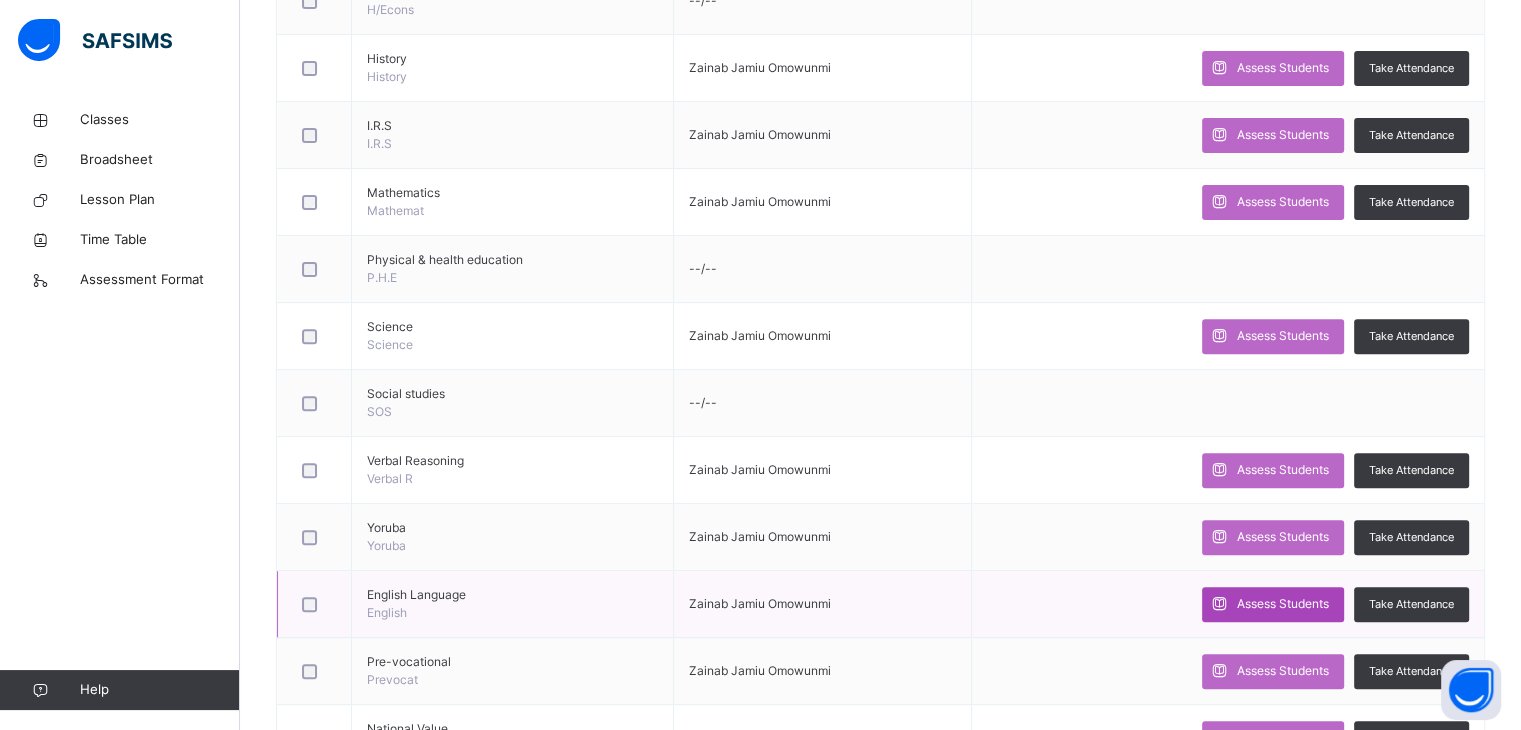 click on "Assess Students" at bounding box center [1283, 604] 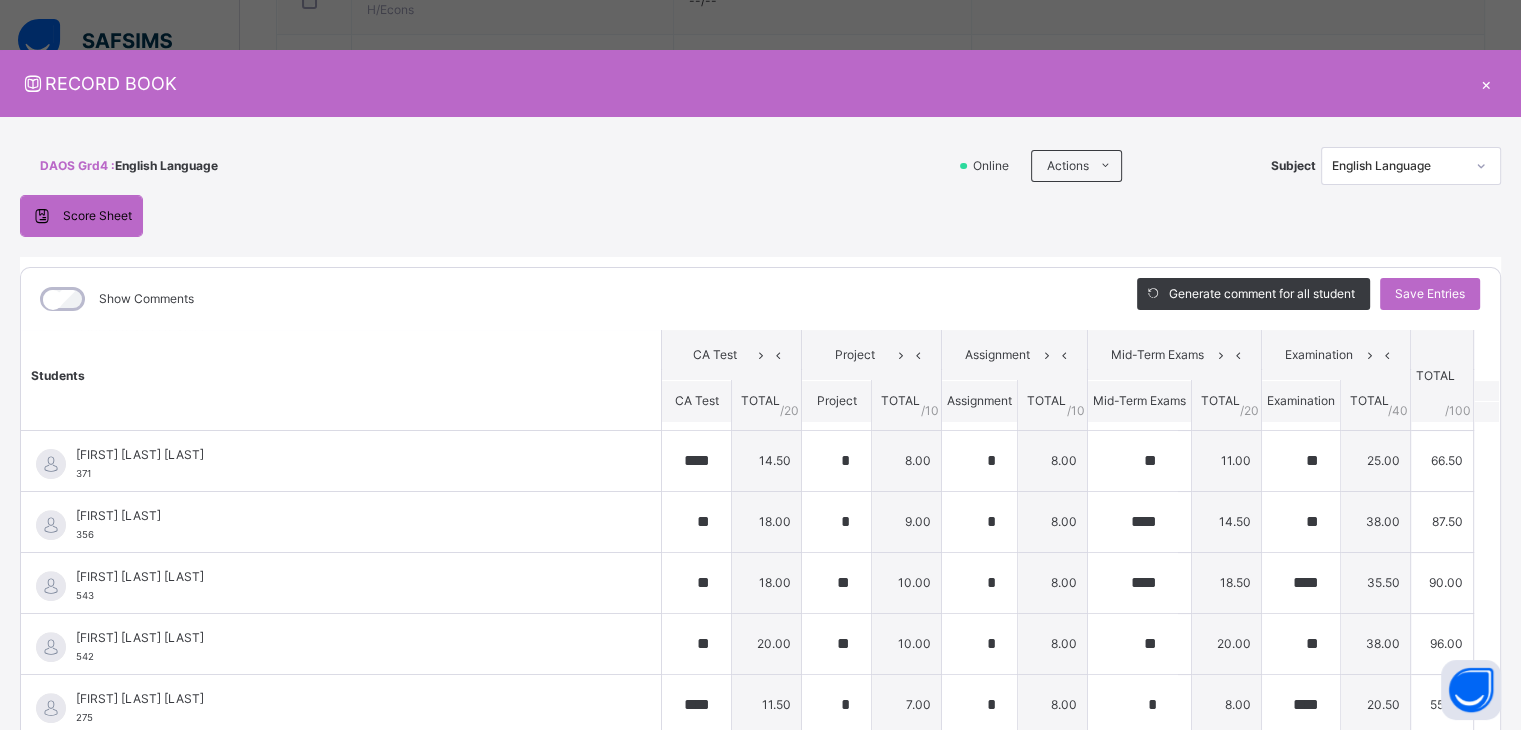 scroll, scrollTop: 838, scrollLeft: 0, axis: vertical 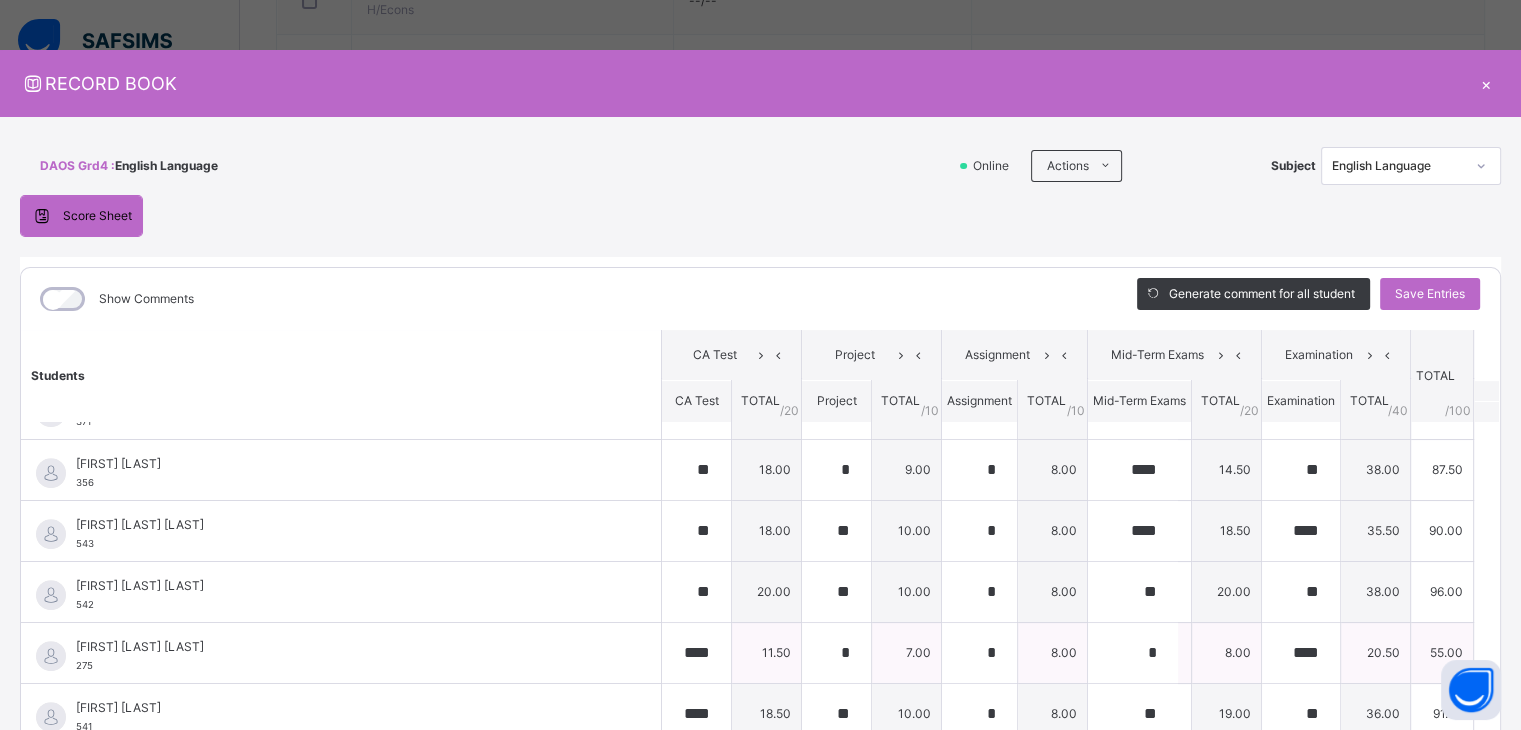 click on "[FIRST] [LAST] [NUMBER]" at bounding box center [346, 656] 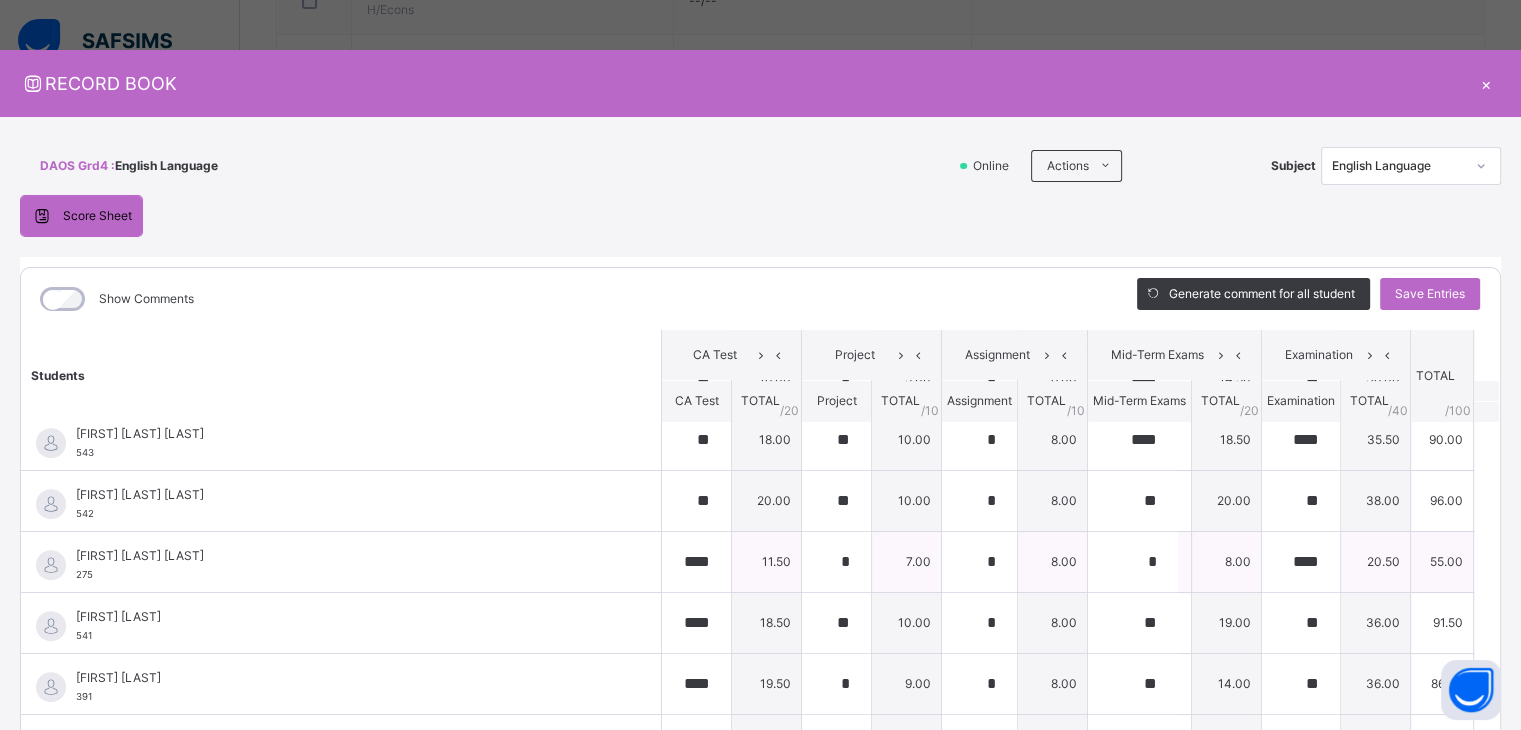 scroll, scrollTop: 930, scrollLeft: 0, axis: vertical 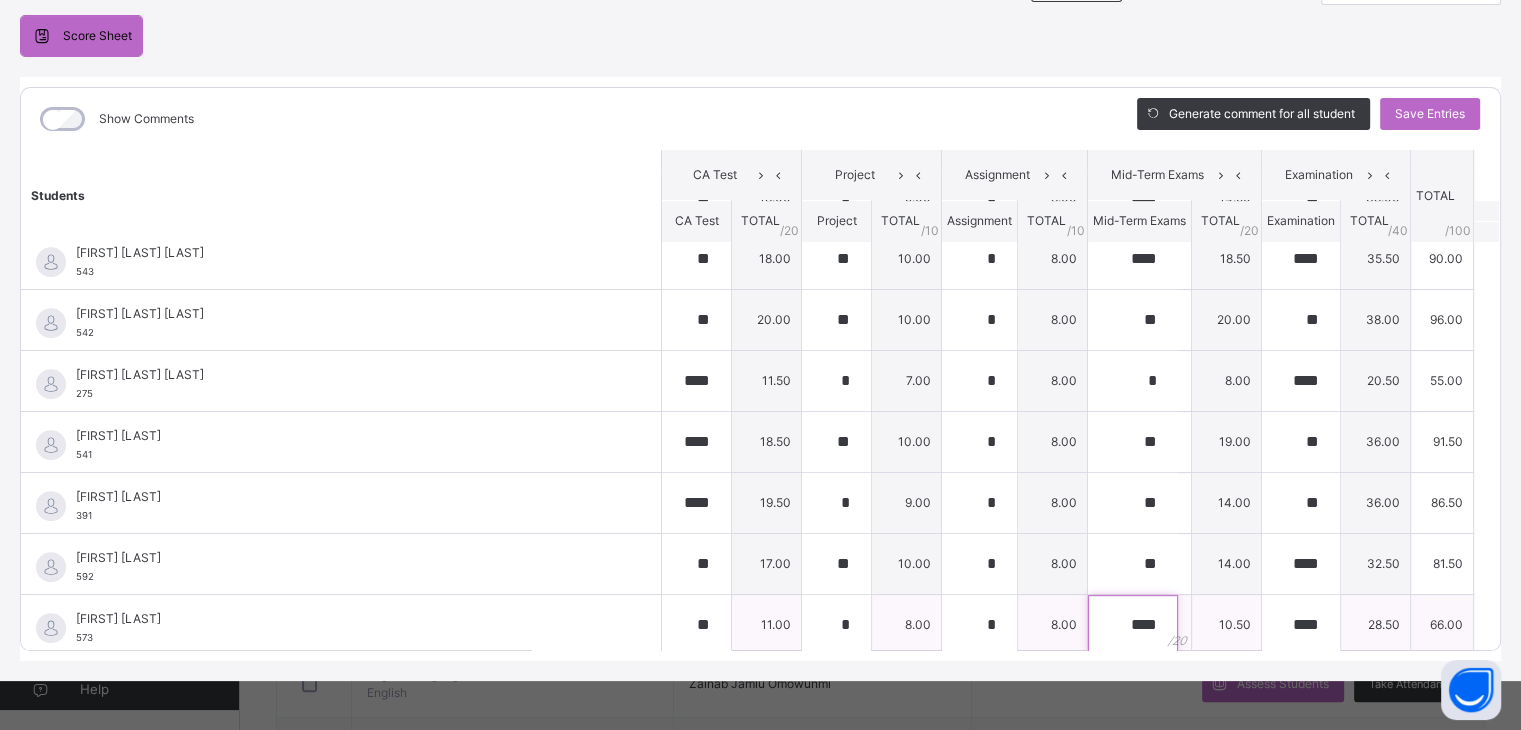 click on "****" at bounding box center [1133, 625] 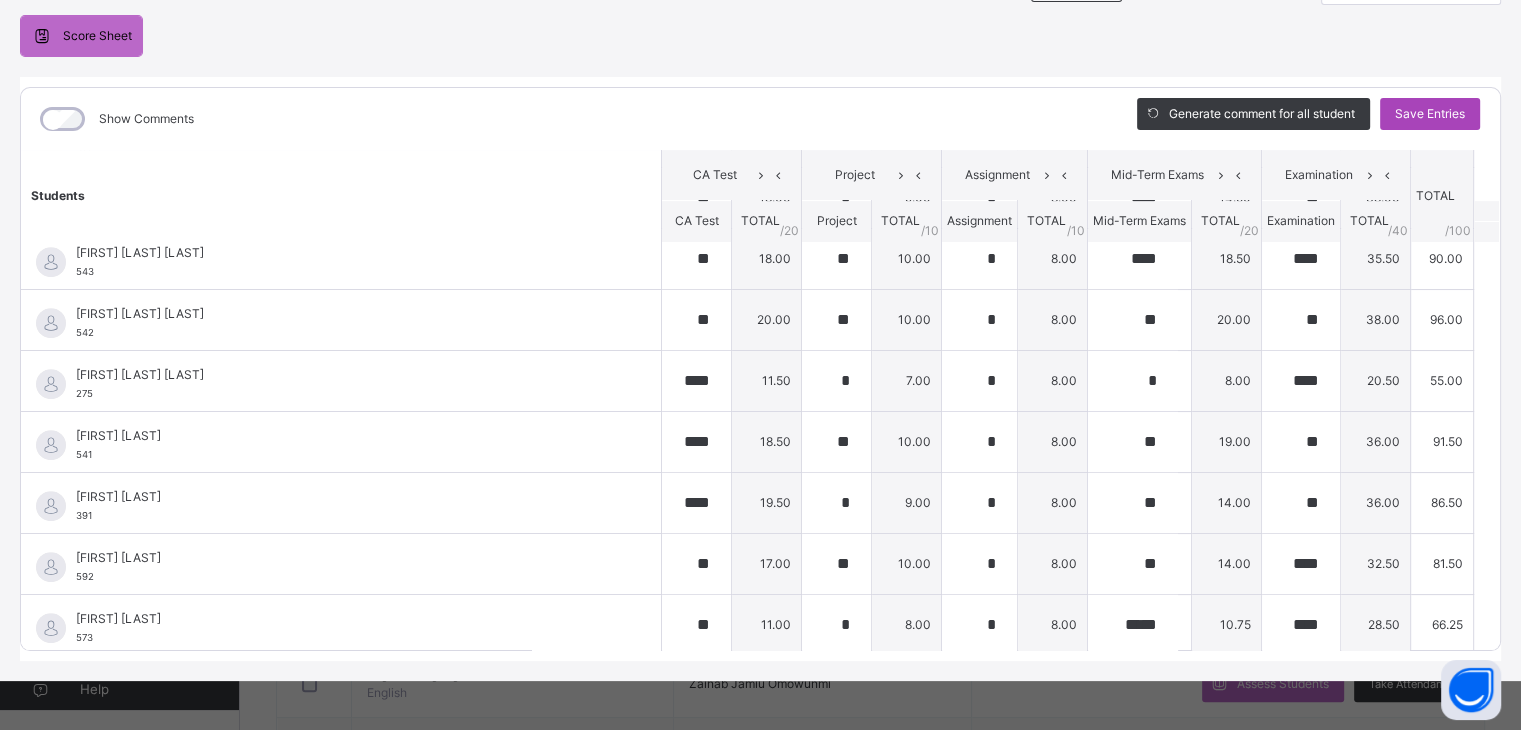 click on "Save Entries" at bounding box center [1430, 114] 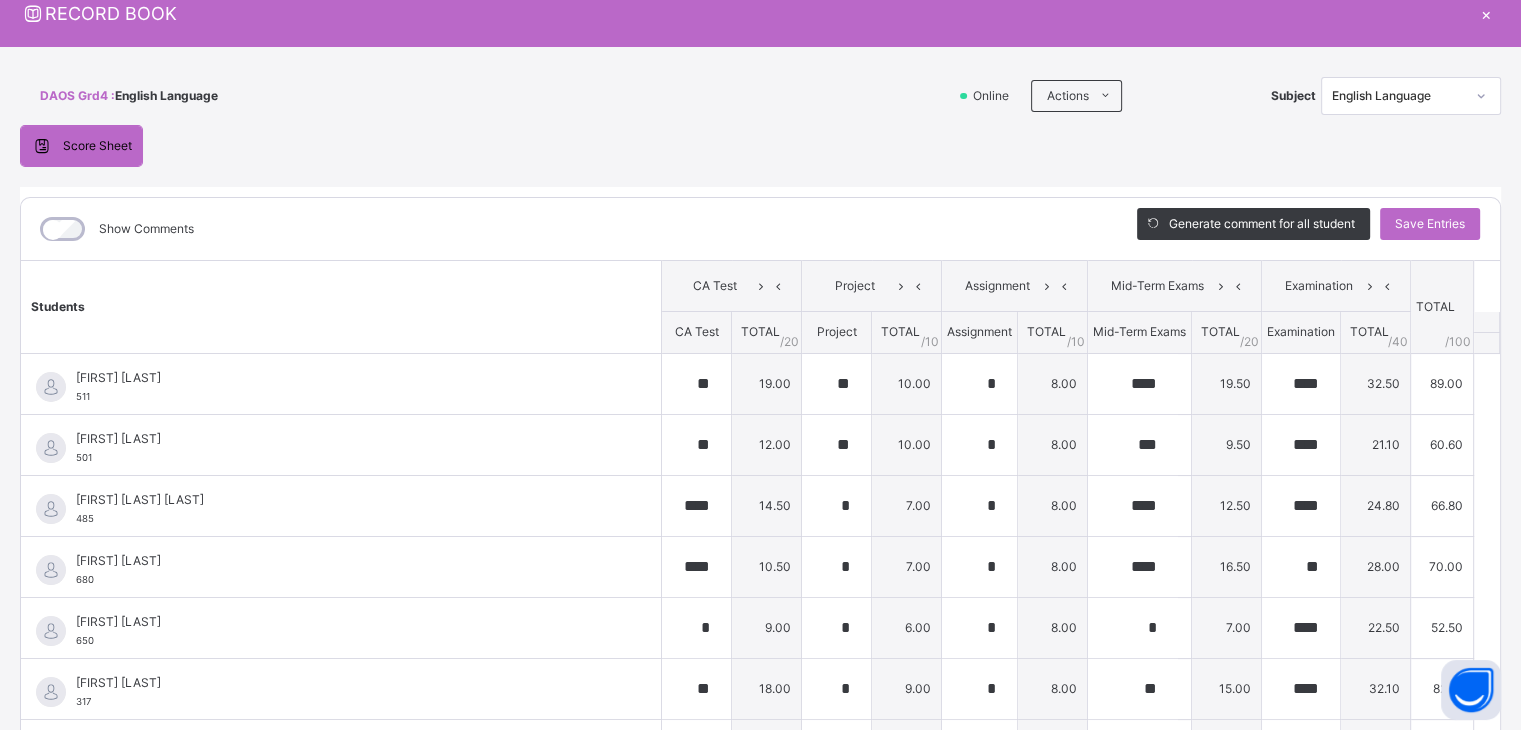 scroll, scrollTop: 63, scrollLeft: 0, axis: vertical 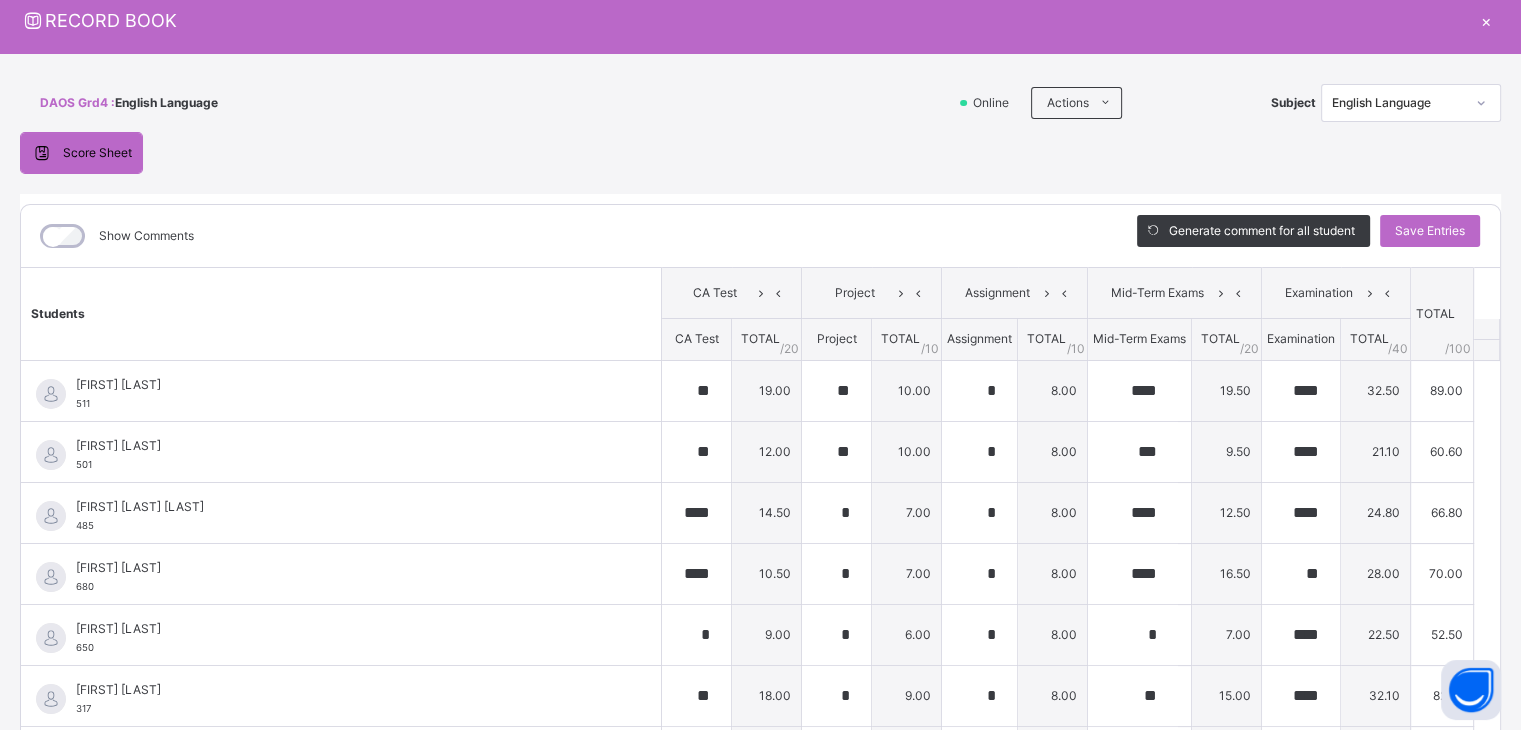 click on "×" at bounding box center (1486, 20) 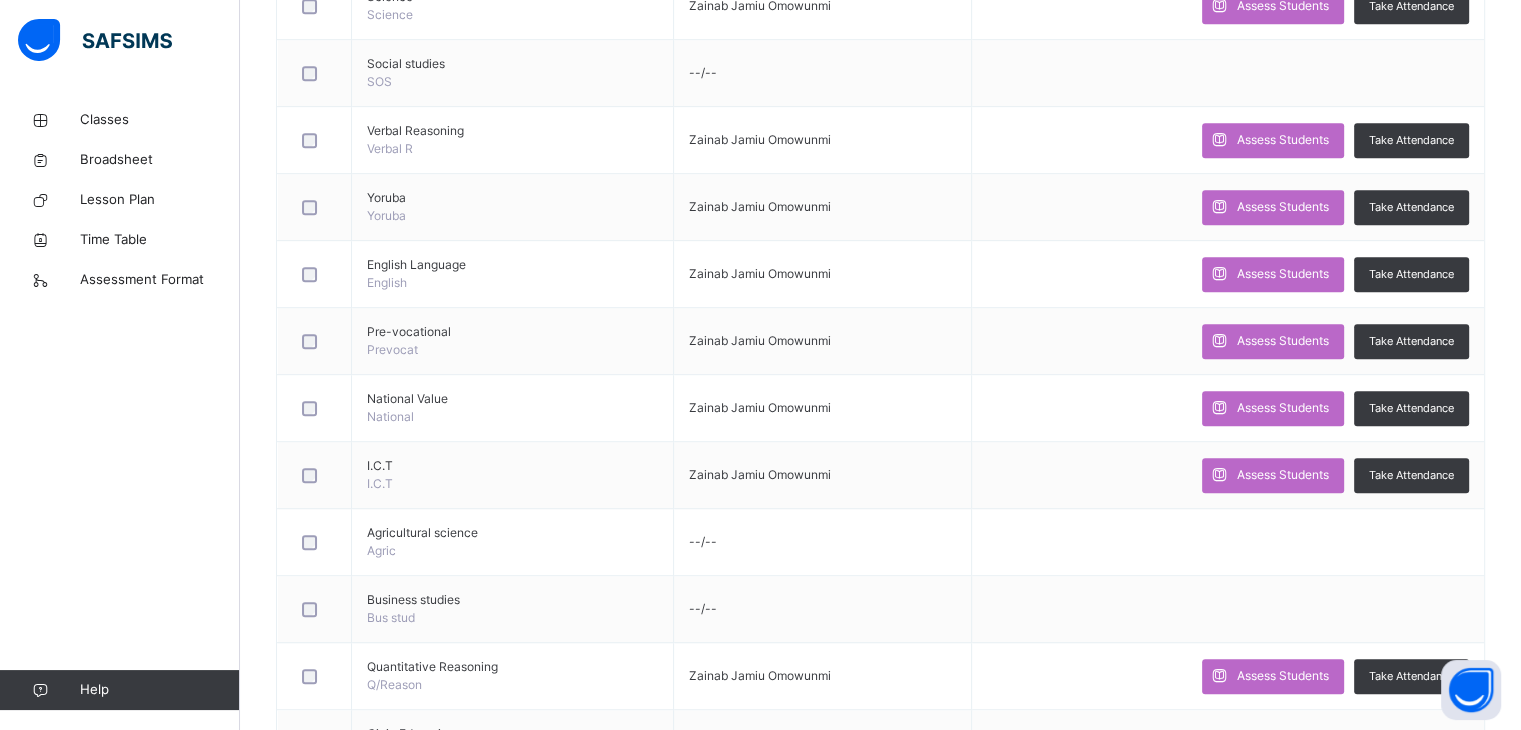 scroll, scrollTop: 1016, scrollLeft: 0, axis: vertical 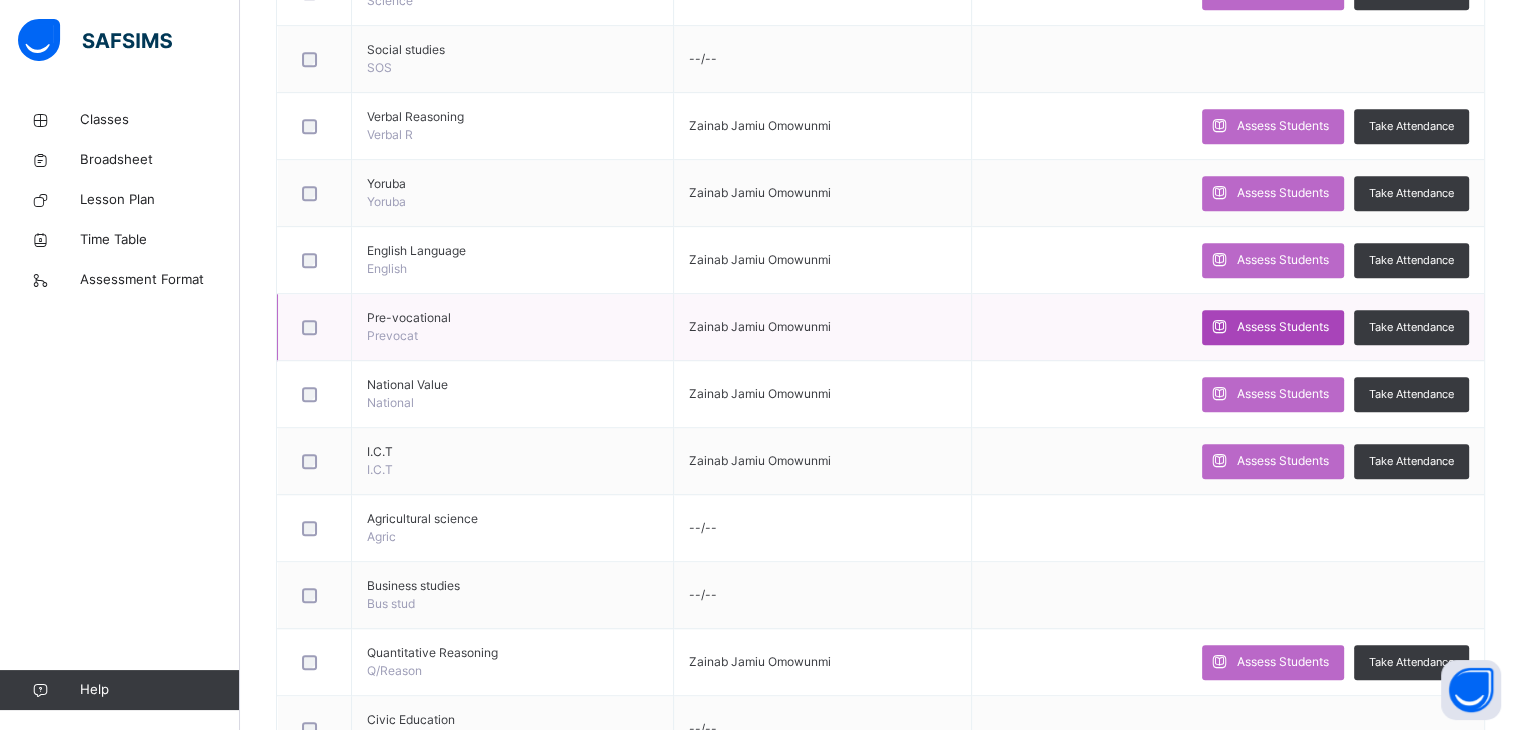 click on "Assess Students" at bounding box center (1283, 327) 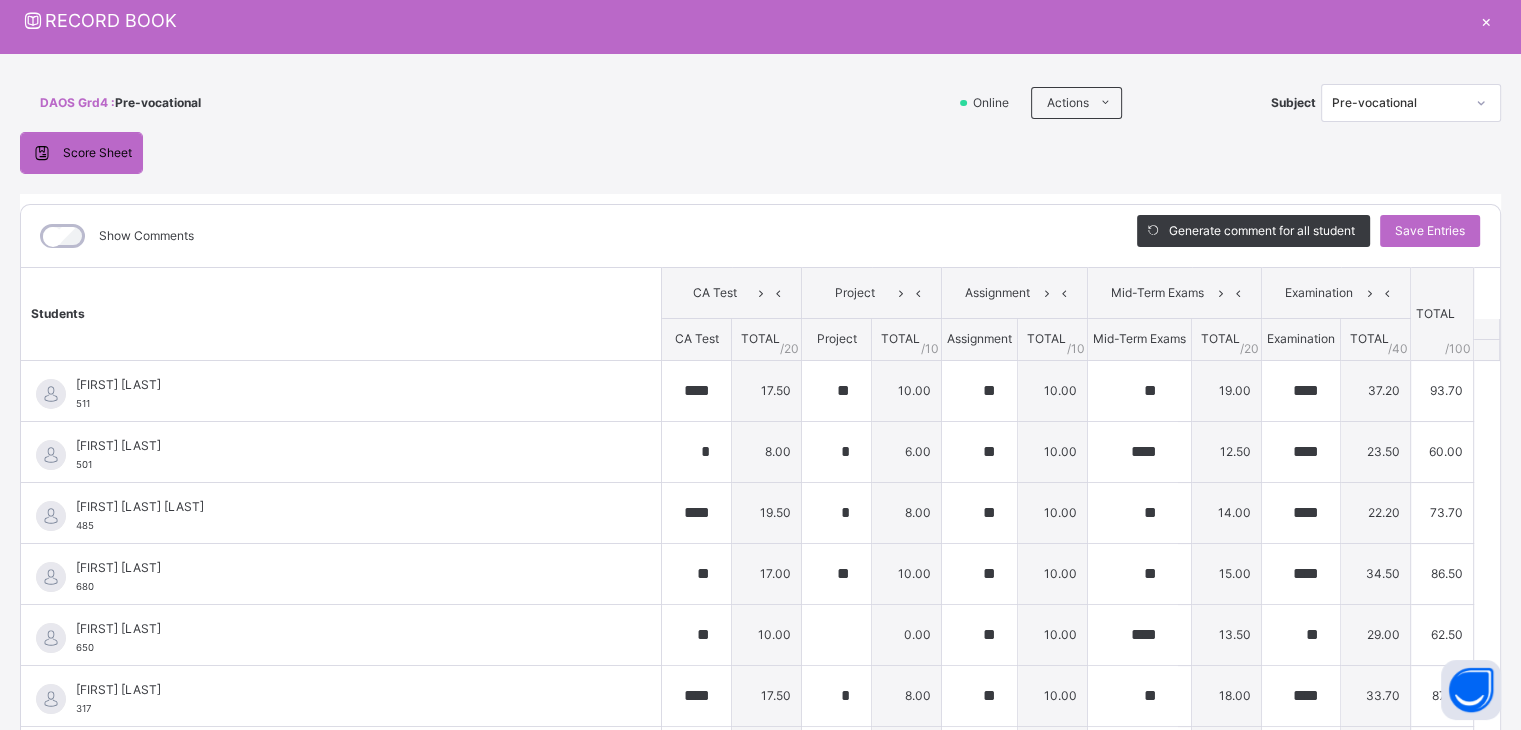 click on "Score Sheet Score Sheet Show Comments   Generate comment for all student   Save Entries Class Level:  DAOS Grd4   Subject:  Pre-vocational Session:  2024/2025 Session Session:  3rd Term Students CA Test Project Assignment Mid-Term Exams Examination TOTAL /100 Comment CA Test TOTAL / 20 Project TOTAL / 10 Assignment TOTAL / 10 Mid-Term Exams TOTAL / 20 Examination TOTAL / 40 [FIRST] [LAST] 511 [FIRST] [LAST] 511 **** 17.50 ** 10.00 ** 10.00 ** 19.00 **** 37.20 93.70 Generate comment 0 / 250   ×   Subject Teacher’s Comment Generate and see in full the comment developed by the AI with an option to regenerate the comment JS [FIRST] [LAST]   511   Total 93.70  / 100.00 Sims Bot   Regenerate     Use this comment   [FIRST] [LAST] 501 [FIRST] [LAST] 501 * 8.00 * 6.00 ** 10.00 **** 12.50 **** 23.50 60.00 Generate comment 0 / 250   ×   Subject Teacher’s Comment Generate and see in full the comment developed by the AI with an option to regenerate the comment JS" at bounding box center (760, 455) 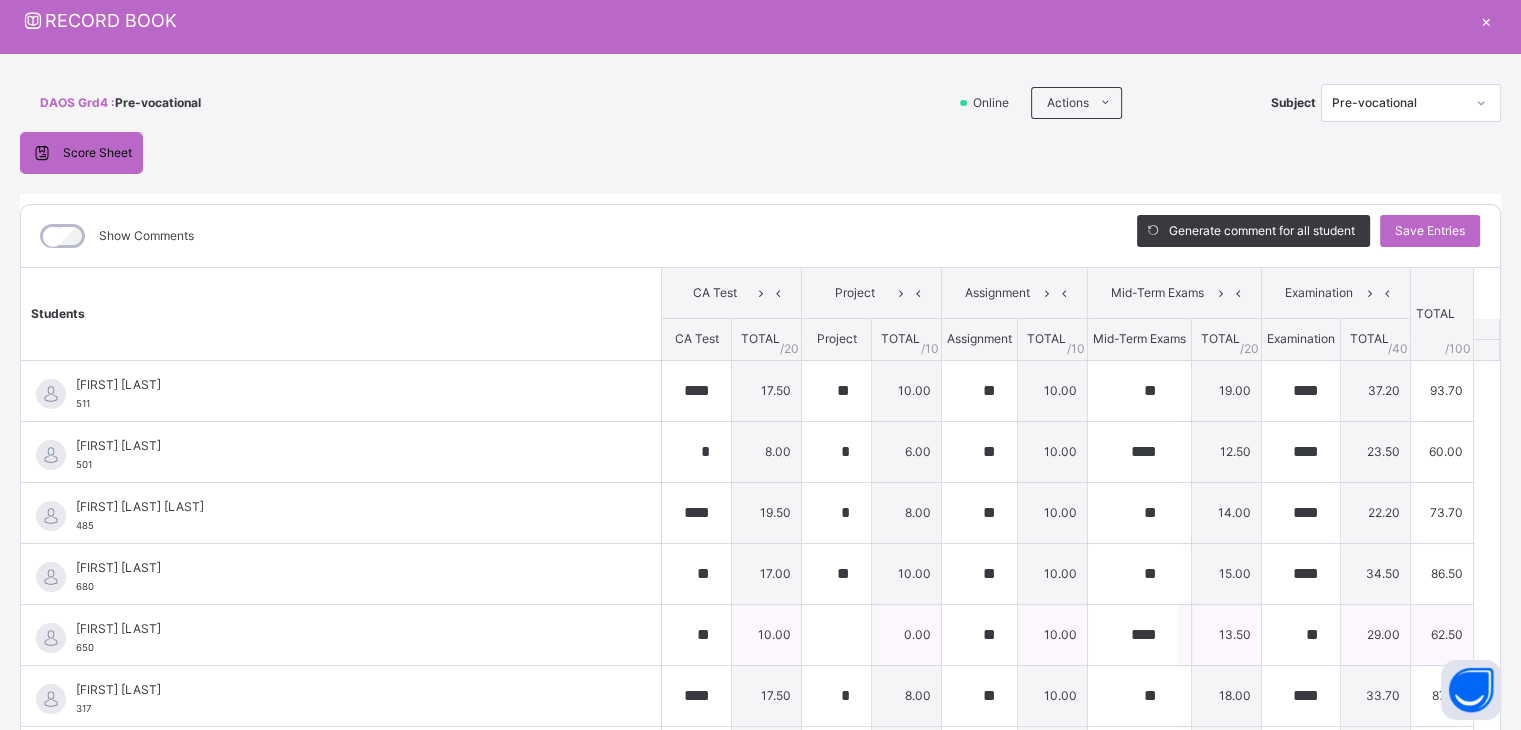 click on "[FIRST] [LAST]" at bounding box center (346, 629) 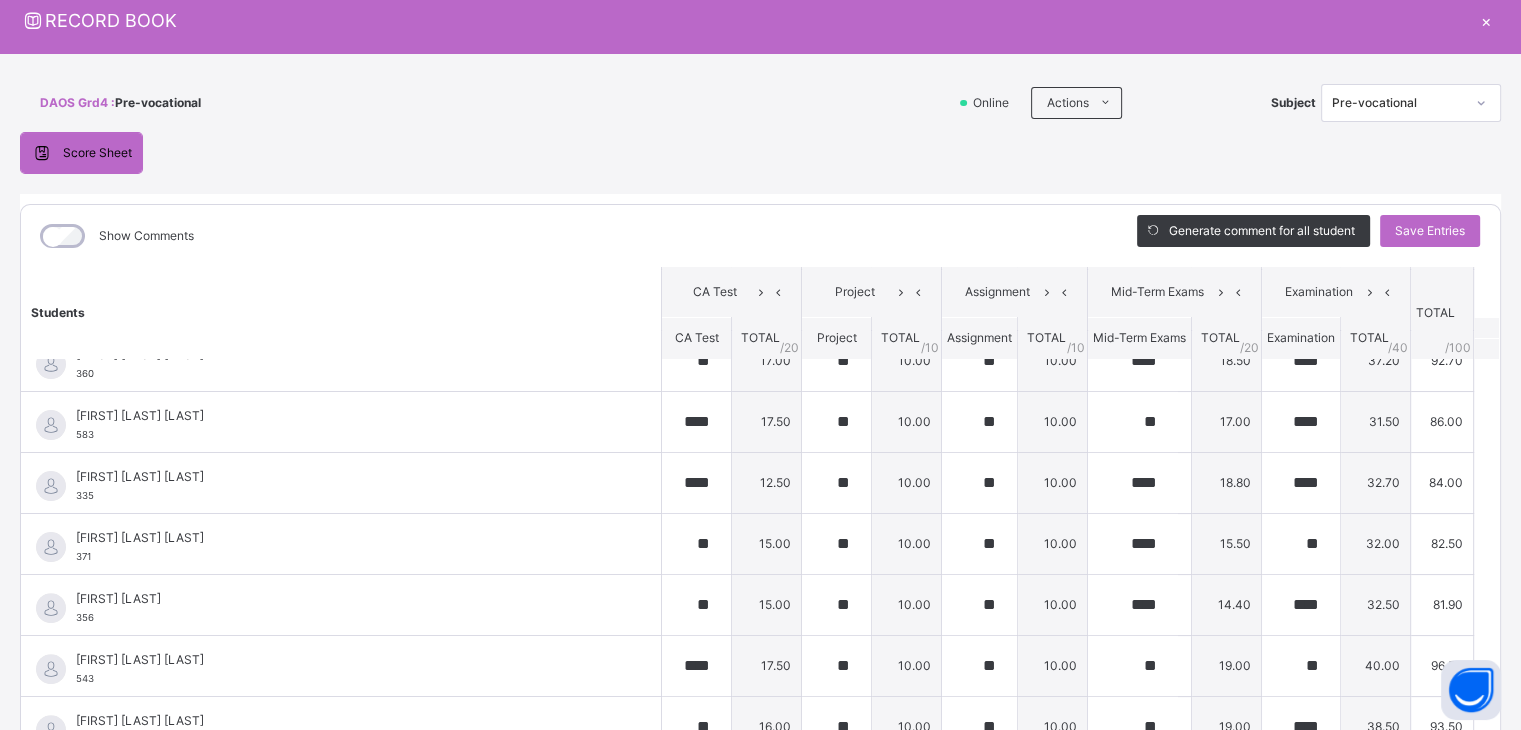 scroll, scrollTop: 680, scrollLeft: 0, axis: vertical 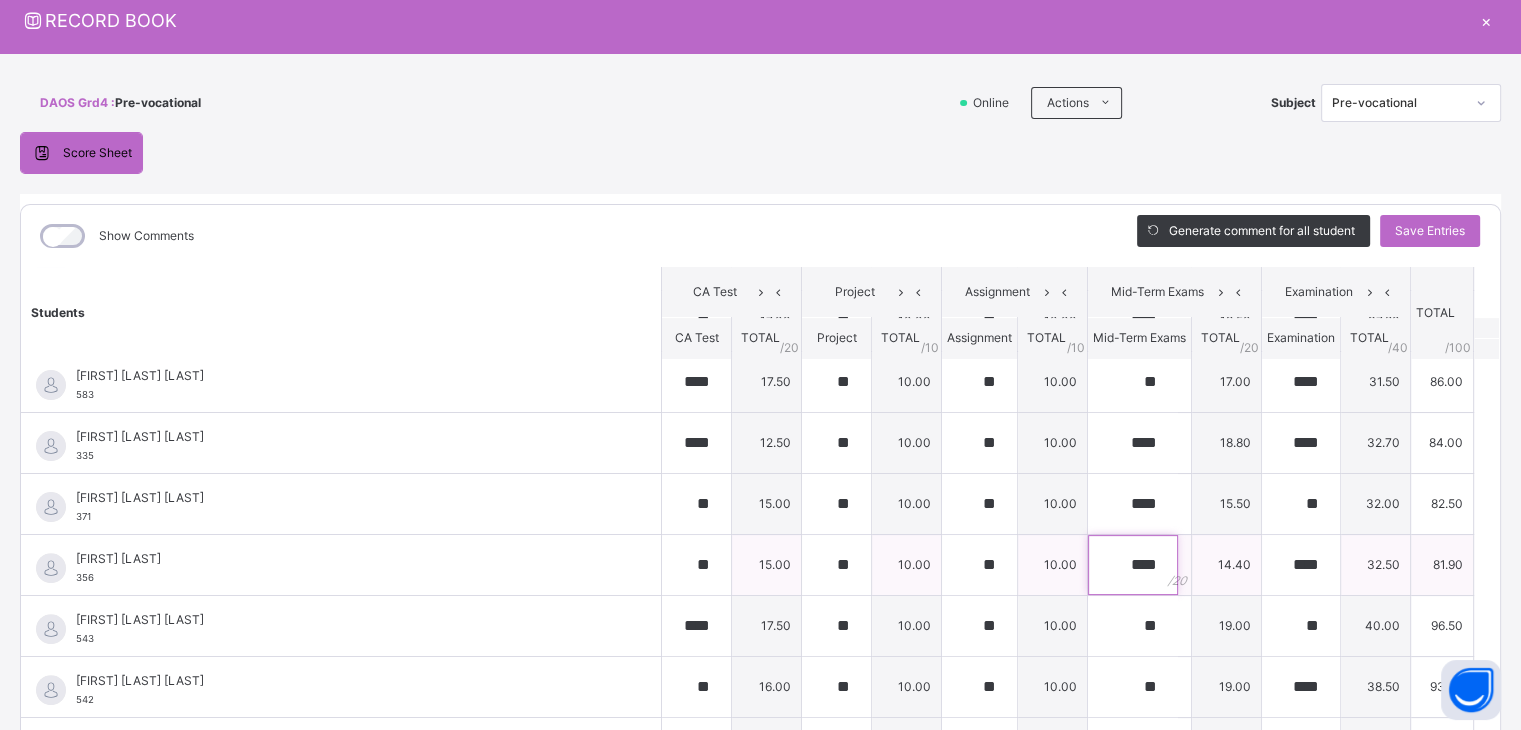 click on "****" at bounding box center [1133, 565] 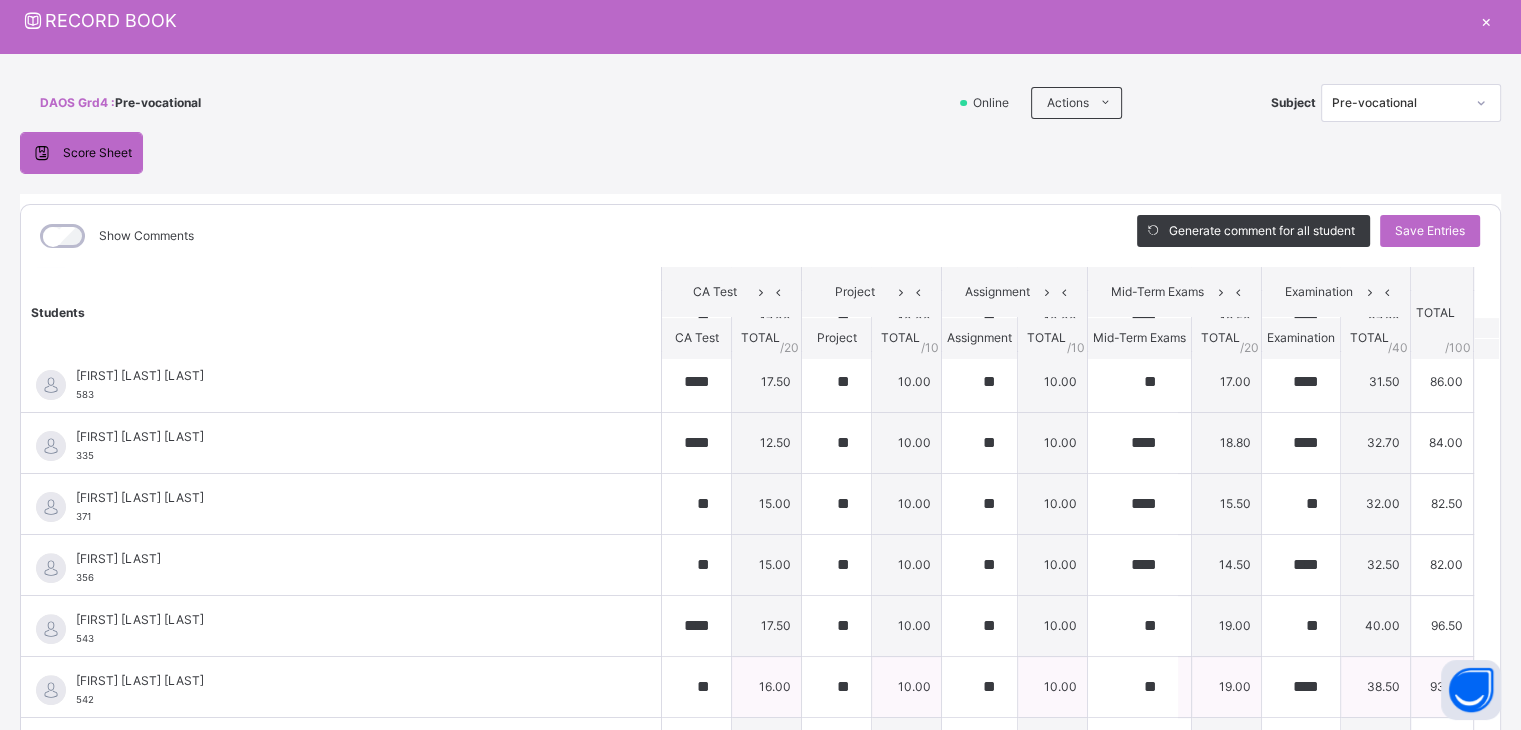 click on "[FIRST] [LAST] [LAST]" at bounding box center [346, 681] 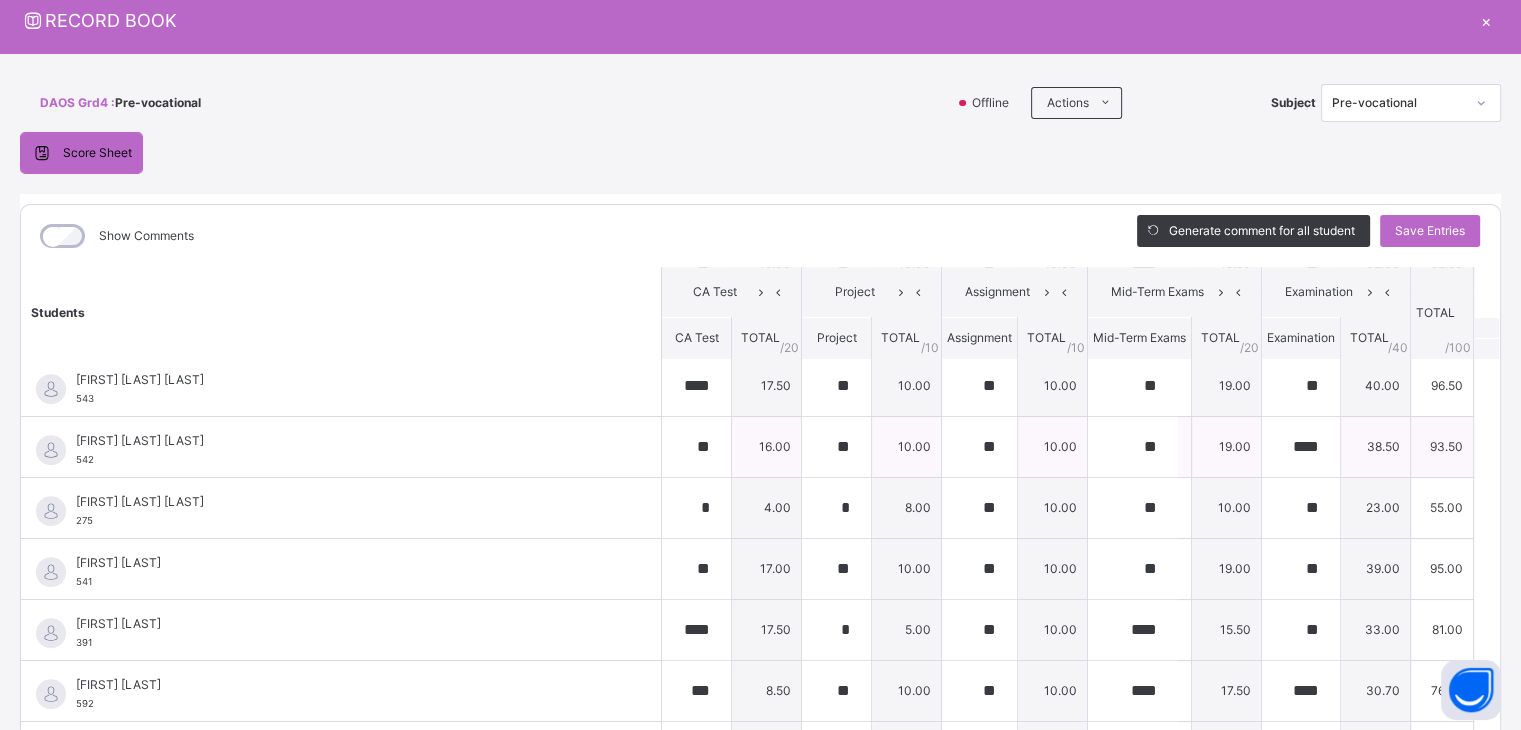 scroll, scrollTop: 930, scrollLeft: 0, axis: vertical 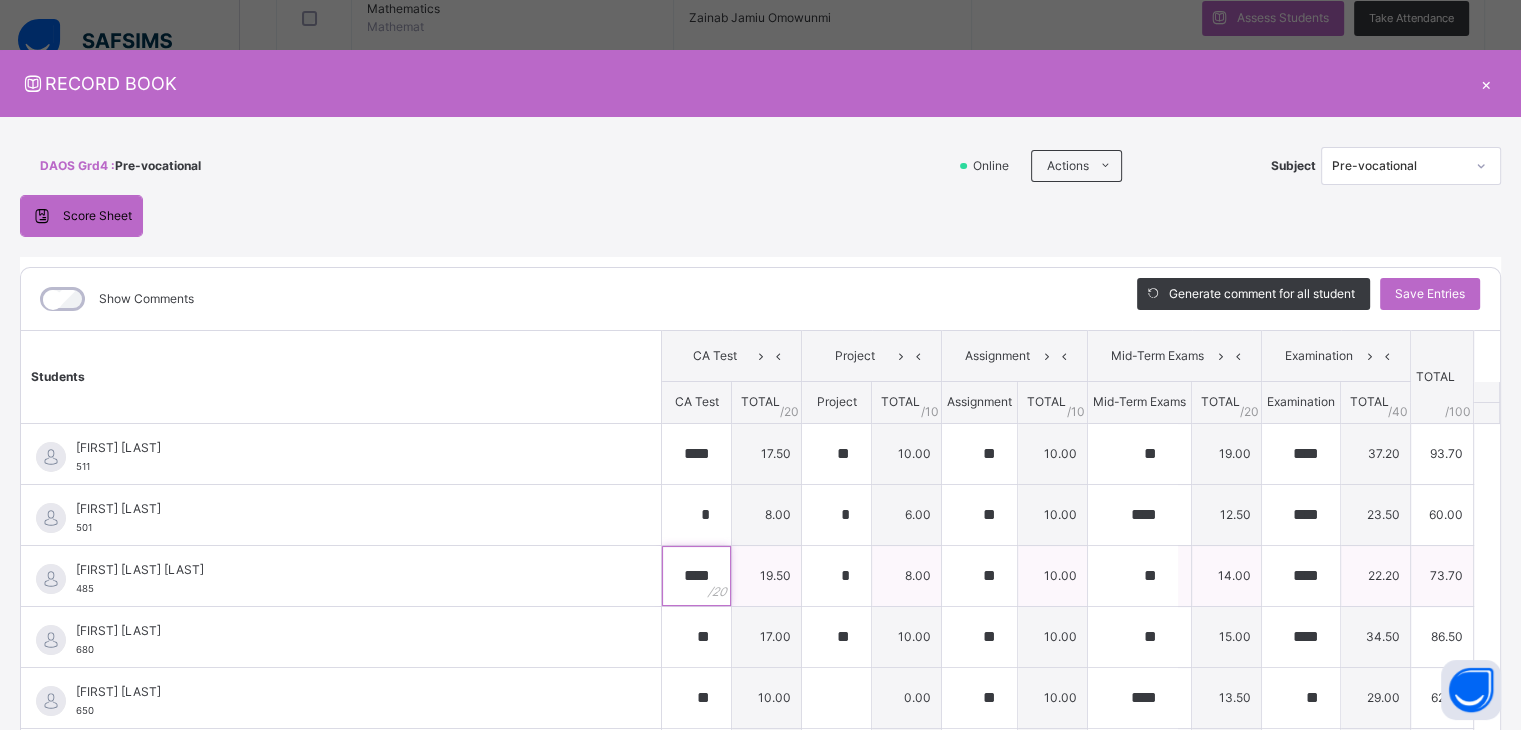 click on "****" at bounding box center (696, 576) 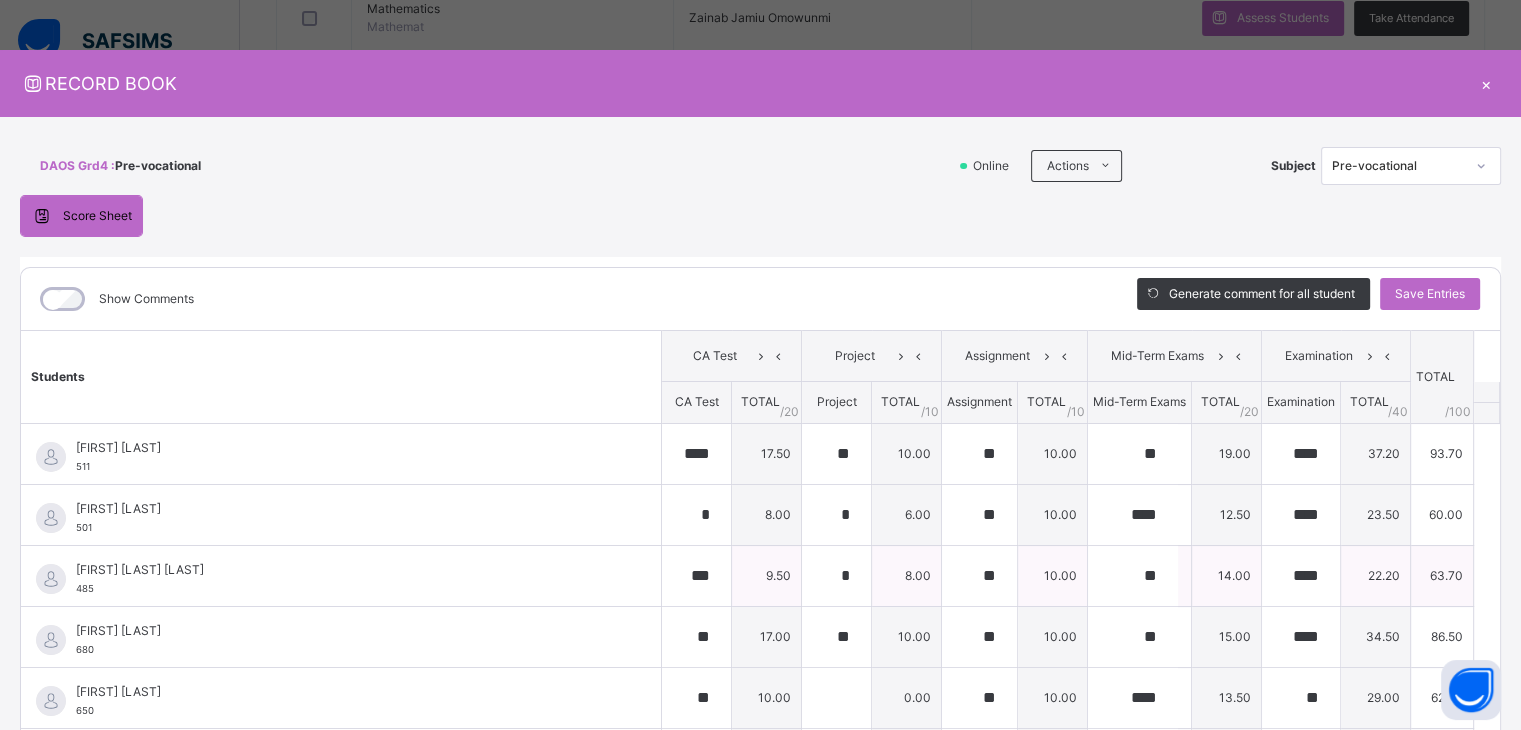 click on "[FIRST] [LAST] [LAST]" at bounding box center [346, 570] 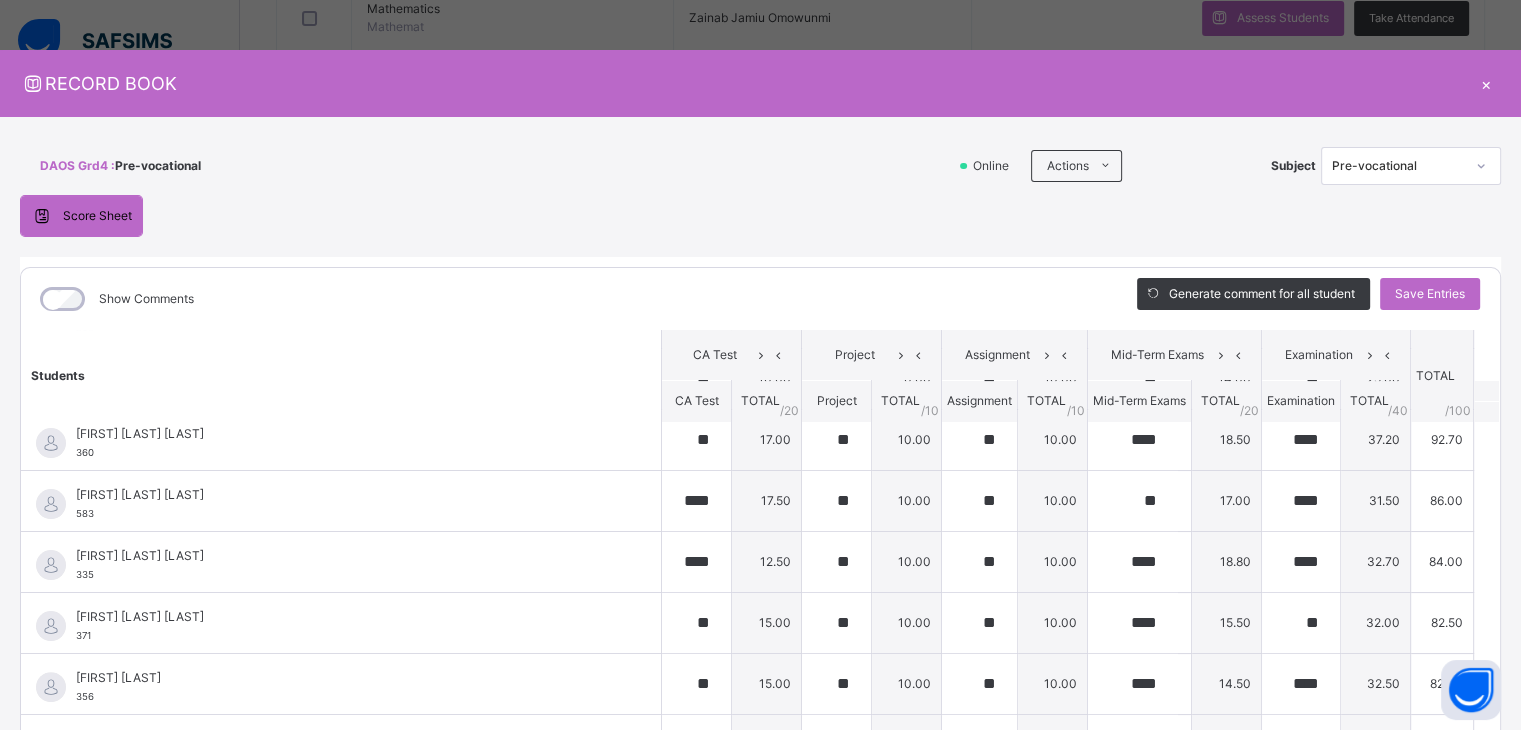 scroll, scrollTop: 926, scrollLeft: 0, axis: vertical 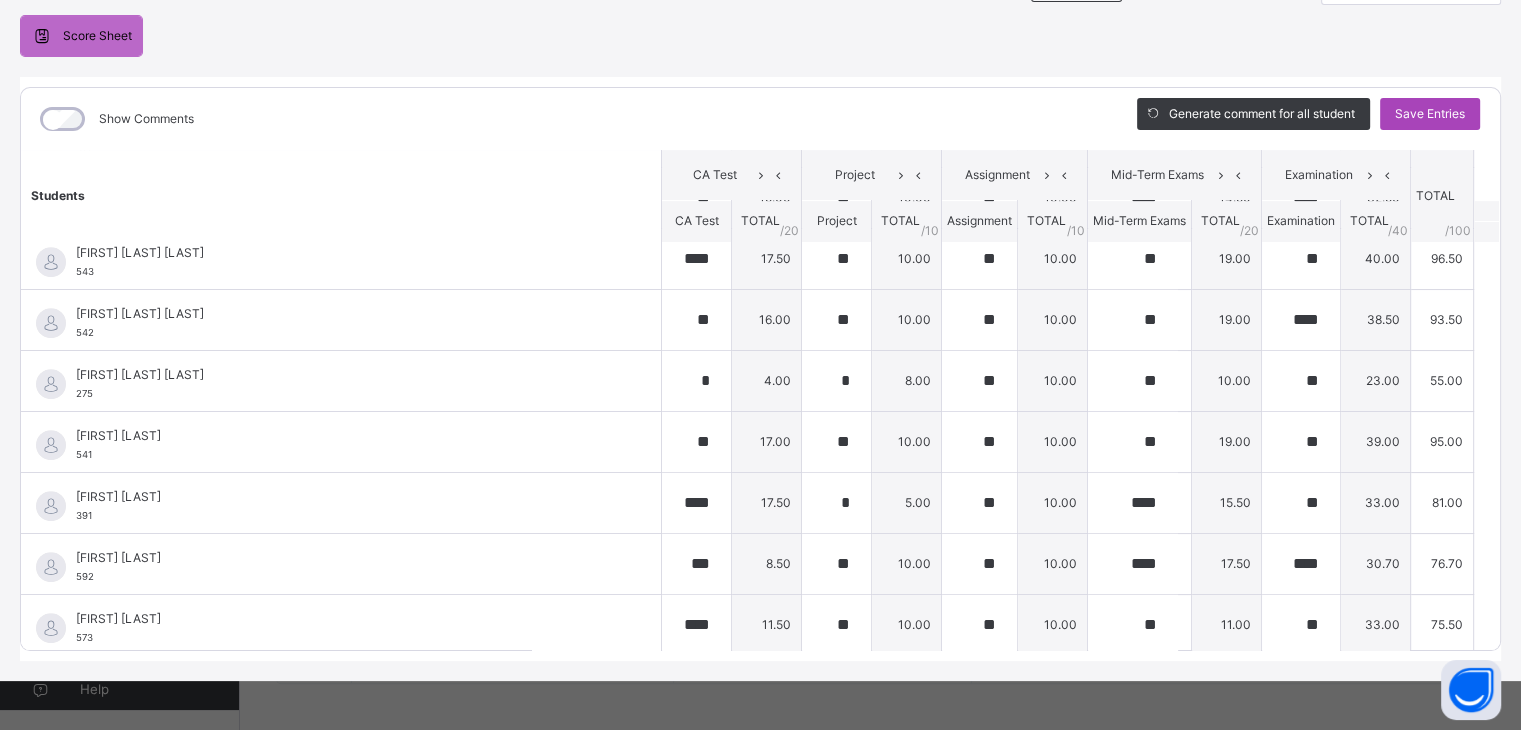 click on "Save Entries" at bounding box center (1430, 114) 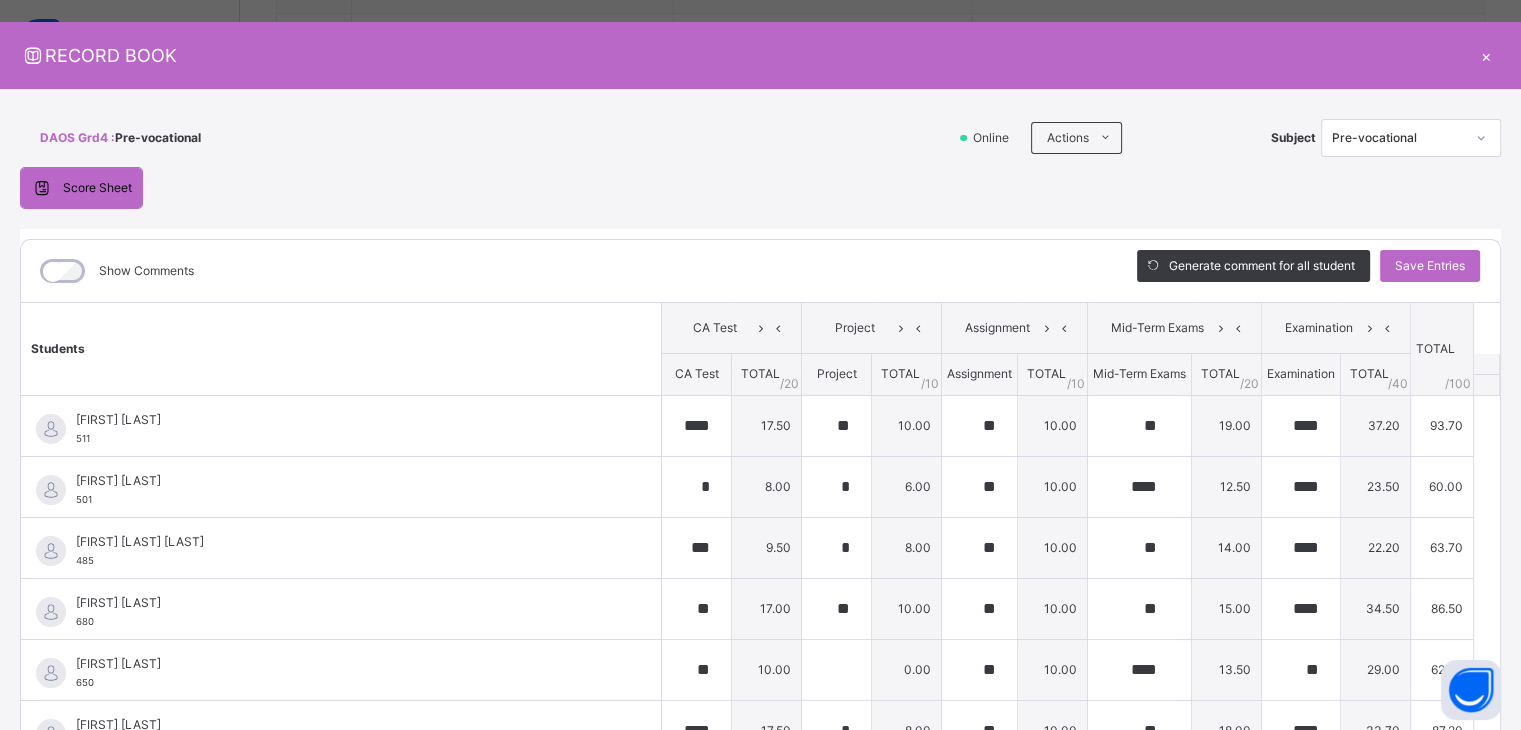 scroll, scrollTop: 23, scrollLeft: 0, axis: vertical 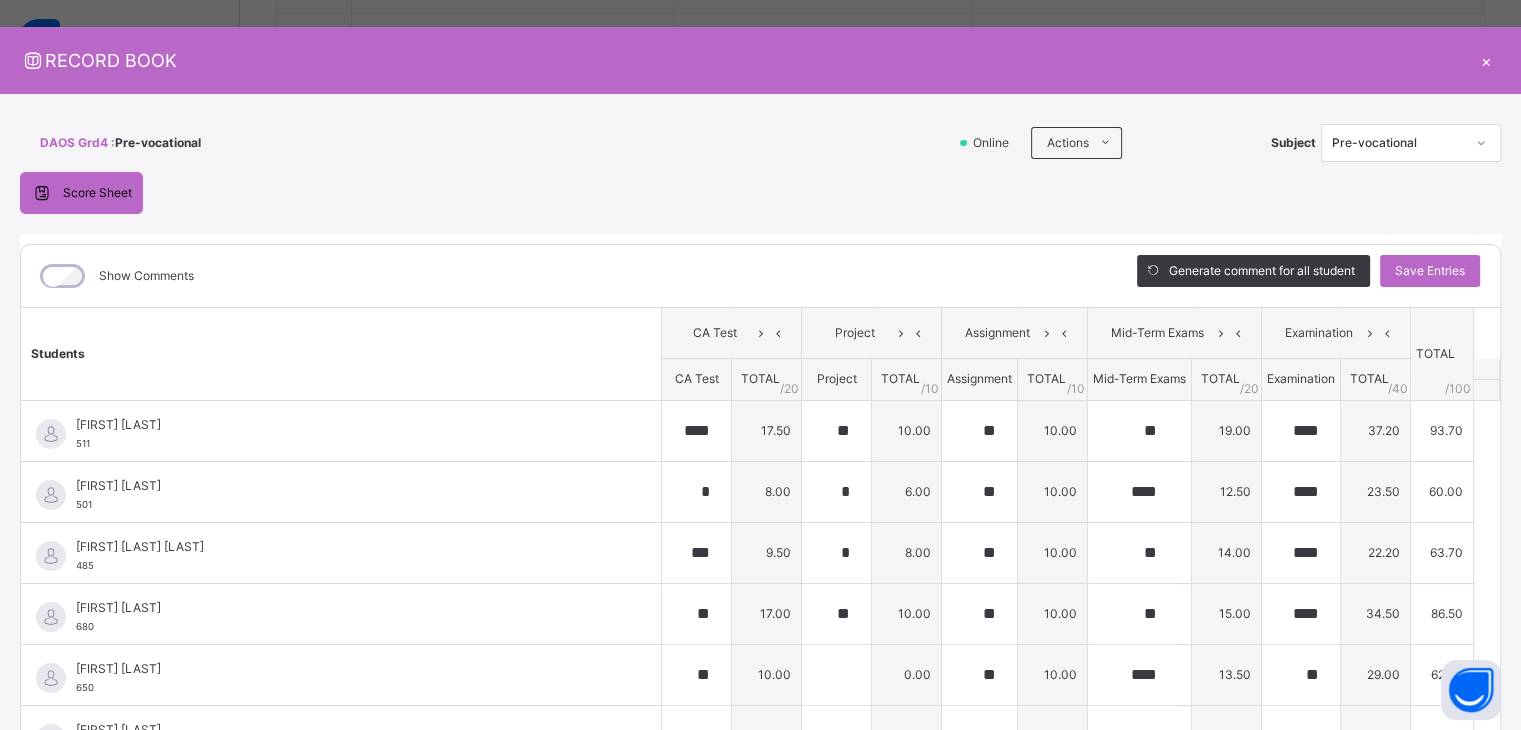 click on "×" at bounding box center (1486, 60) 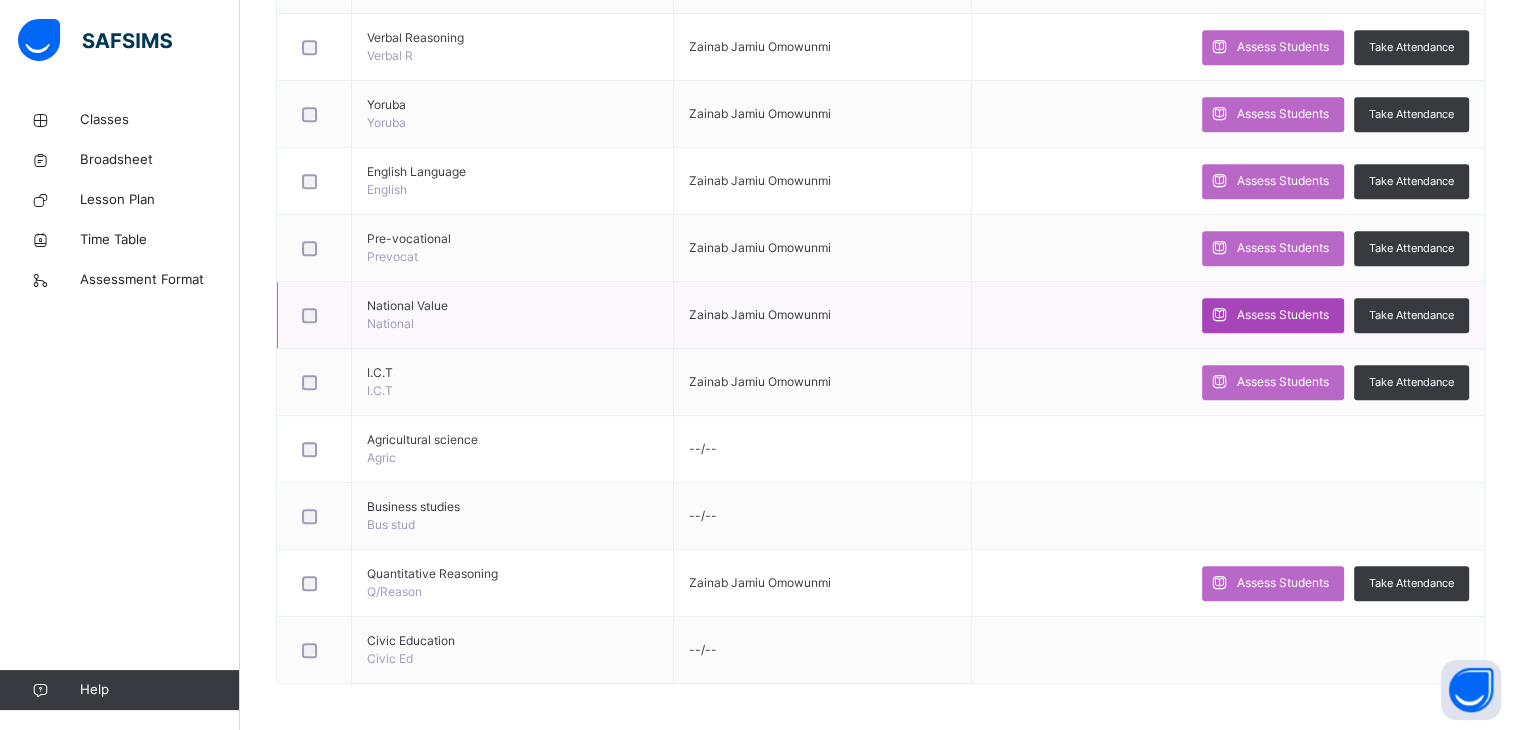 click on "Assess Students" at bounding box center [1283, 315] 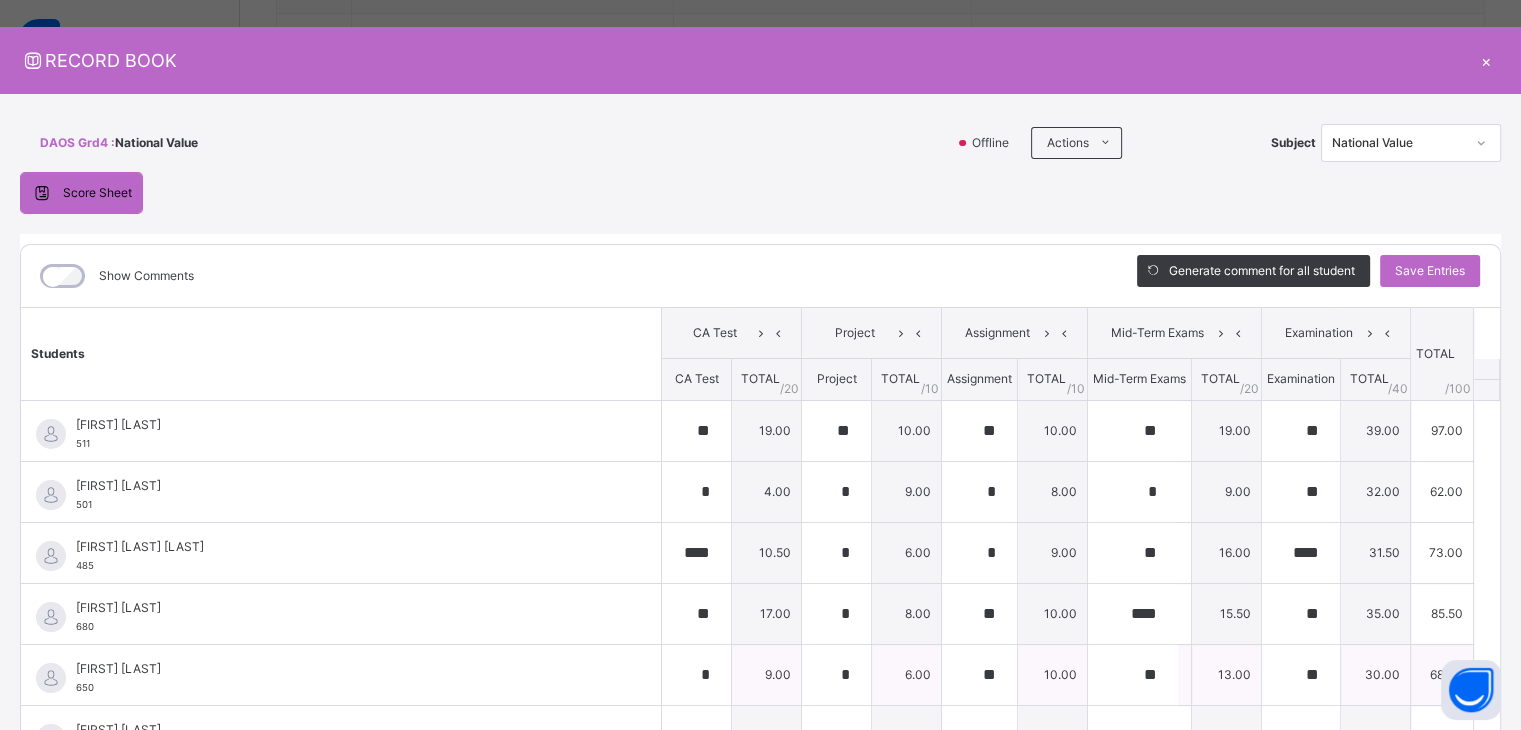 click on "[FIRST] [LAST] [NUMBER]" at bounding box center [341, 675] 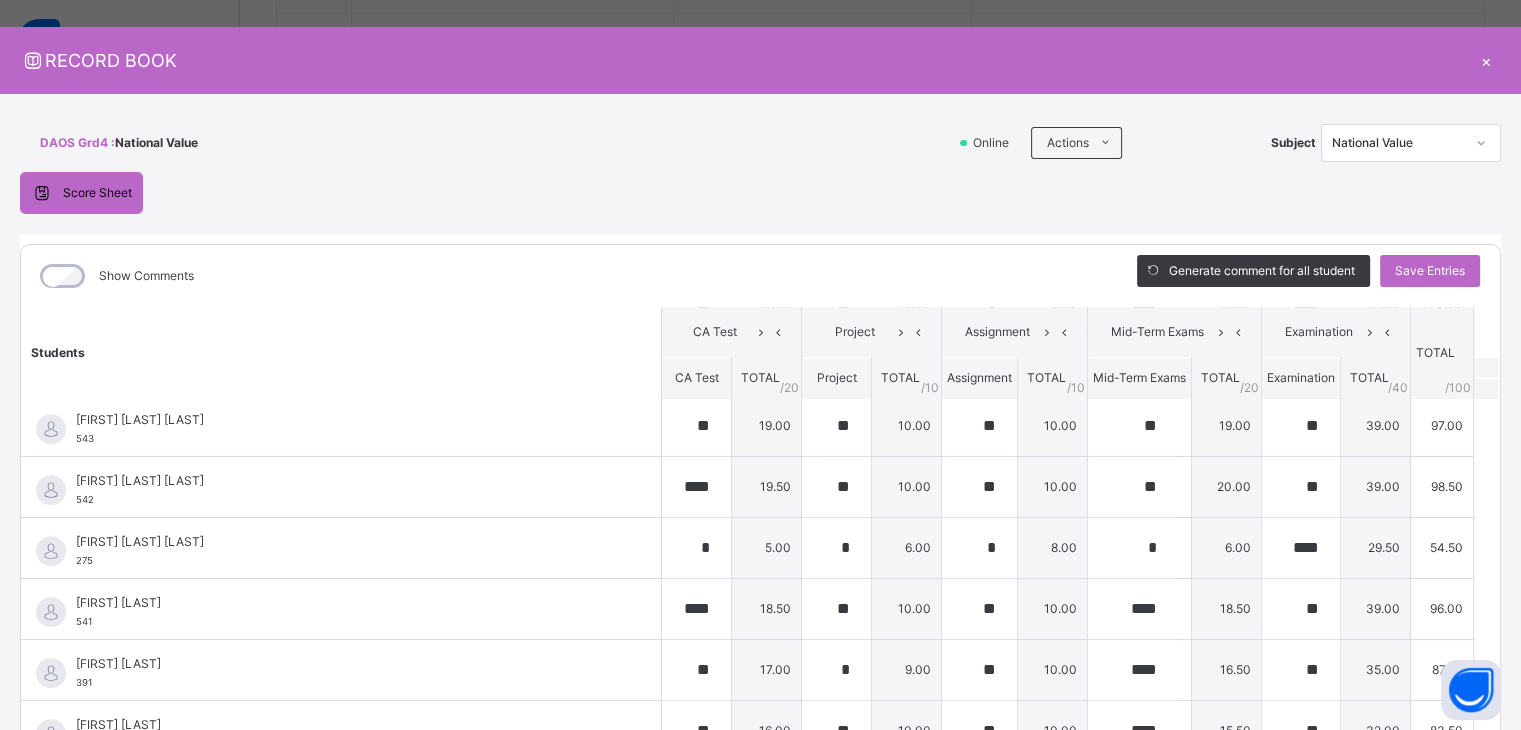scroll, scrollTop: 930, scrollLeft: 0, axis: vertical 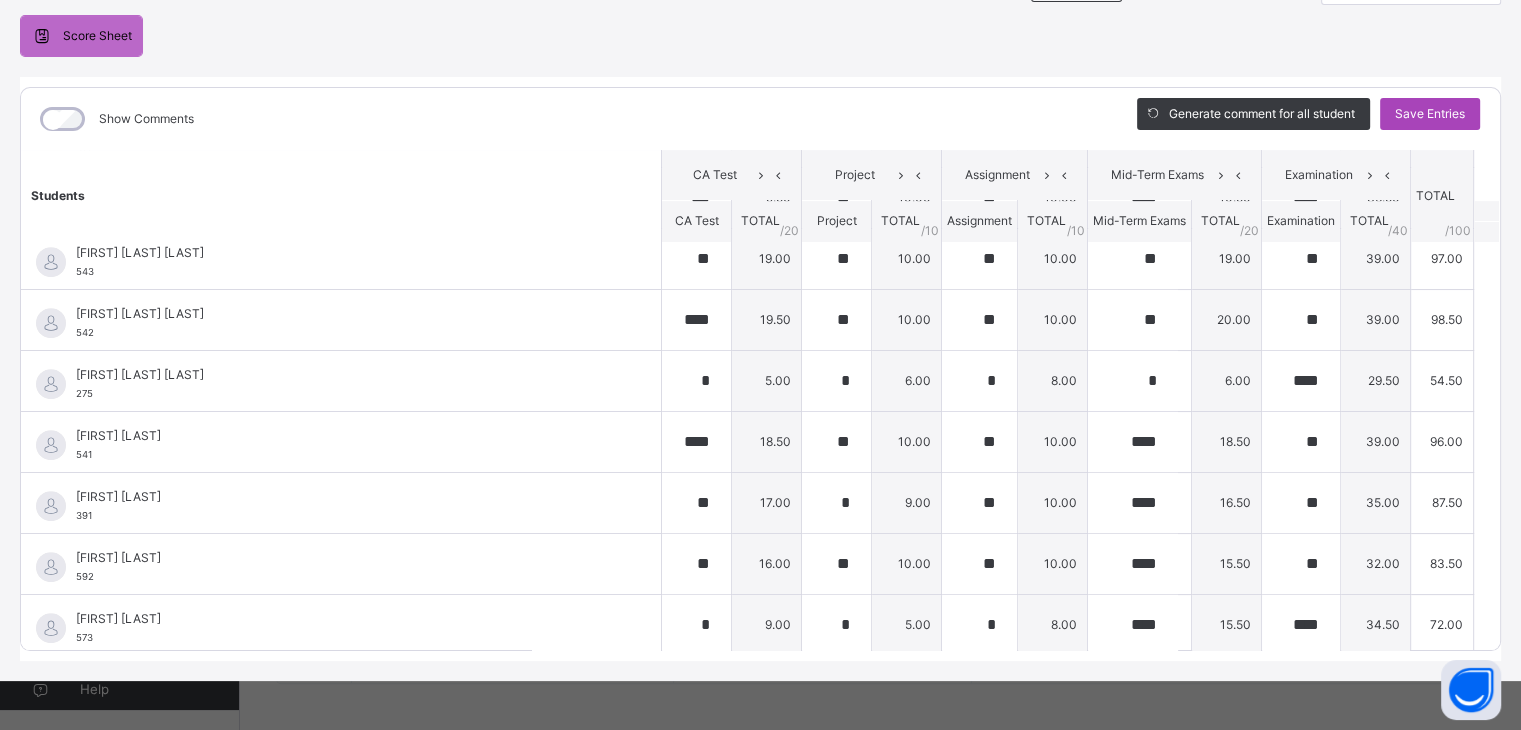 click on "Save Entries" at bounding box center (1430, 114) 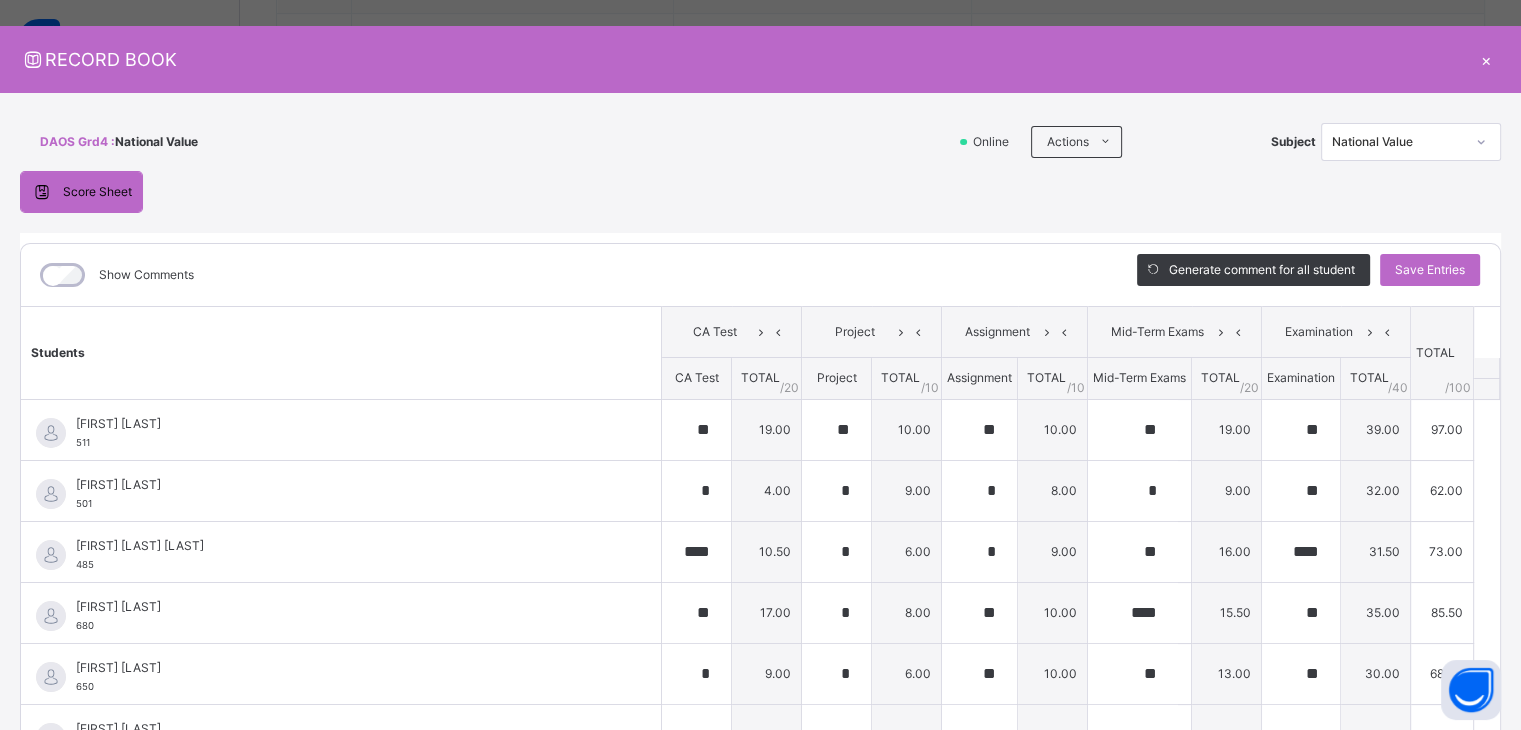 scroll, scrollTop: 22, scrollLeft: 0, axis: vertical 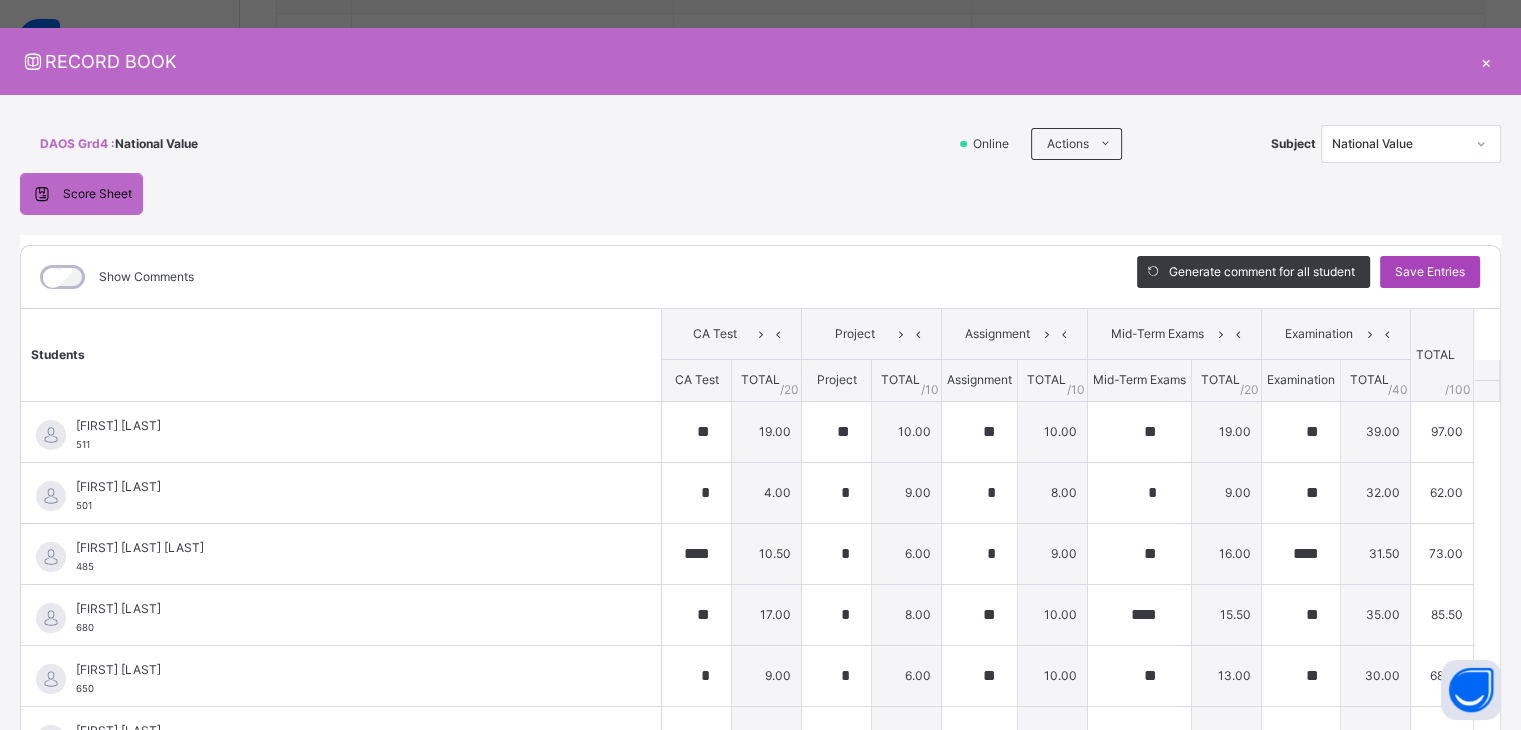 click on "Save Entries" at bounding box center [1430, 272] 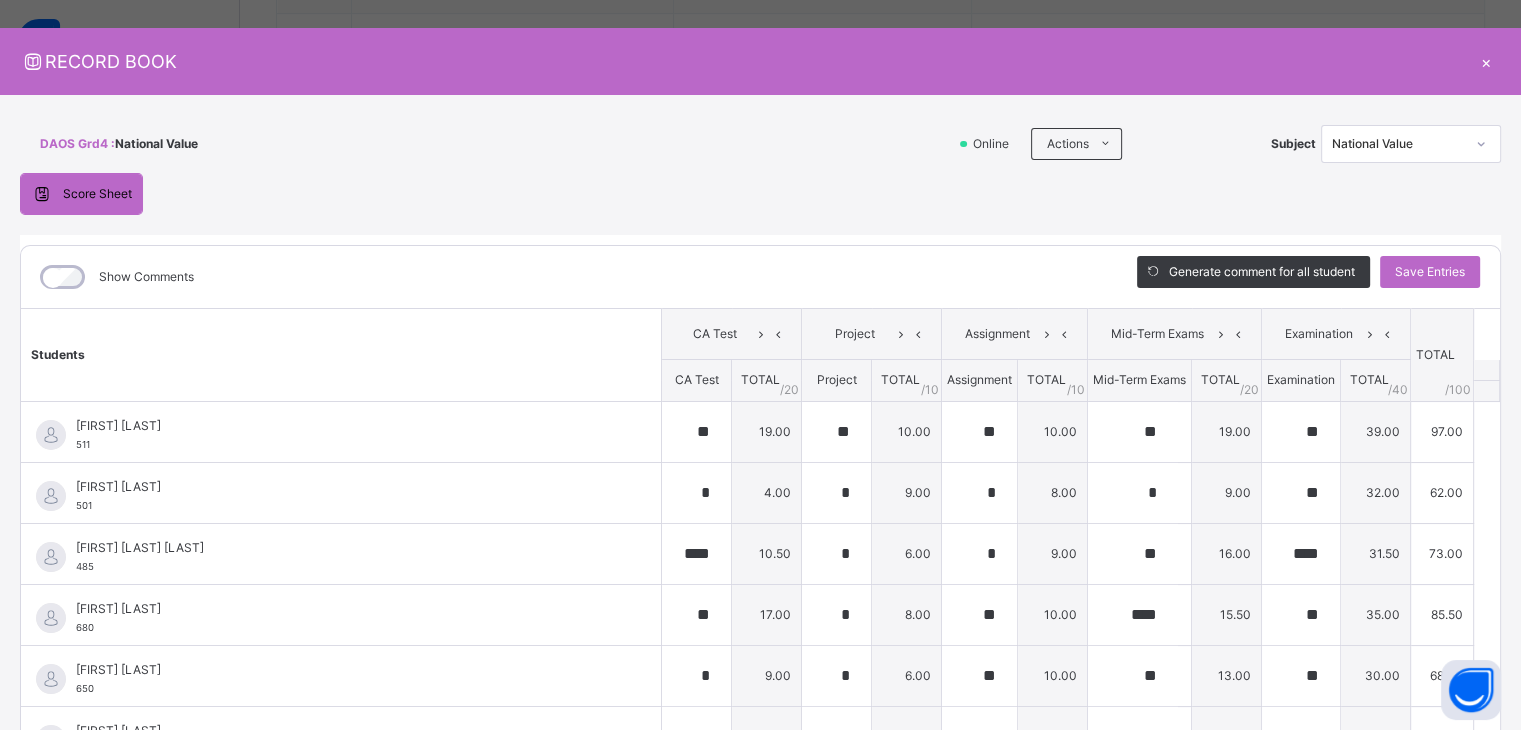 click on "×" at bounding box center [1486, 61] 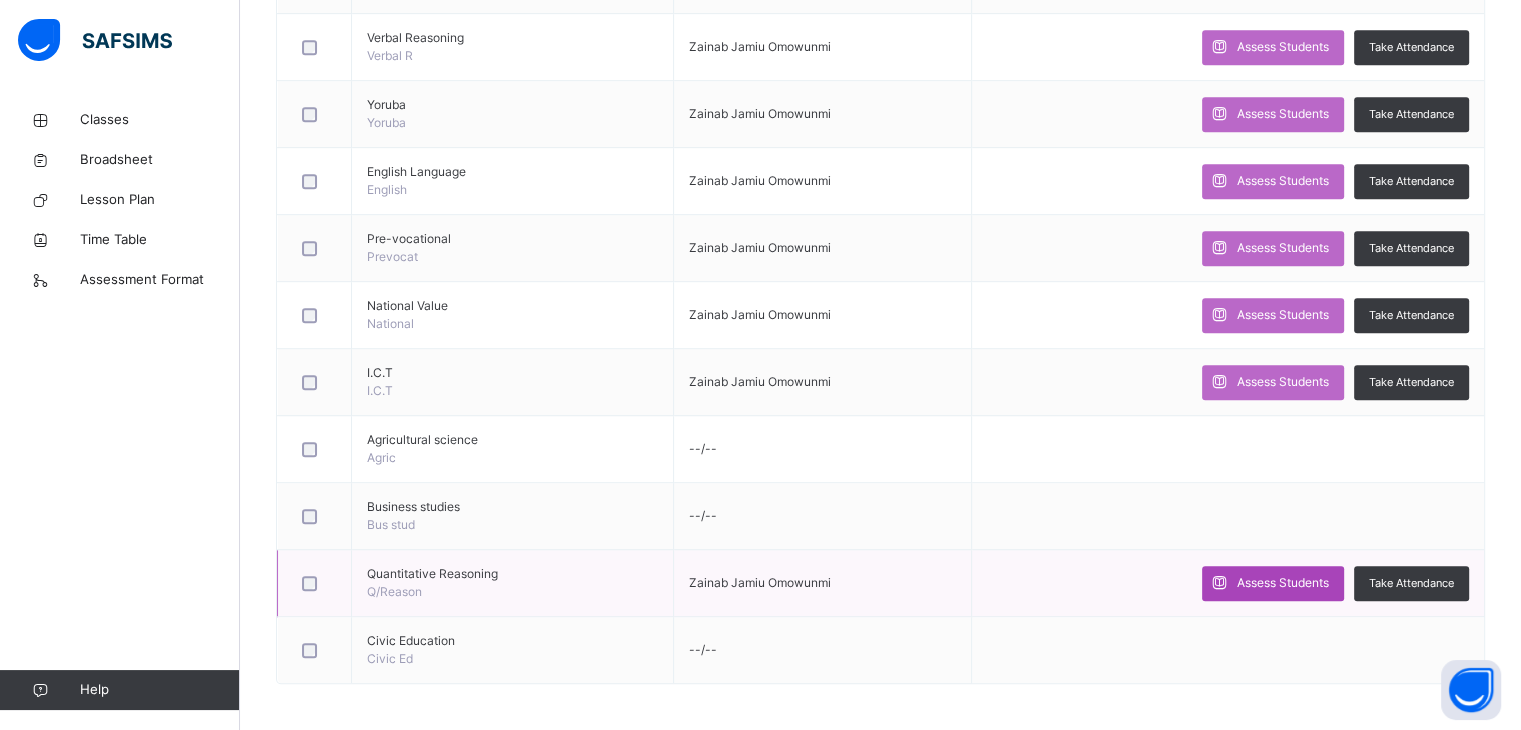 click on "Assess Students" at bounding box center [1283, 583] 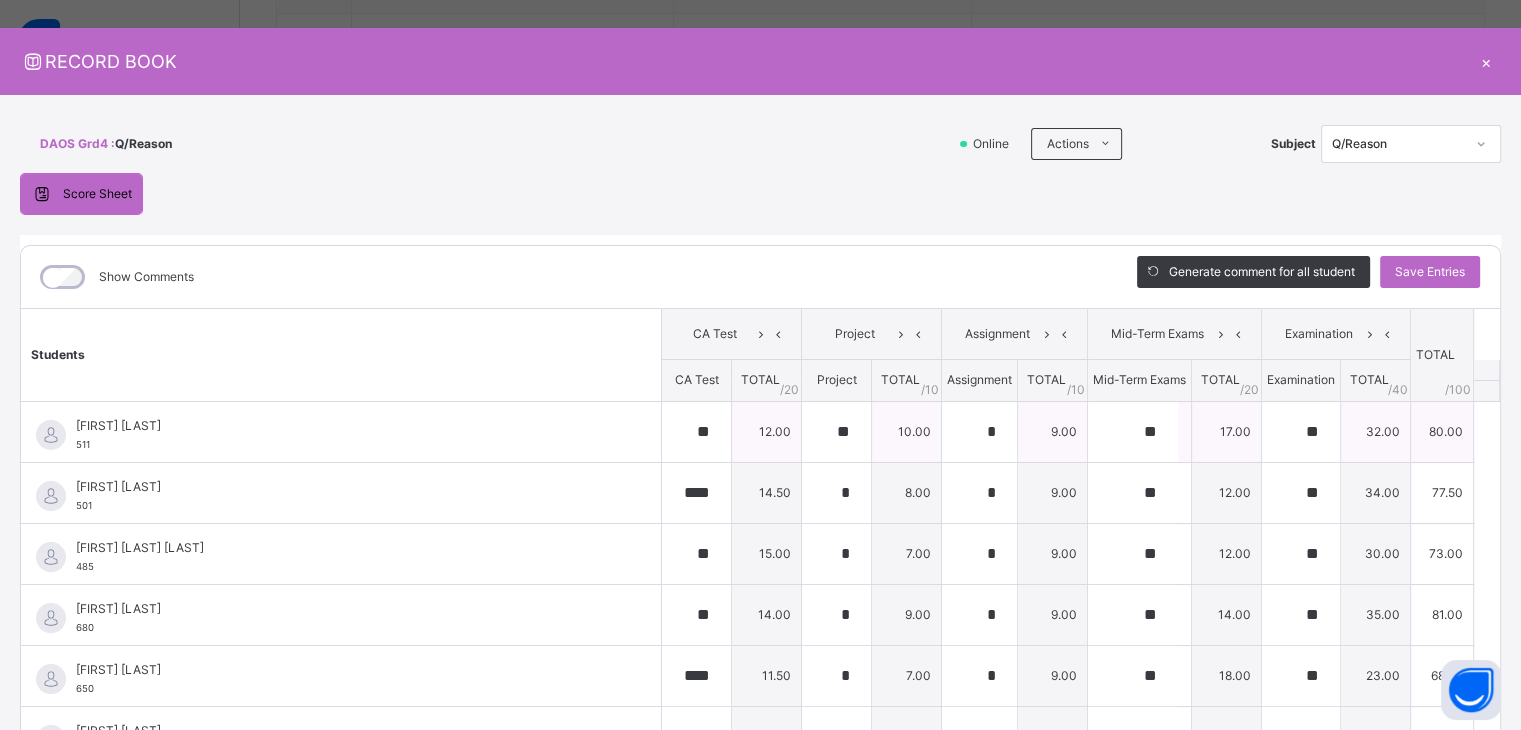 click on "[FIRST] [LAST] [LAST] [NUMBER]" at bounding box center (346, 435) 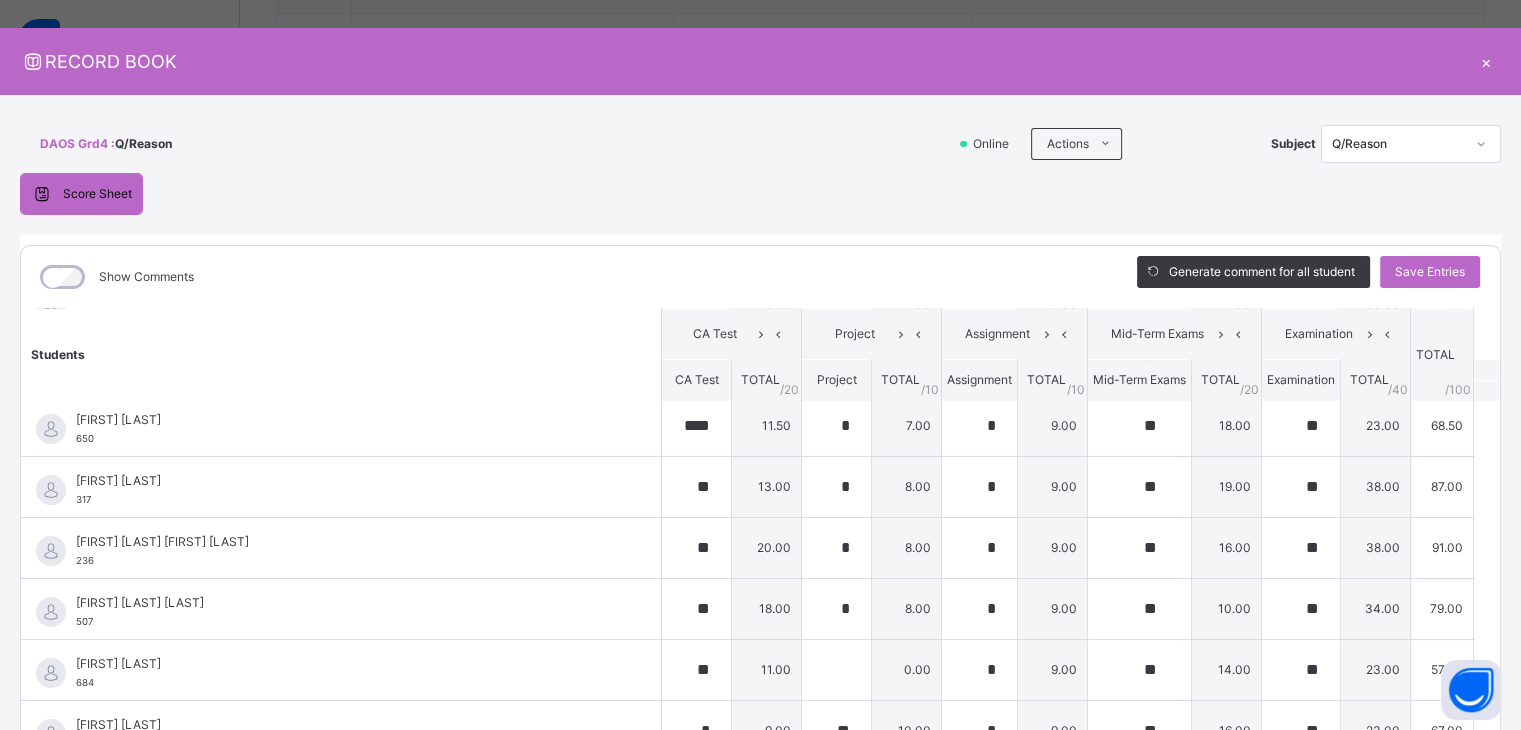 scroll, scrollTop: 12, scrollLeft: 0, axis: vertical 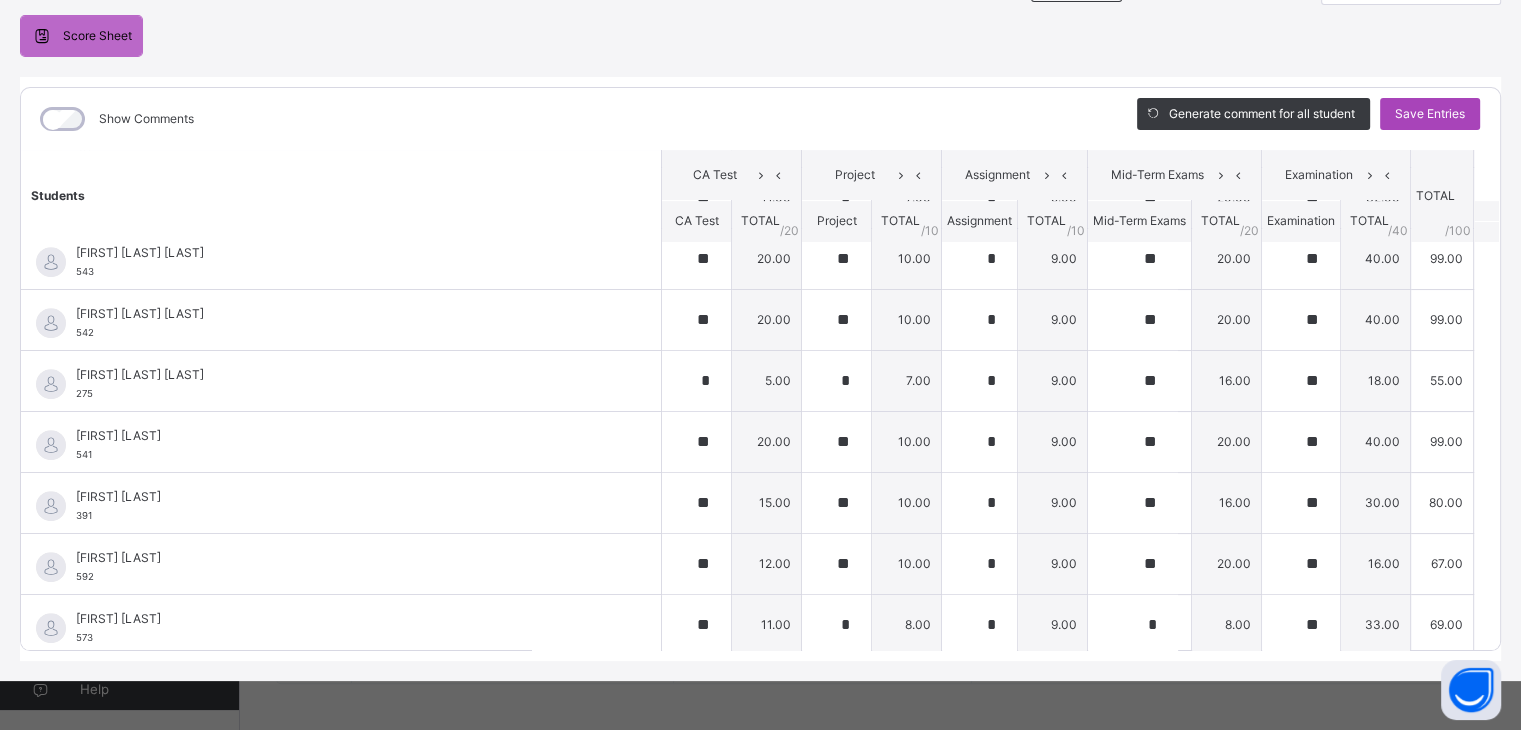 click on "Save Entries" at bounding box center (1430, 114) 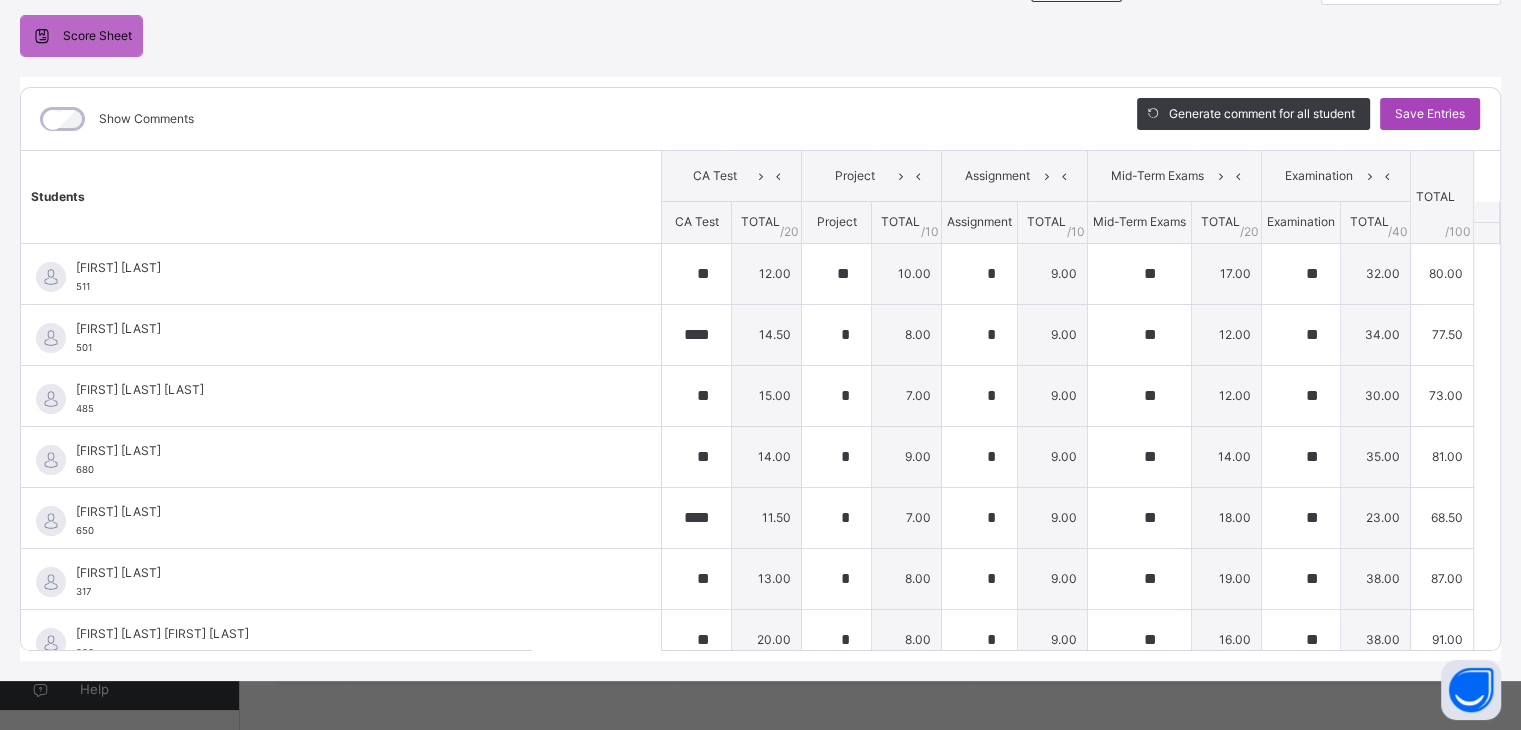 click on "Save Entries" at bounding box center [1430, 114] 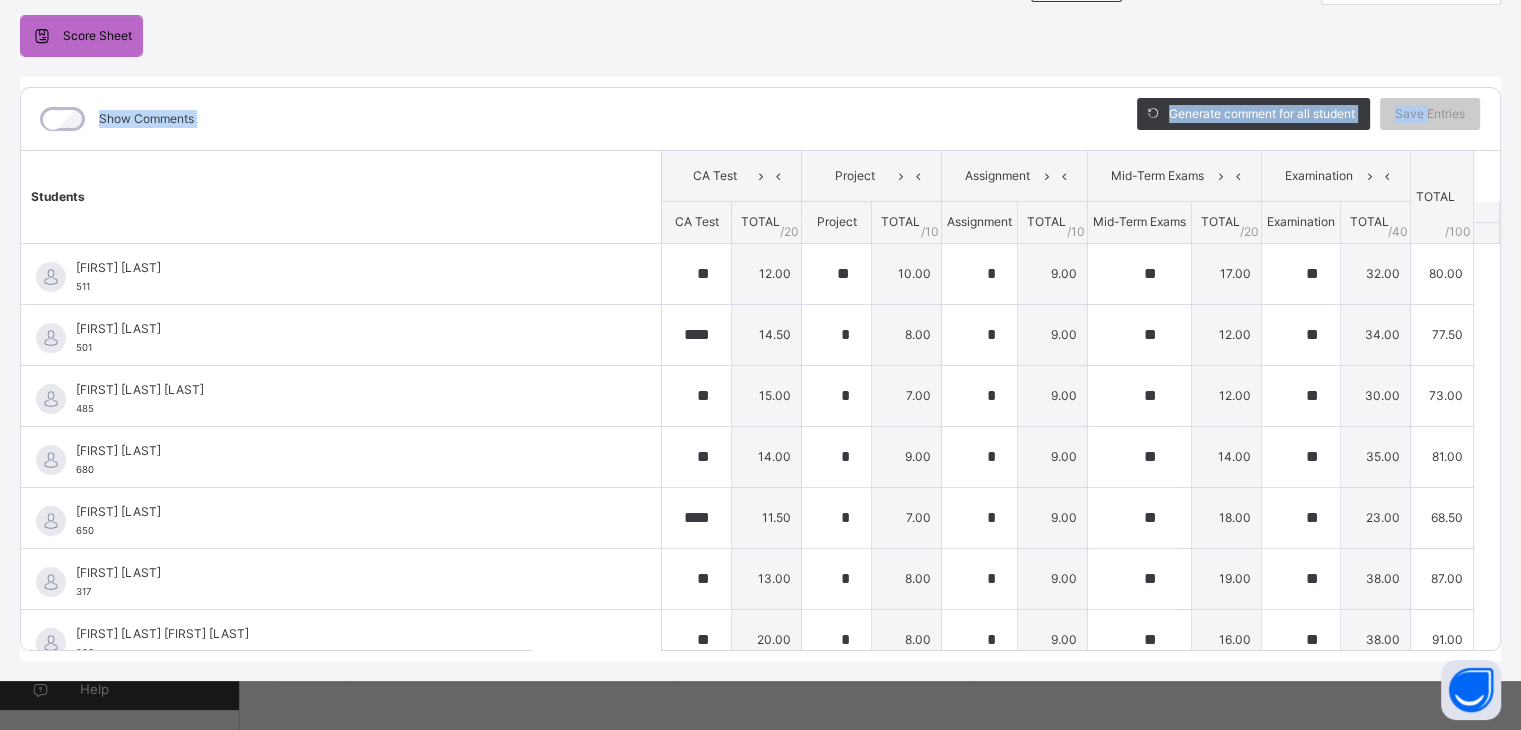 drag, startPoint x: 1411, startPoint y: 114, endPoint x: 1486, endPoint y: -8, distance: 143.20964 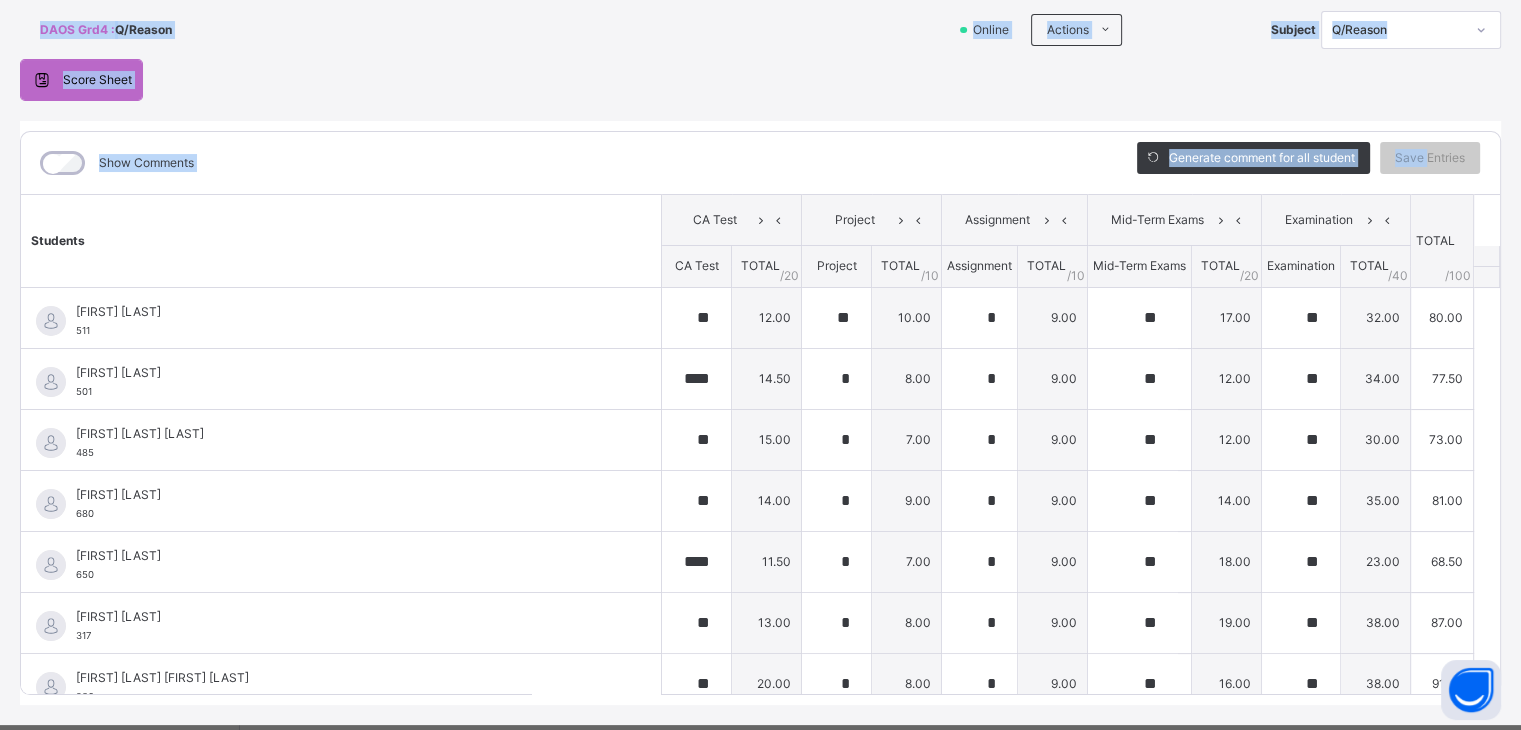 click on "DAOS Grd4   :   Q/Reason Online Actions  Download Empty Score Sheet  Upload/map score sheet Subject  Q/Reason Daltha Academy Date: [DATE], [TIME] Score Sheet Score Sheet Show Comments   Generate comment for all student   Save Entries Class Level:  DAOS Grd4   Subject:  Q/Reason Session:  2024/2025 Session Session:  3rd Term Students CA Test Project Assignment Mid-Term Exams Examination TOTAL /100 Comment CA Test TOTAL / 20 Project TOTAL / 10 Assignment TOTAL / 10 Mid-Term Exams TOTAL / 20 Examination TOTAL / 40 [FIRST] [LAST] 511 [FIRST] [LAST] 511 ** 12.00 ** 10.00 * 9.00 ** 17.00 ** 32.00 80.00 Generate comment 0 / 250   ×   Subject Teacher’s Comment Generate and see in full the comment developed by the AI with an option to regenerate the comment JS [FIRST] [LAST]   511   Total 80.00  / 100.00 Sims Bot   Regenerate     Use this comment   [FIRST] [LAST] 501 [FIRST] [LAST] 501 **** 14.50 * 8.00 * 9.00 ** 12.00 ** 34.00 77.50 Generate comment 0 /" at bounding box center [760, 353] 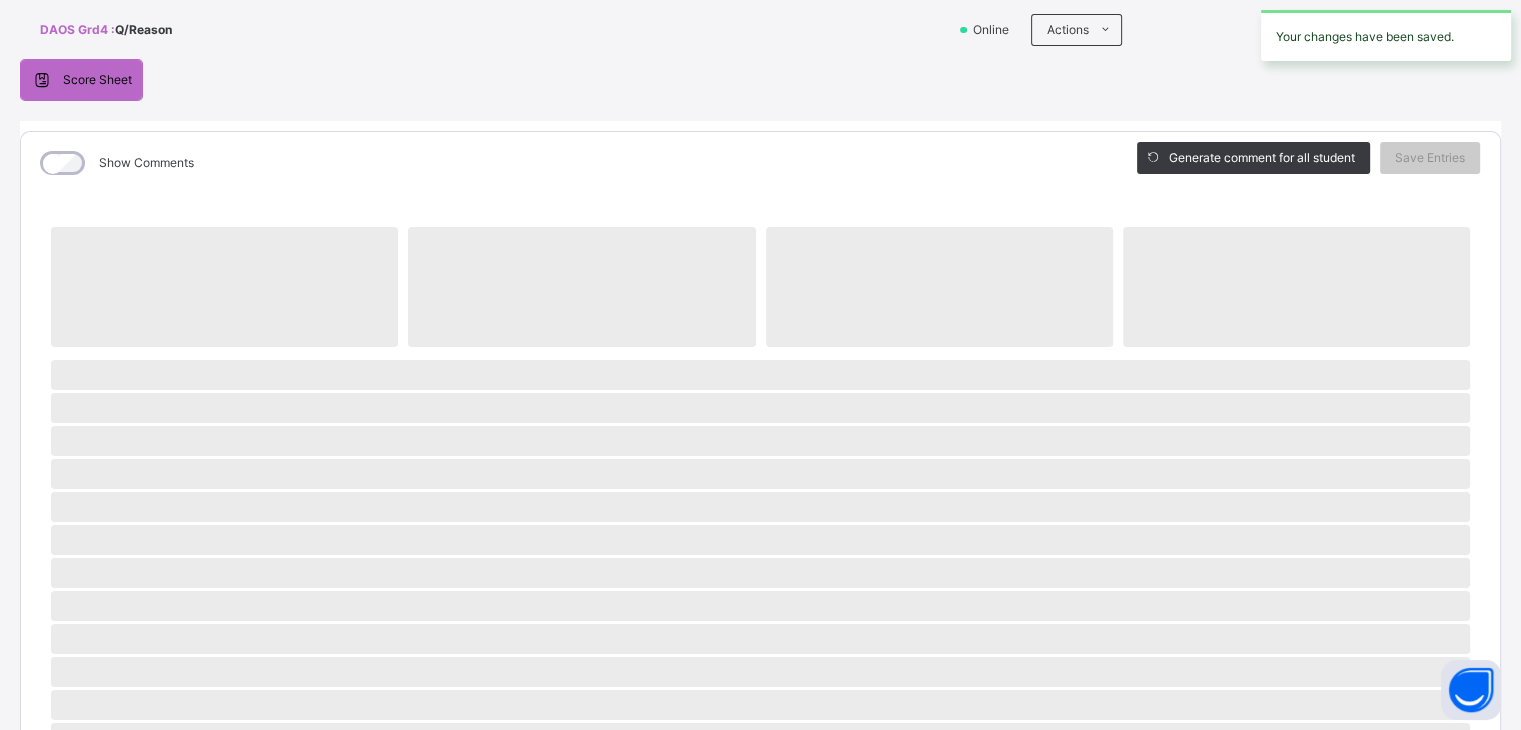 click on "Show Comments Generate comment for all student Save Entries Class Level: DAOS Grd4 Subject: Q/Reason Session: 2024/2025 Session Session: 3rd Term ‌ ‌ ‌ ‌ ‌ ‌ ‌ ‌ ‌ ‌ ‌ ‌ ‌ ‌ ‌ ‌ ‌ ‌ ‌ ‌ ‌ ‌ ‌ ‌ ‌ ‌ ‌ ‌ ‌ × Subject Teacher’s Comment Generate and see in full the comment developed by the AI with an option to regenerate the comment Sims Bot Please wait while the Sims Bot generates comments for all your students" at bounding box center (760, 672) 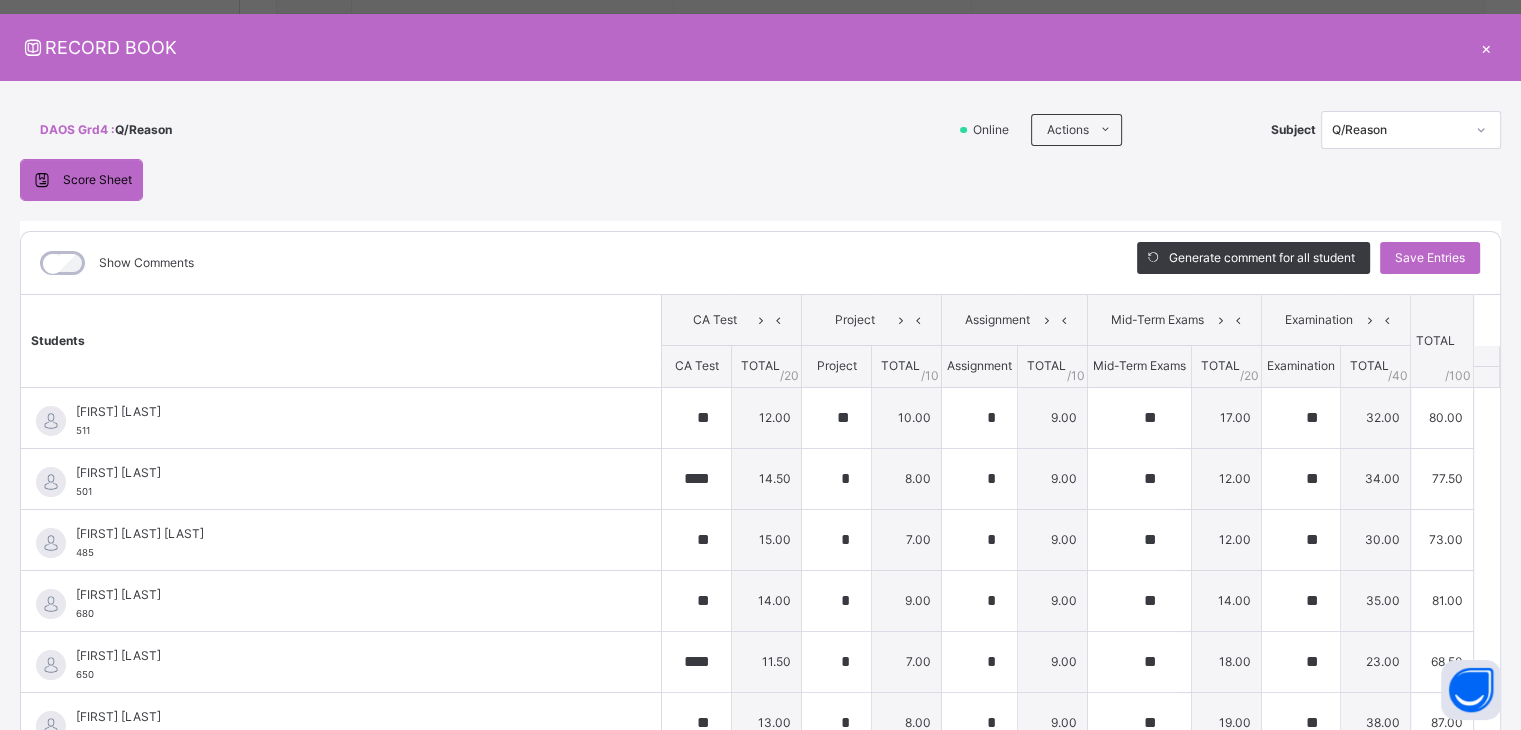 scroll, scrollTop: 31, scrollLeft: 0, axis: vertical 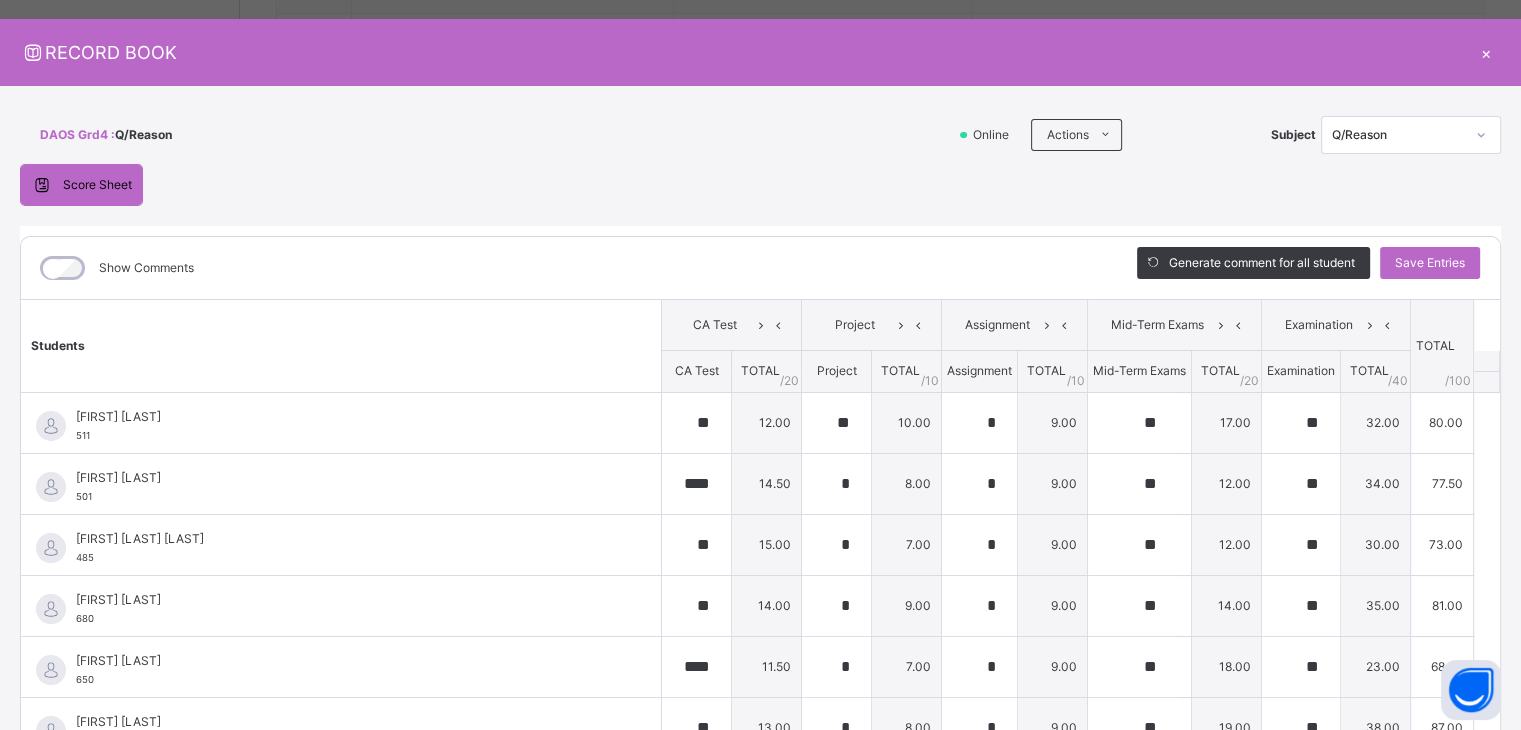 click on "×" at bounding box center (1486, 52) 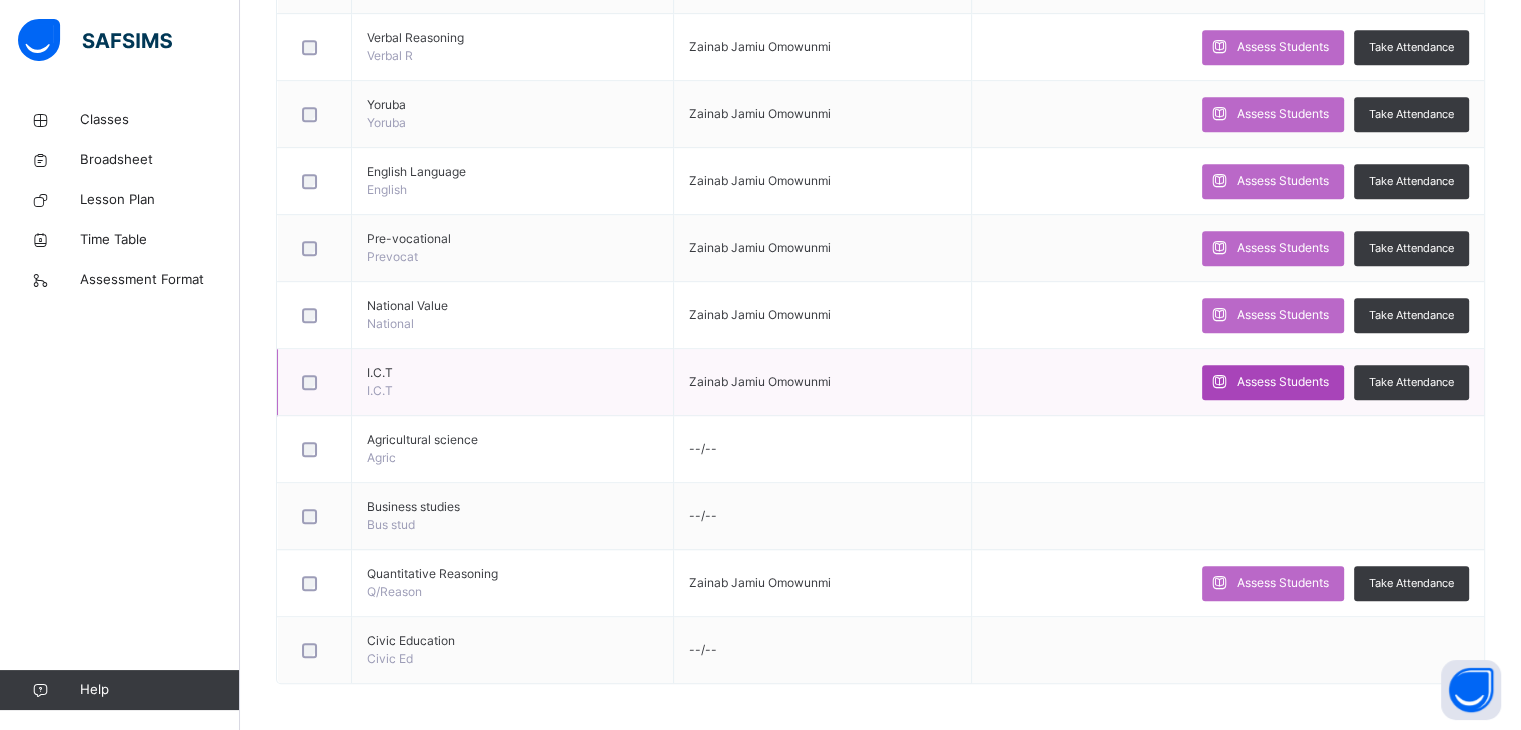 click on "Assess Students" at bounding box center [1283, 382] 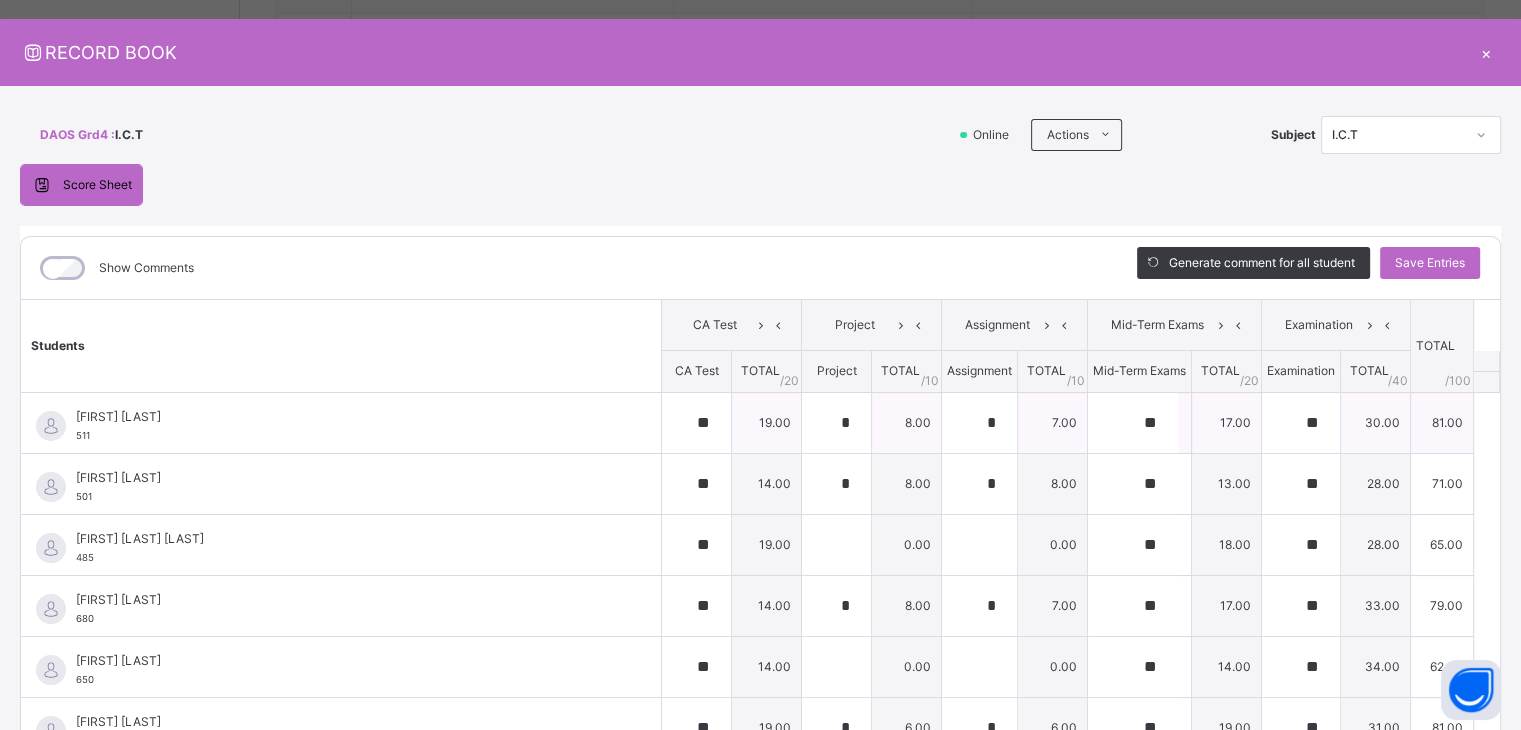 click on "[FIRST] [LAST]" at bounding box center [346, 417] 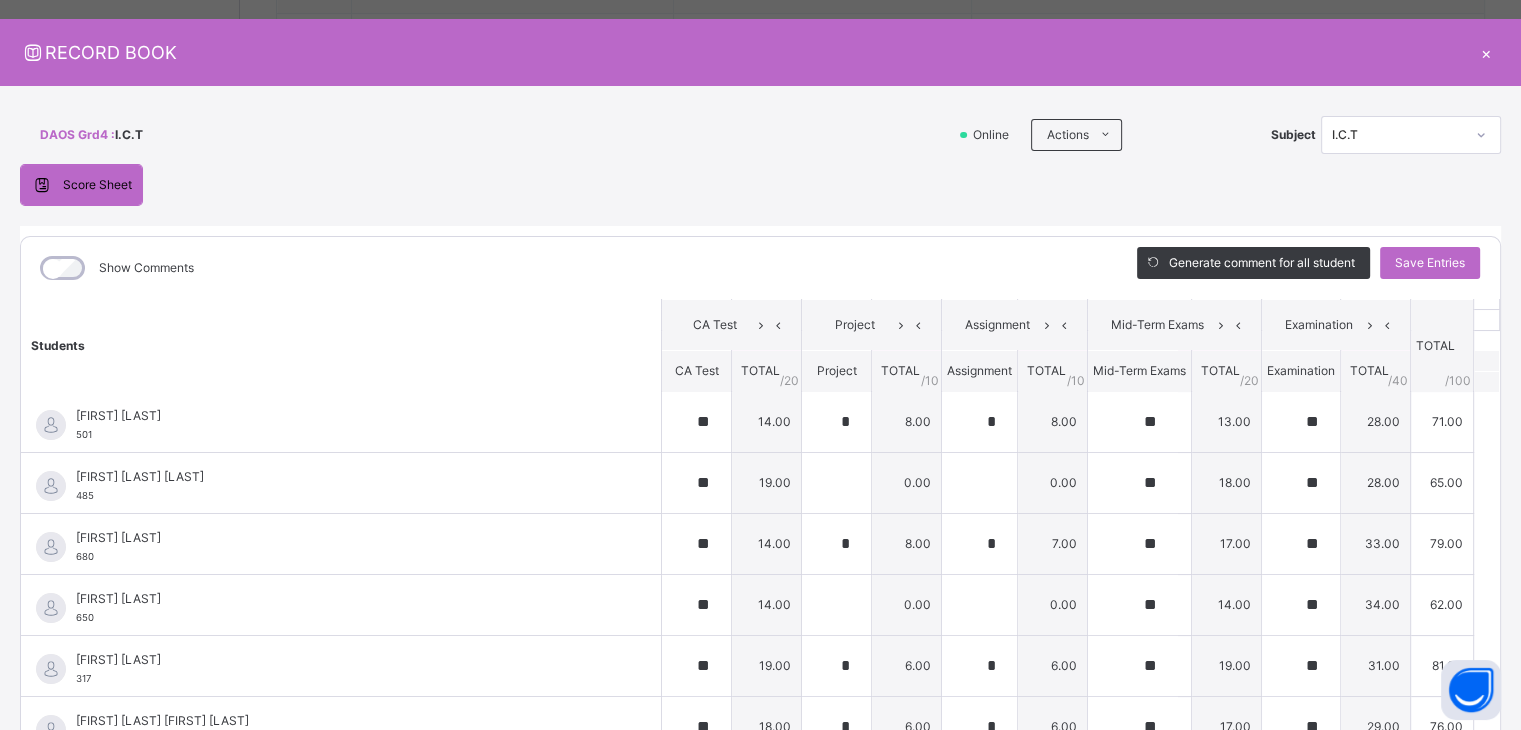 scroll, scrollTop: 0, scrollLeft: 0, axis: both 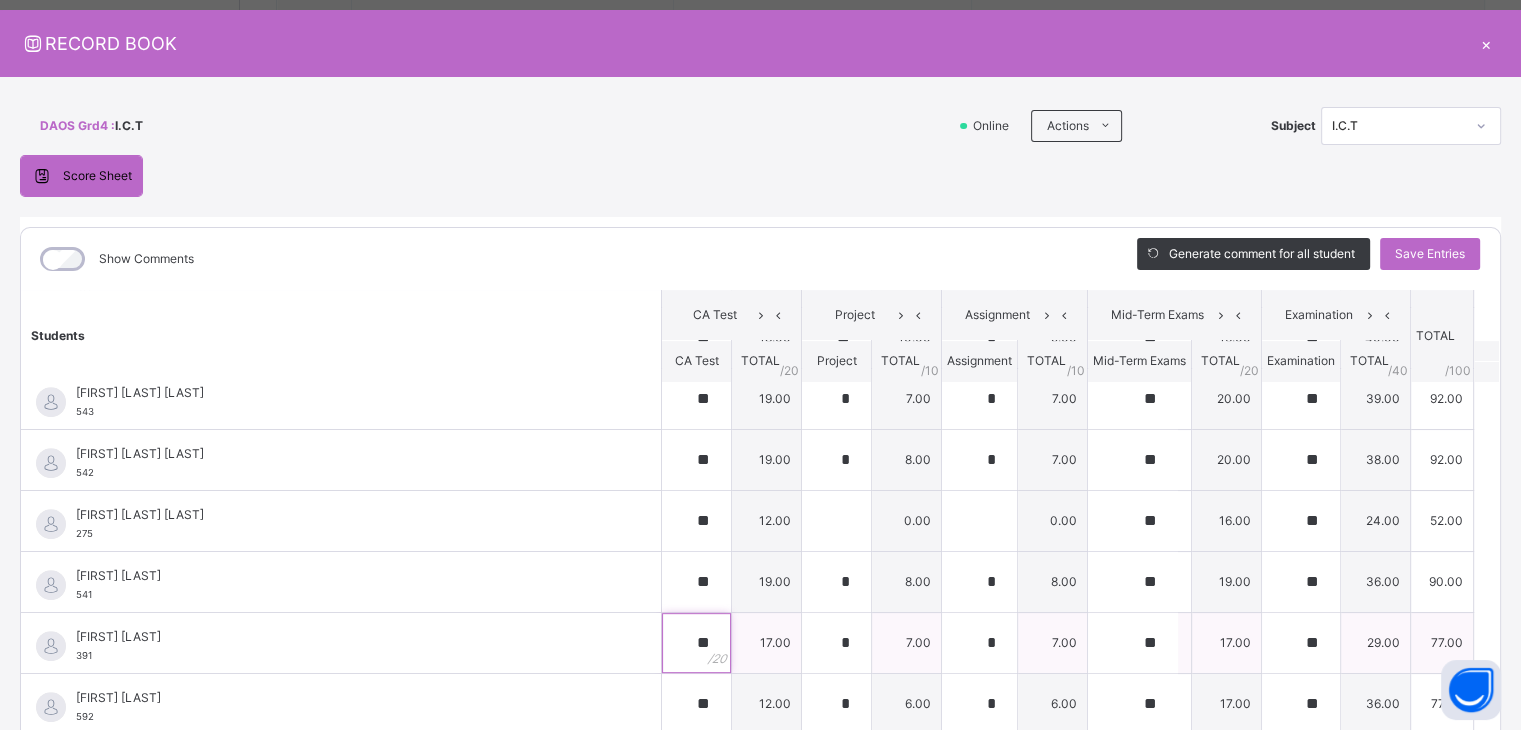 click on "**" at bounding box center [696, 643] 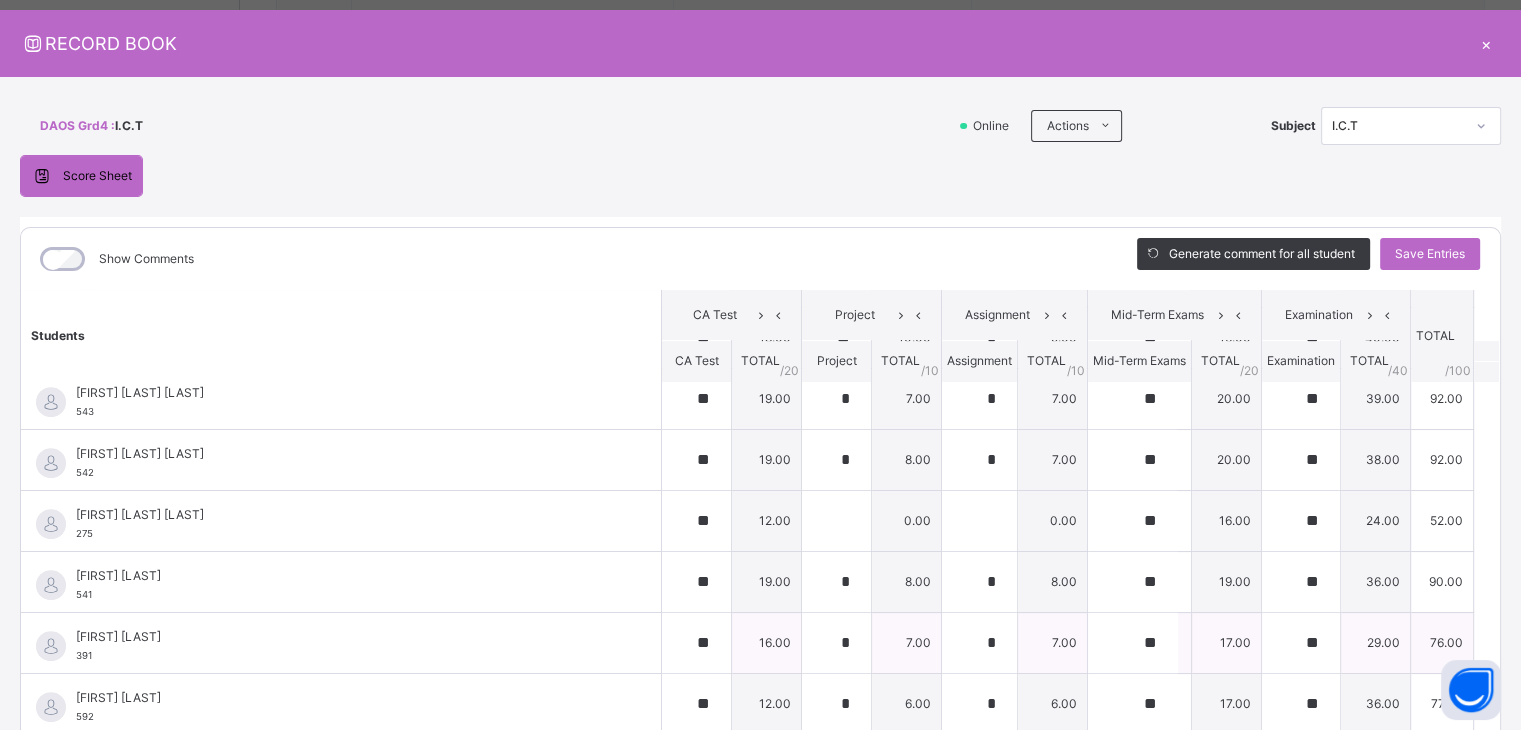 click on "[FIRST] [LAST] [NUMBER]" at bounding box center [346, 646] 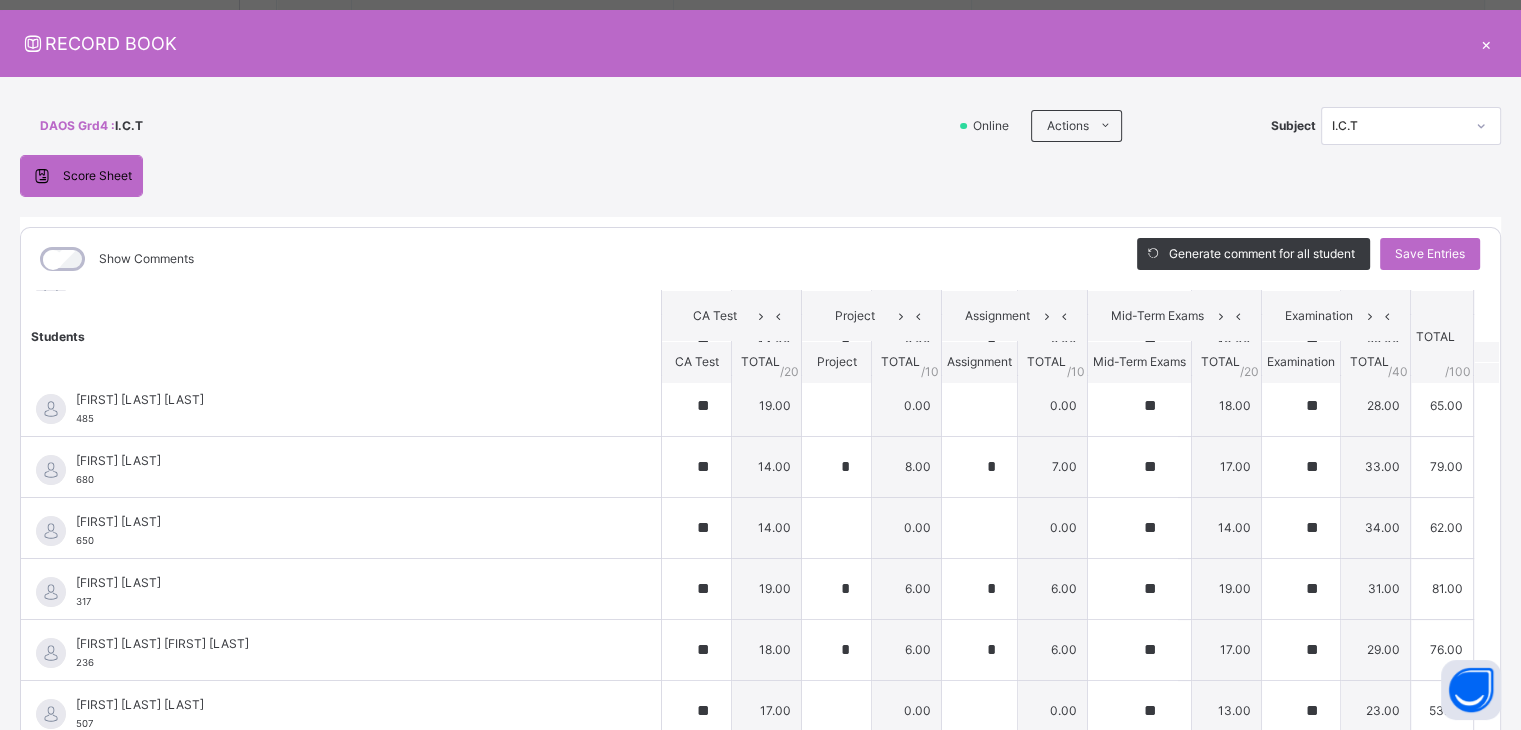 scroll, scrollTop: 62, scrollLeft: 0, axis: vertical 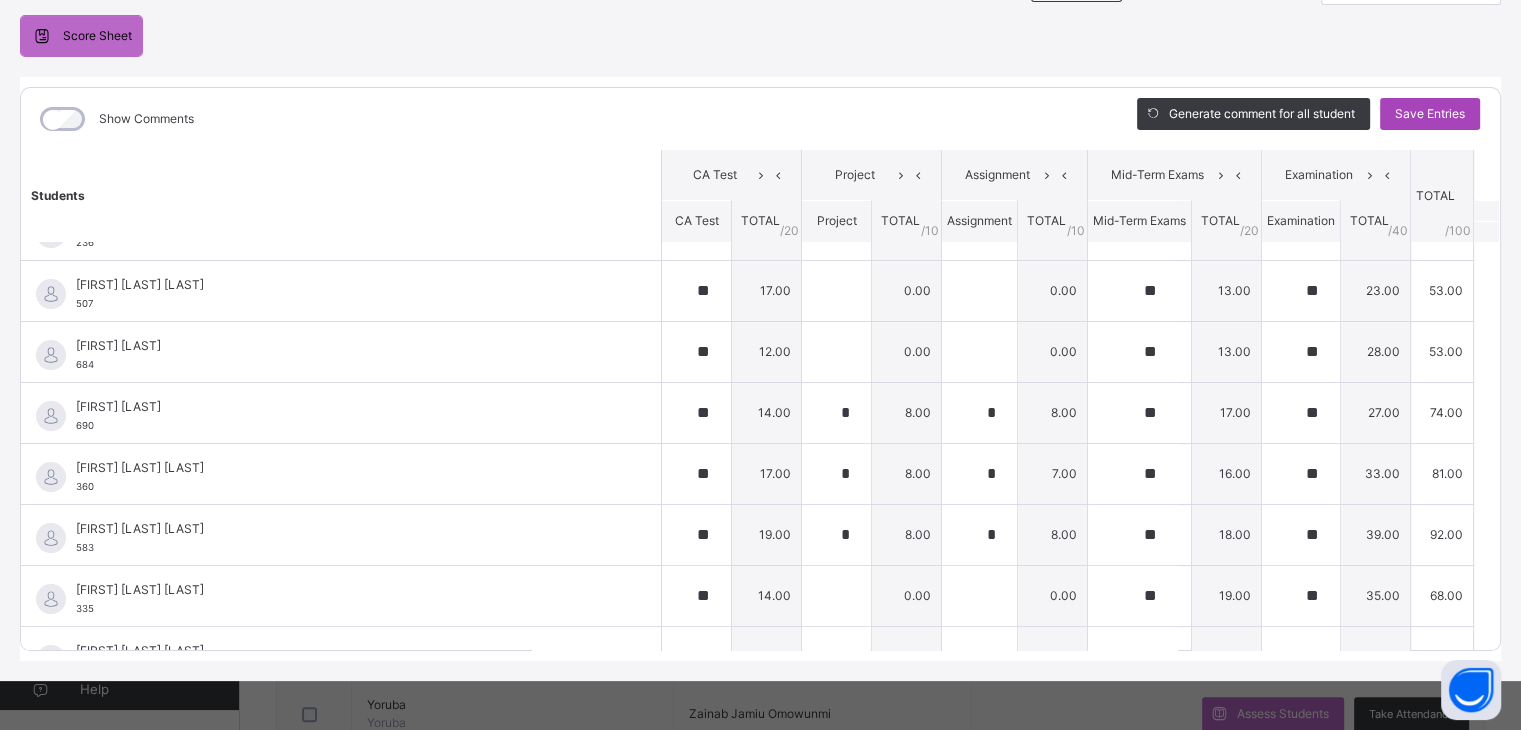 click on "Save Entries" at bounding box center (1430, 114) 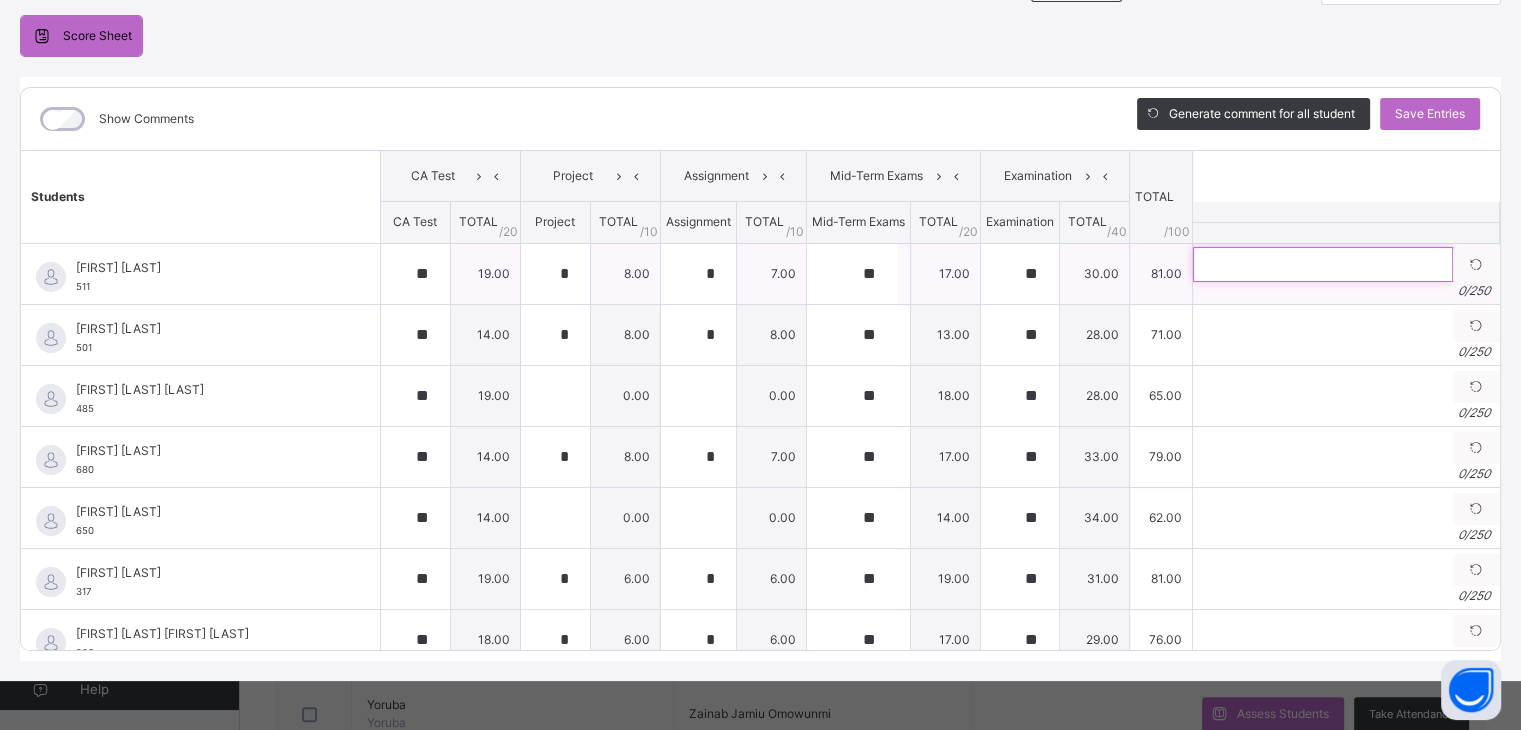 click at bounding box center (1323, 264) 